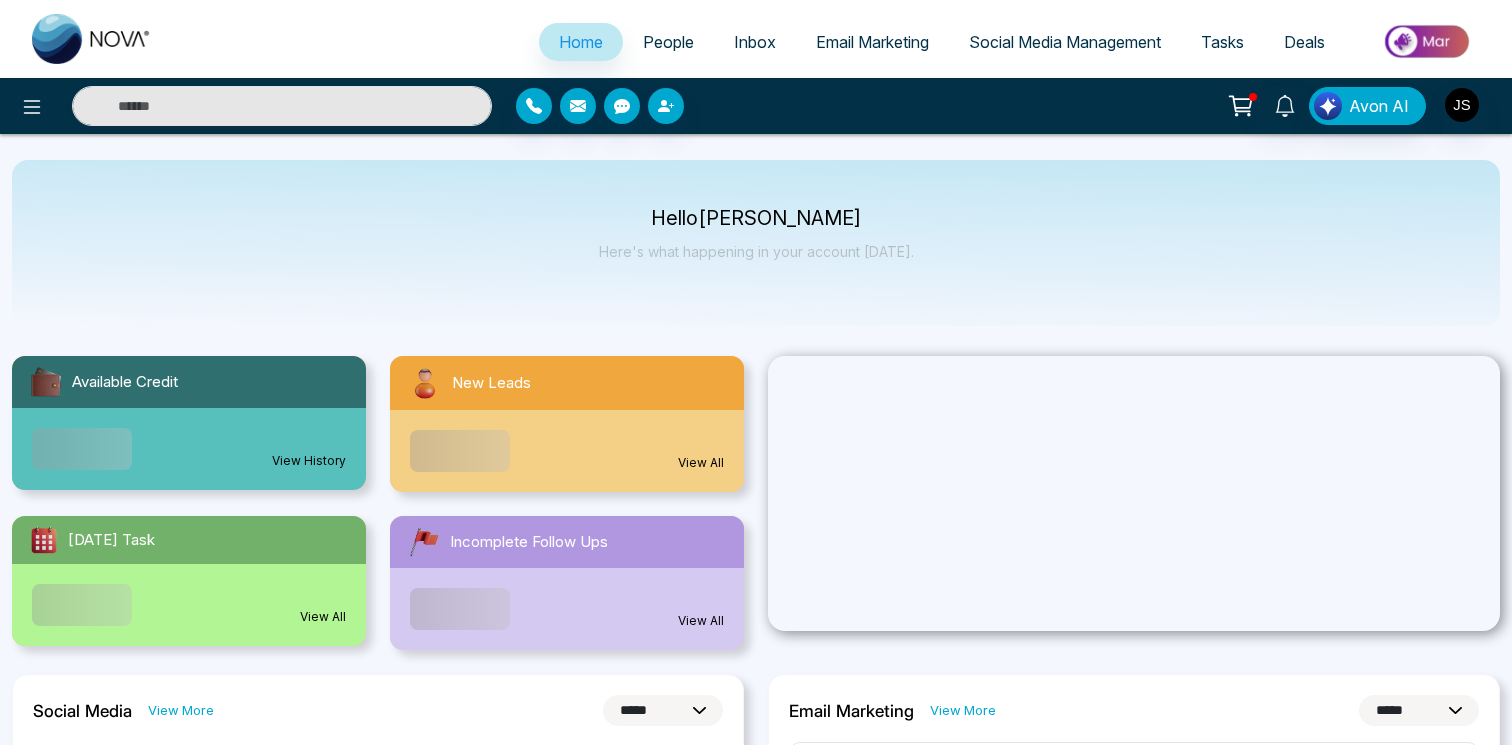 select on "*" 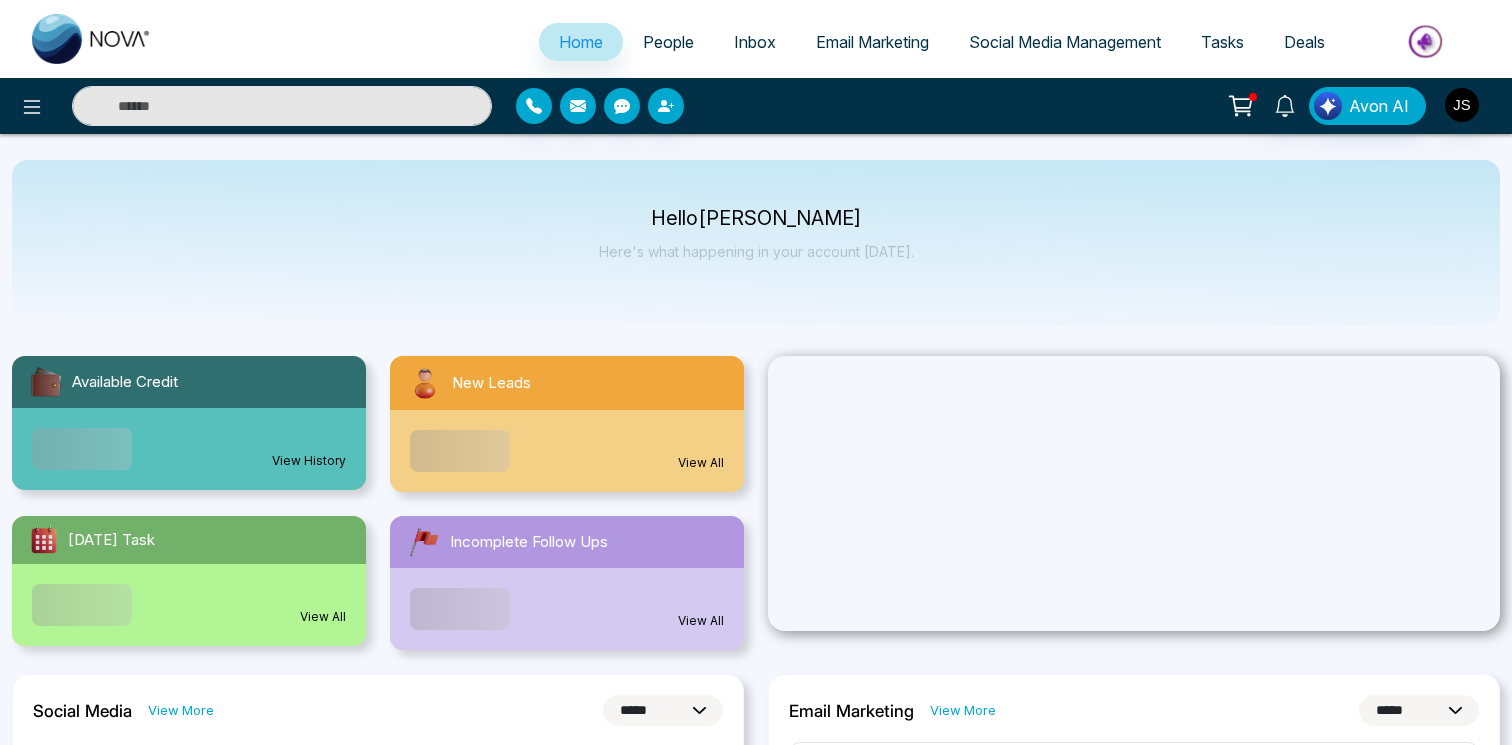 select on "*" 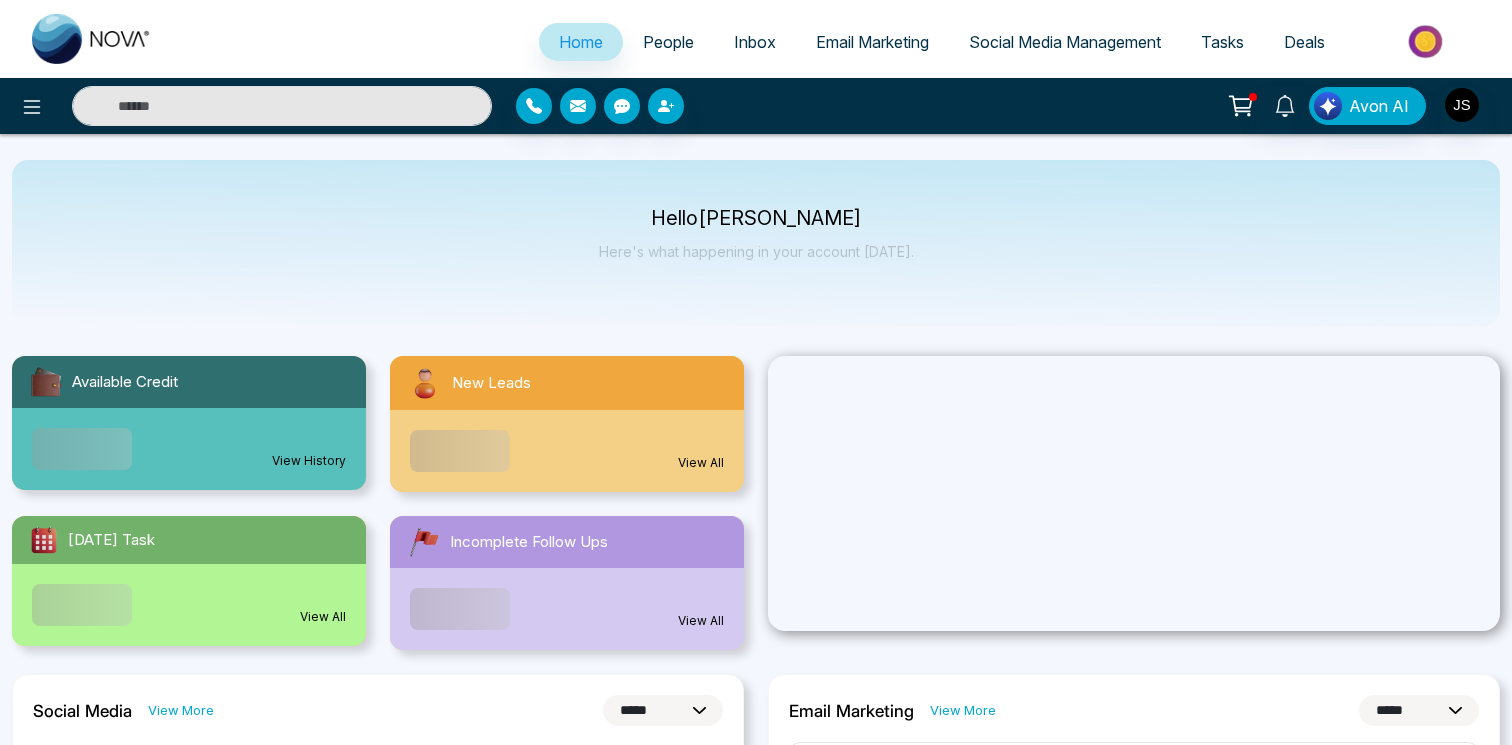 scroll, scrollTop: 0, scrollLeft: 0, axis: both 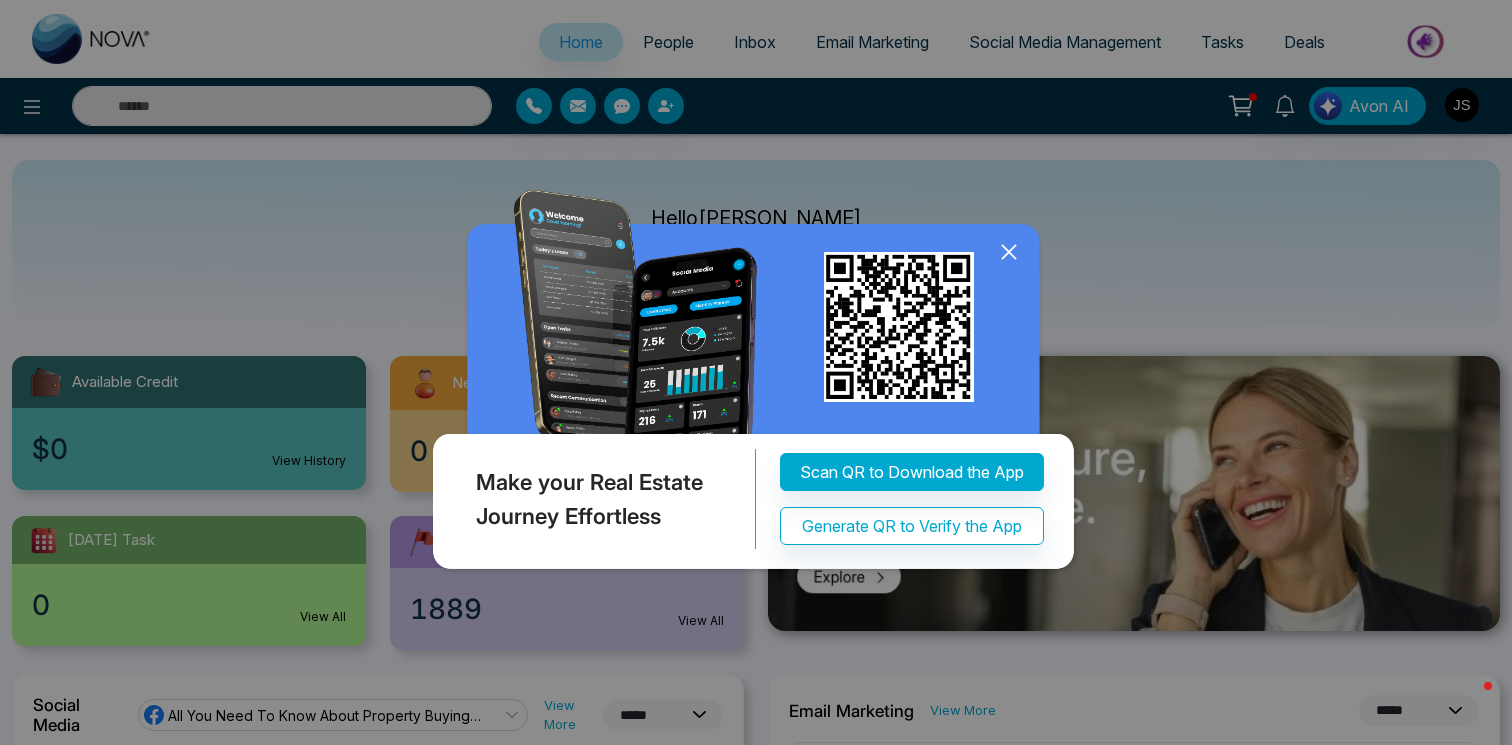click 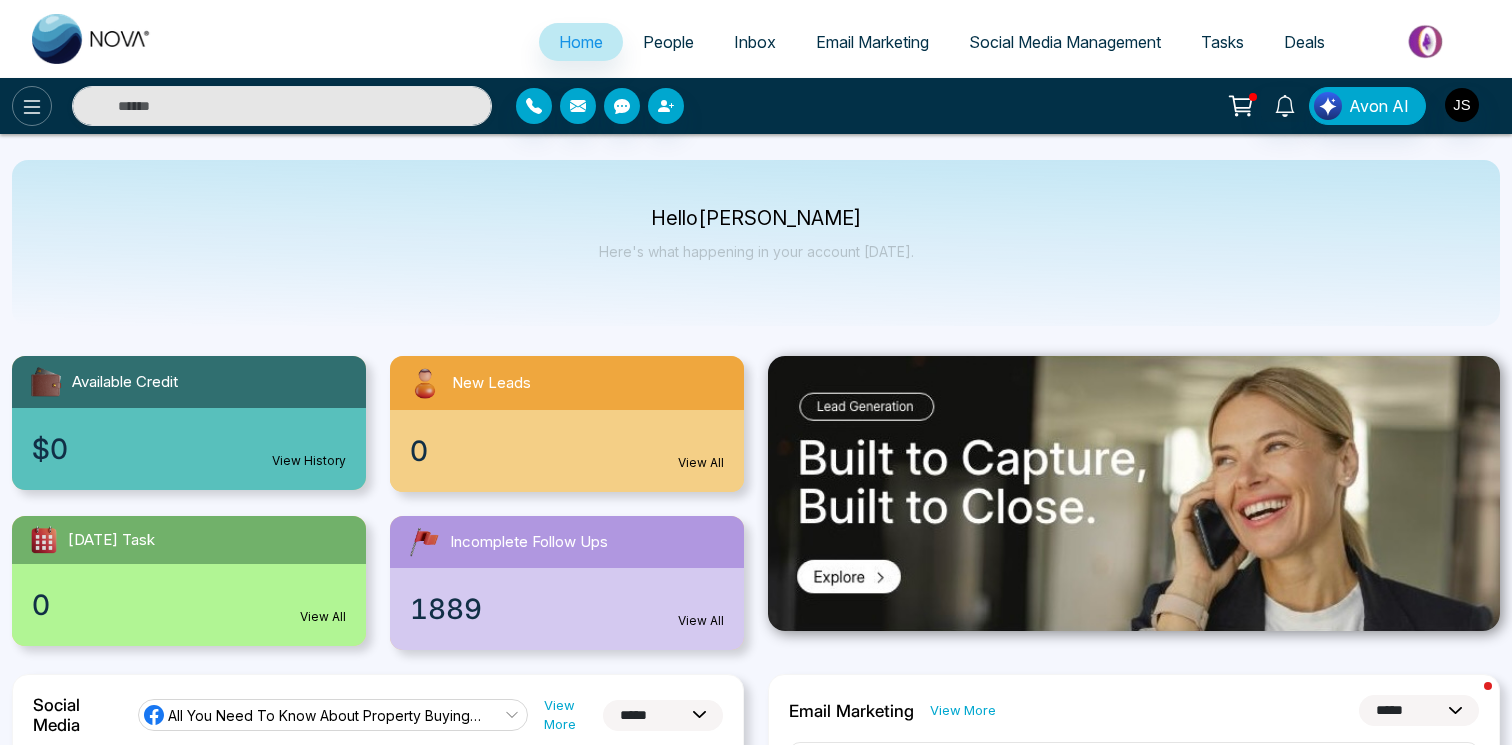 click 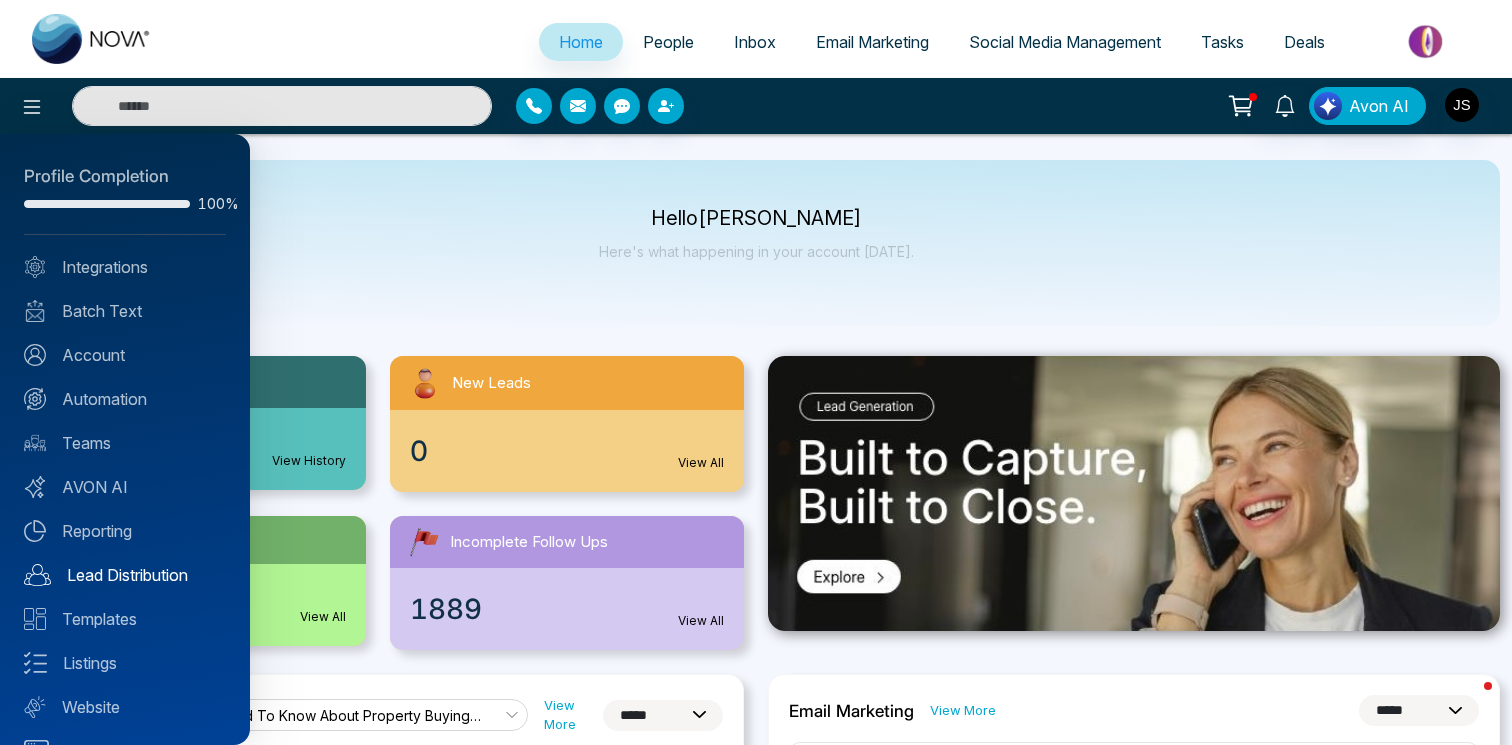 click on "Lead Distribution" at bounding box center [125, 575] 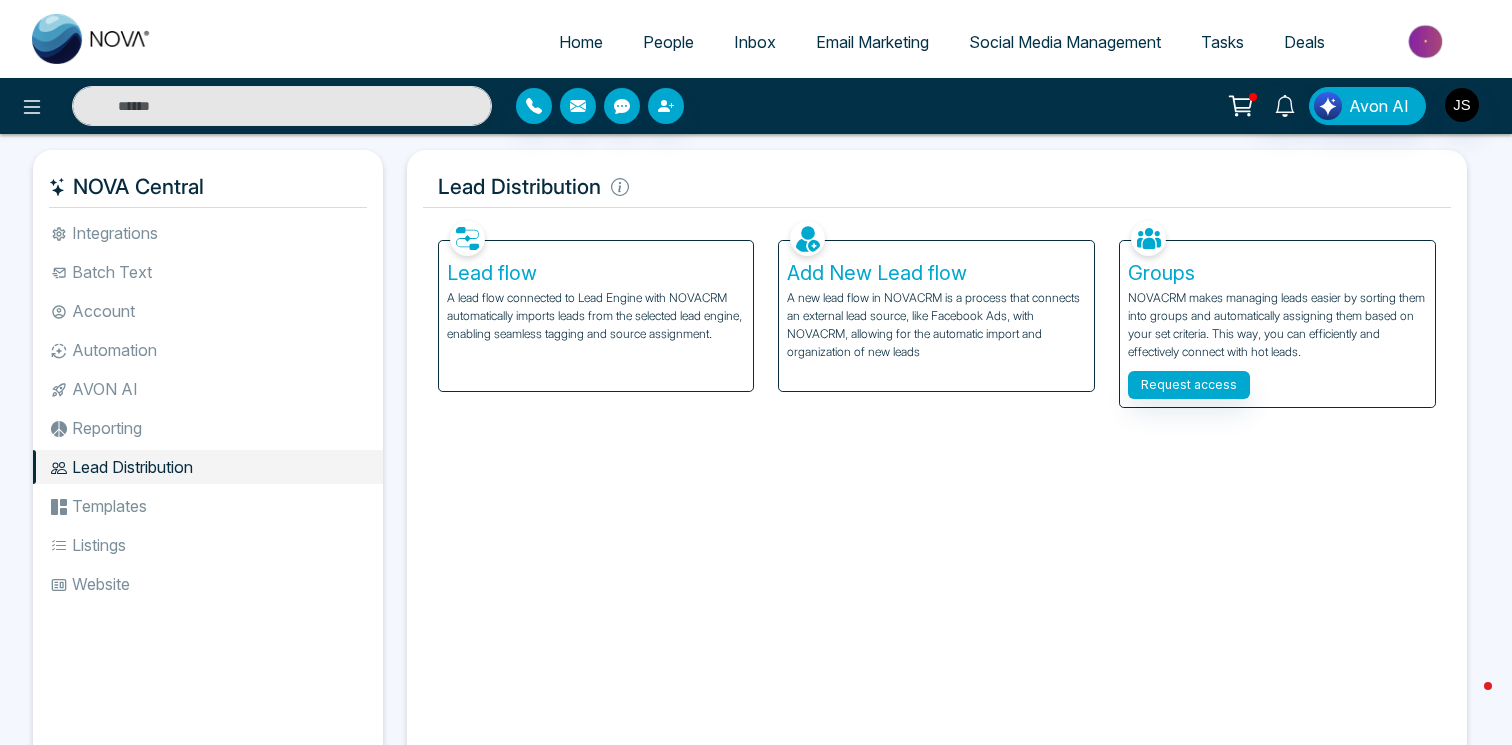 click on "Lead flow" at bounding box center (596, 273) 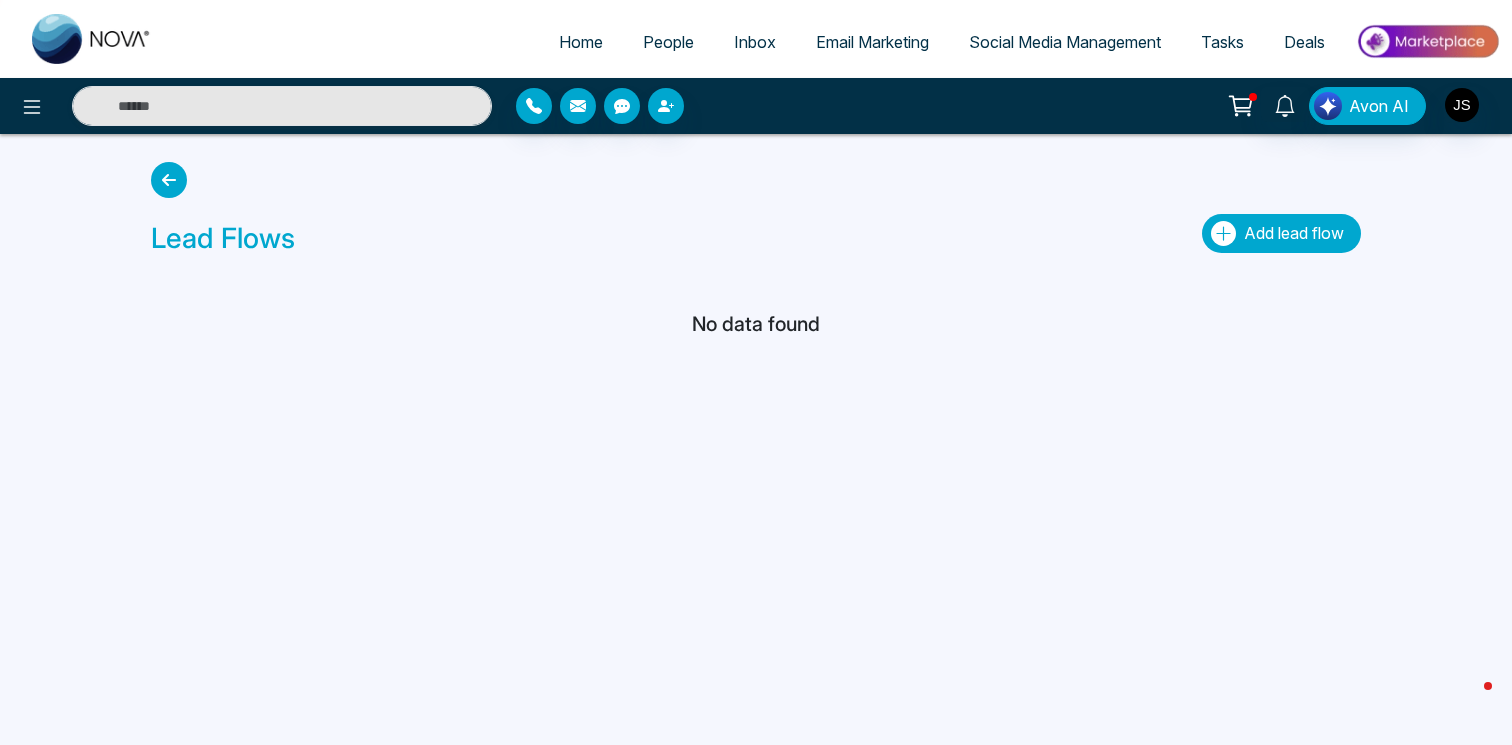 click on "Add lead flow" at bounding box center (1294, 233) 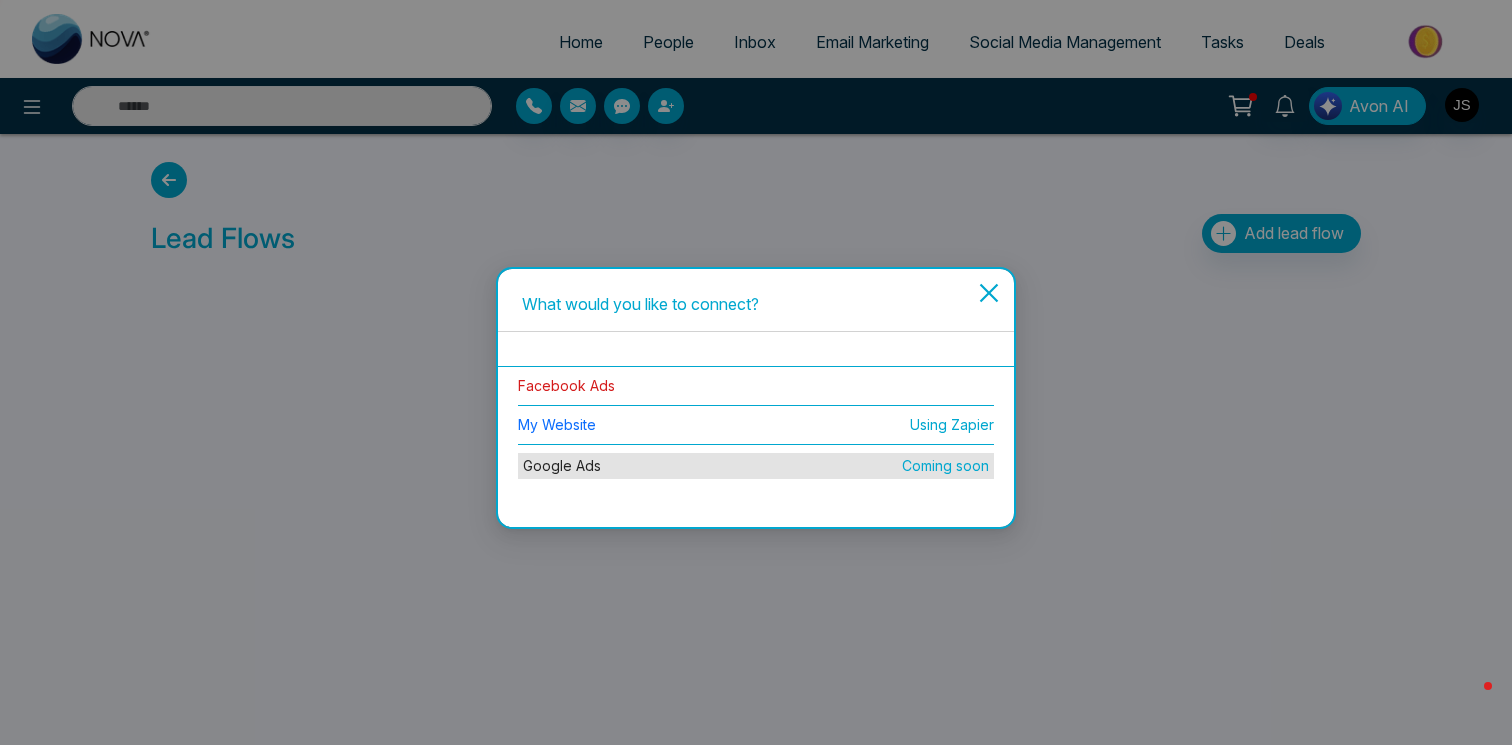 click on "Facebook Ads" at bounding box center [566, 385] 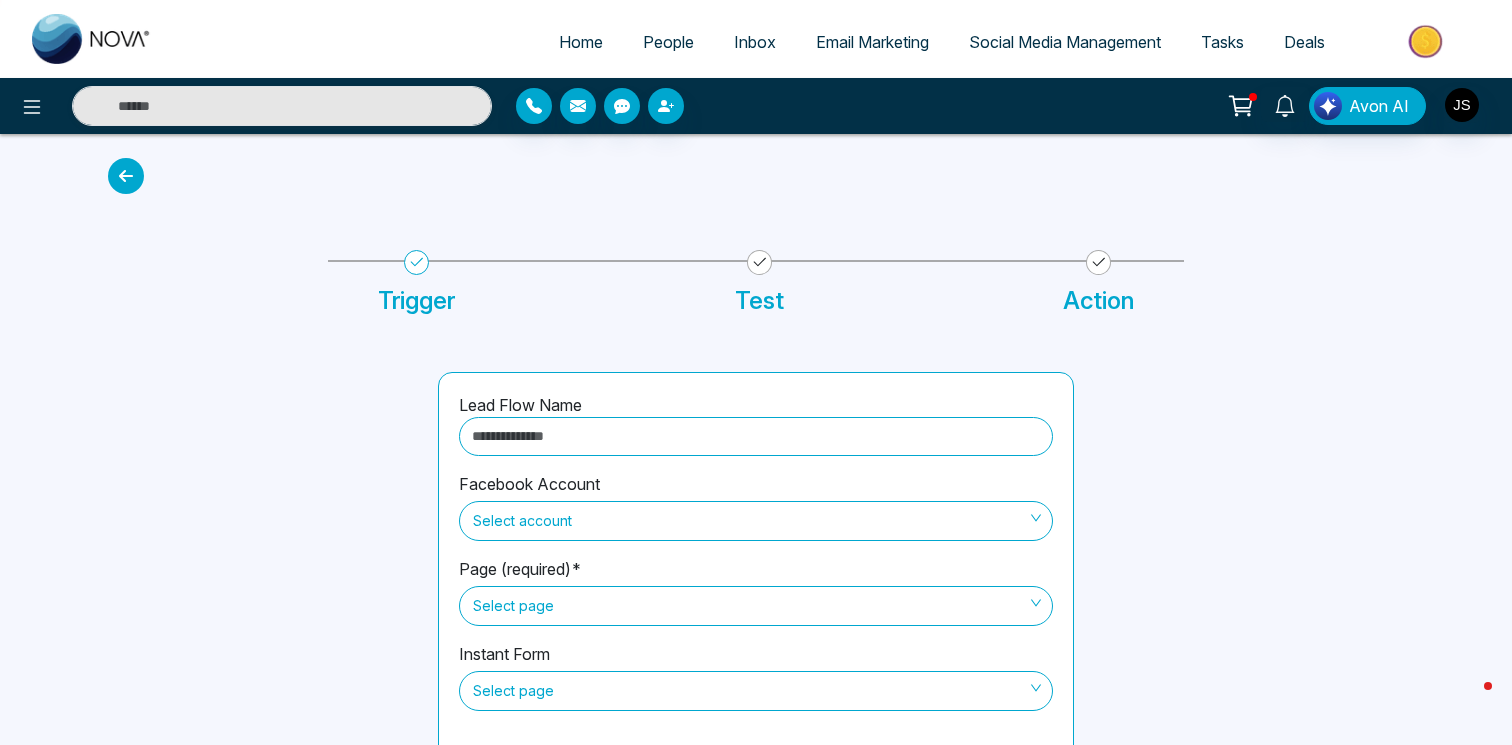 click at bounding box center (756, 436) 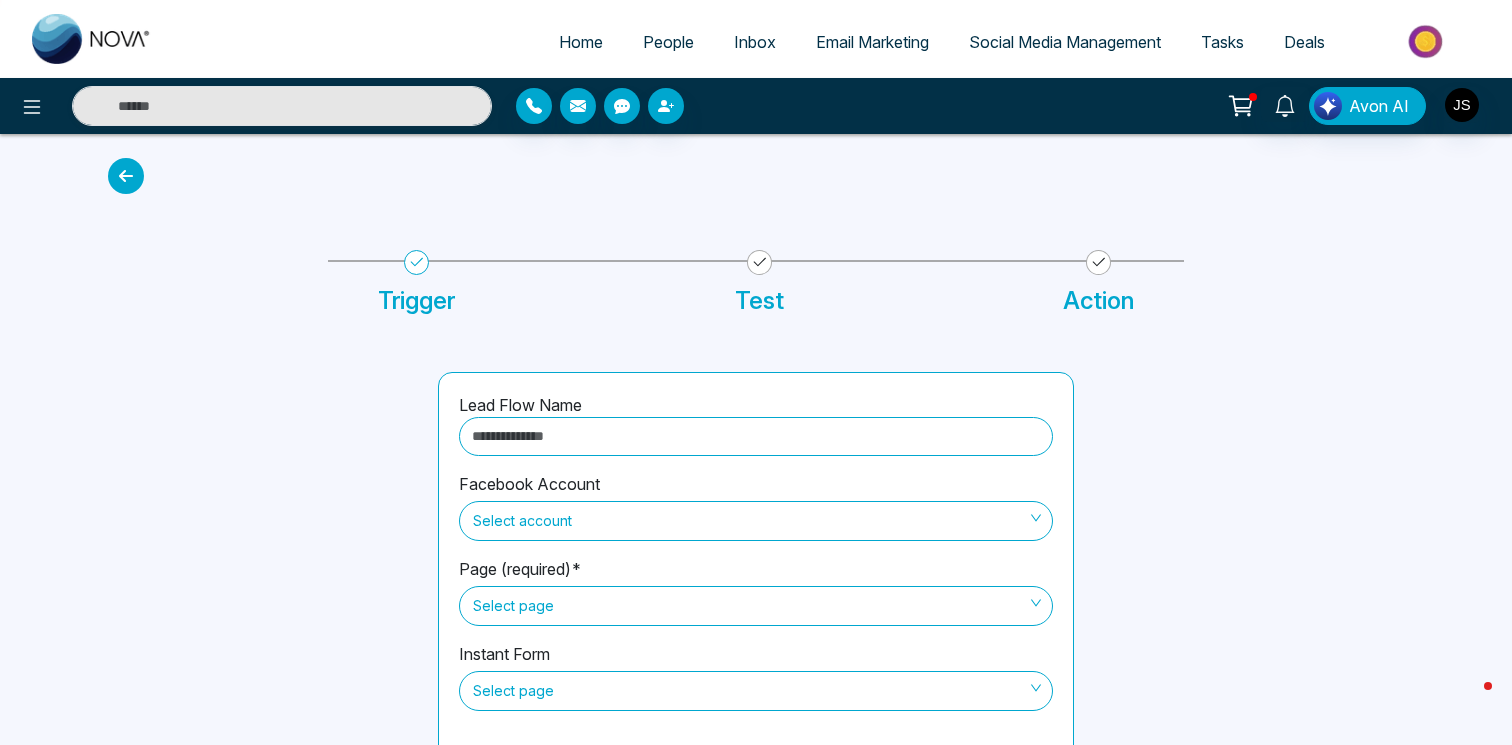 paste on "**********" 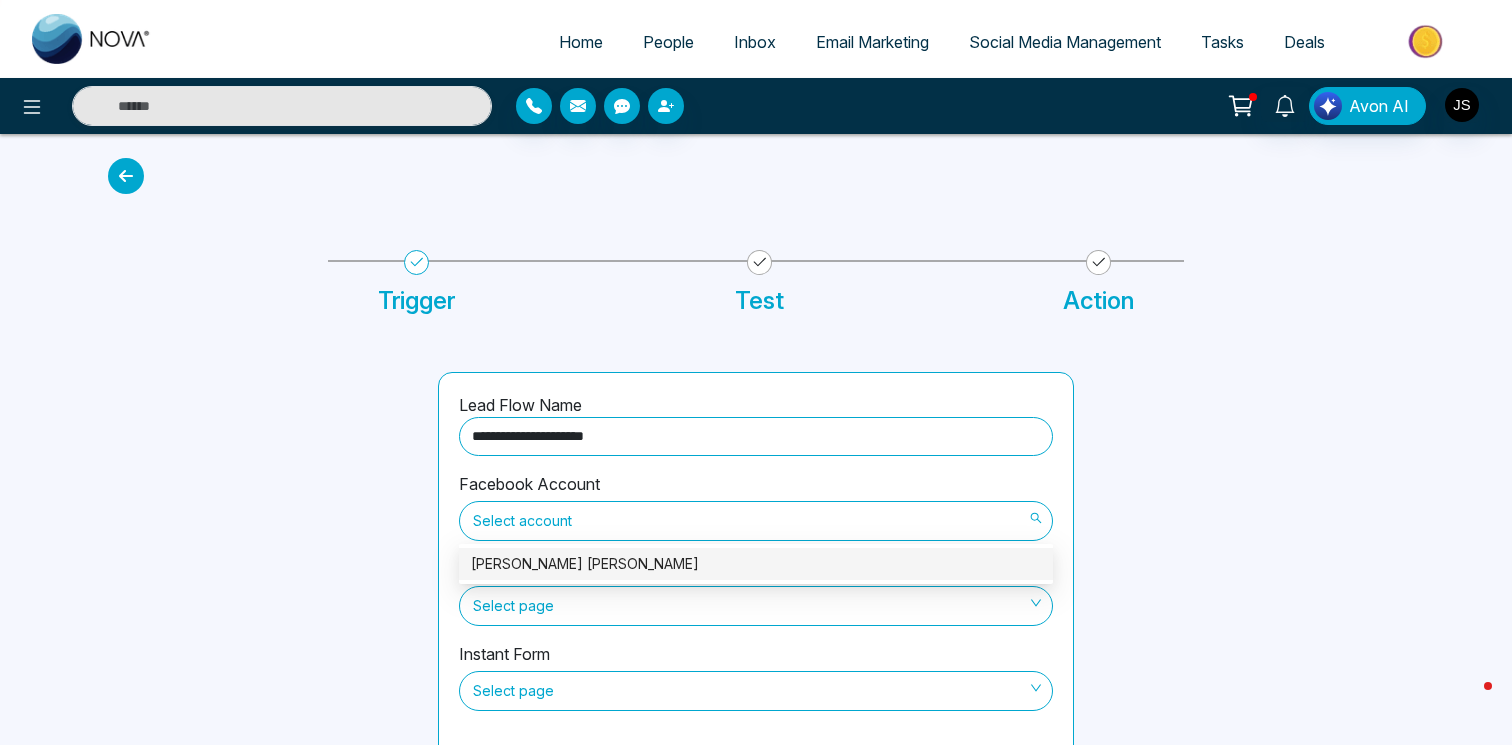 click on "Select account" at bounding box center (756, 521) 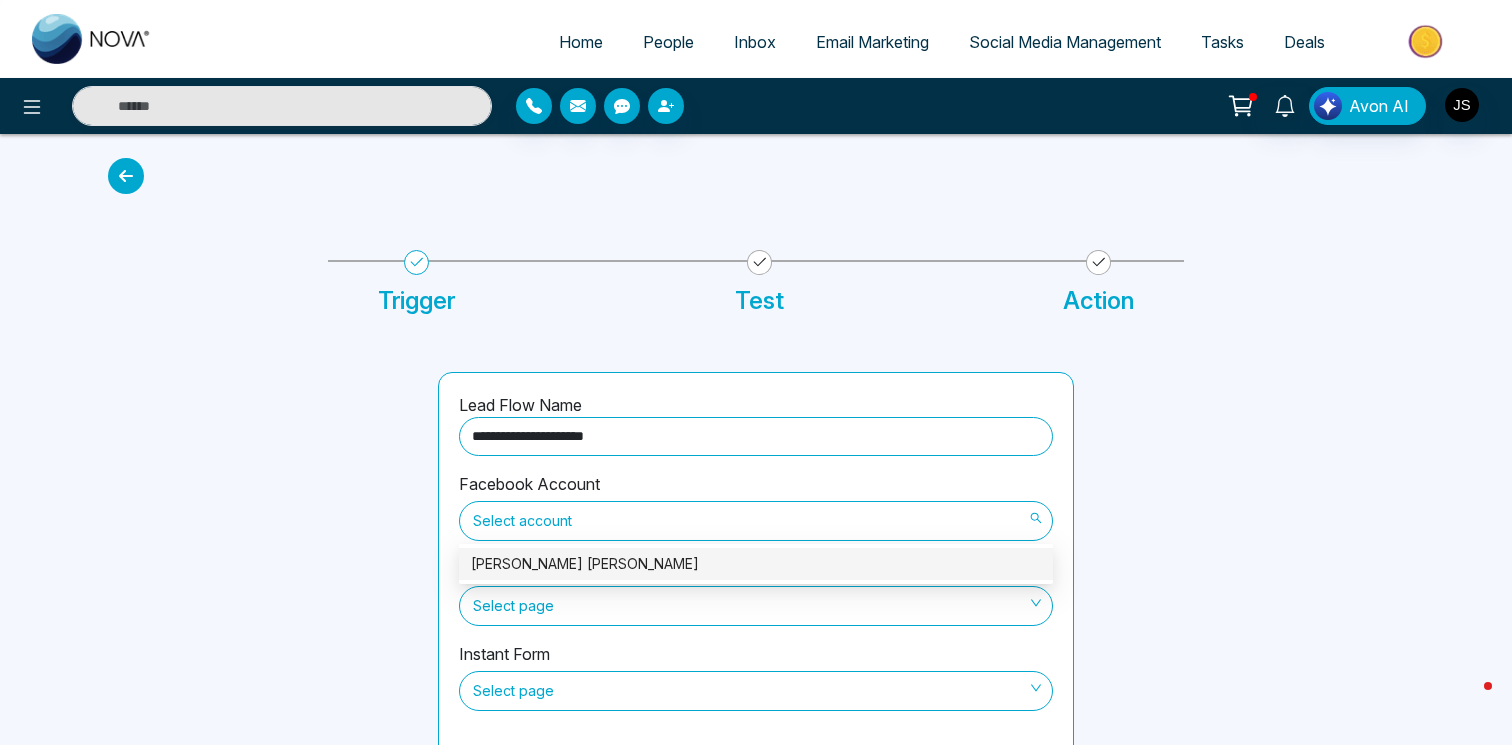type on "**********" 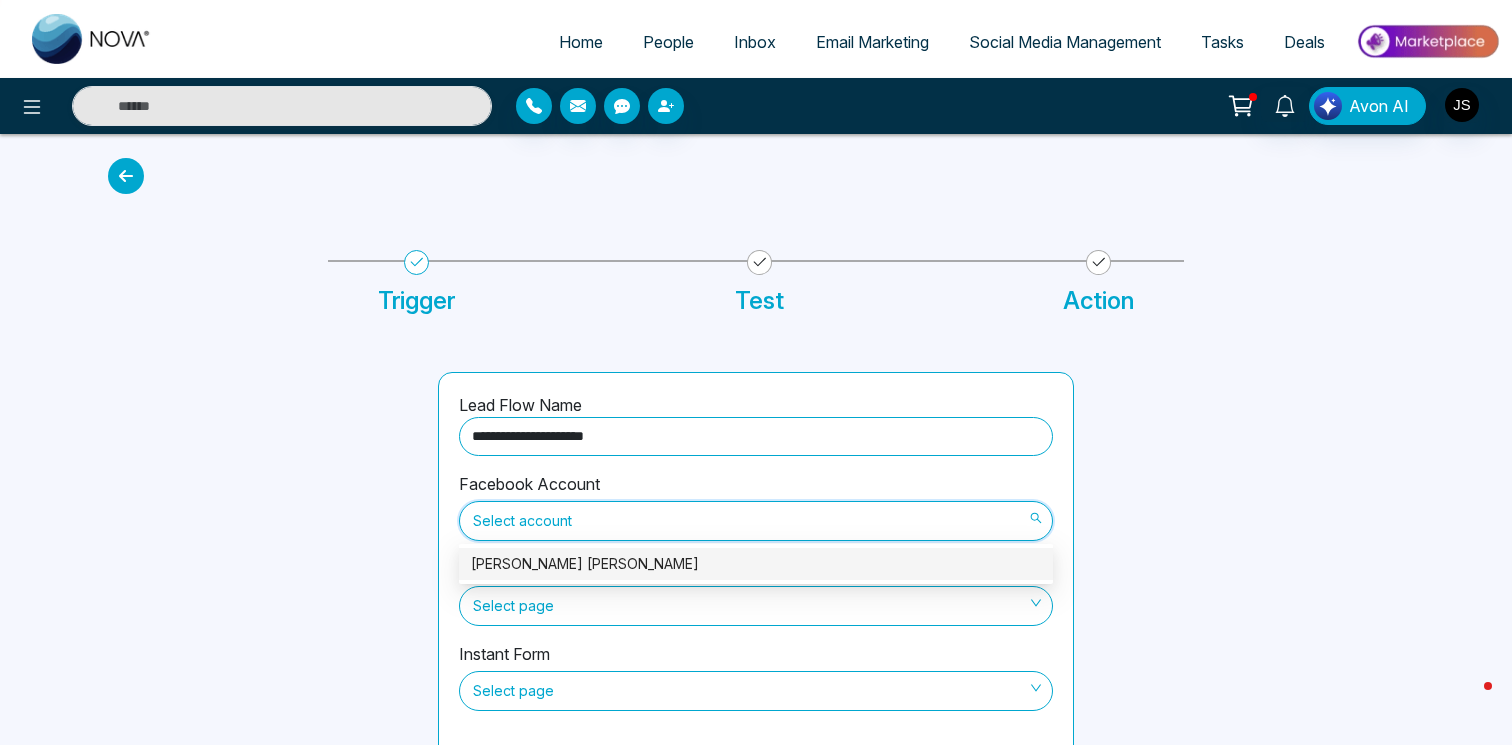 click on "[PERSON_NAME] [PERSON_NAME]" at bounding box center (756, 564) 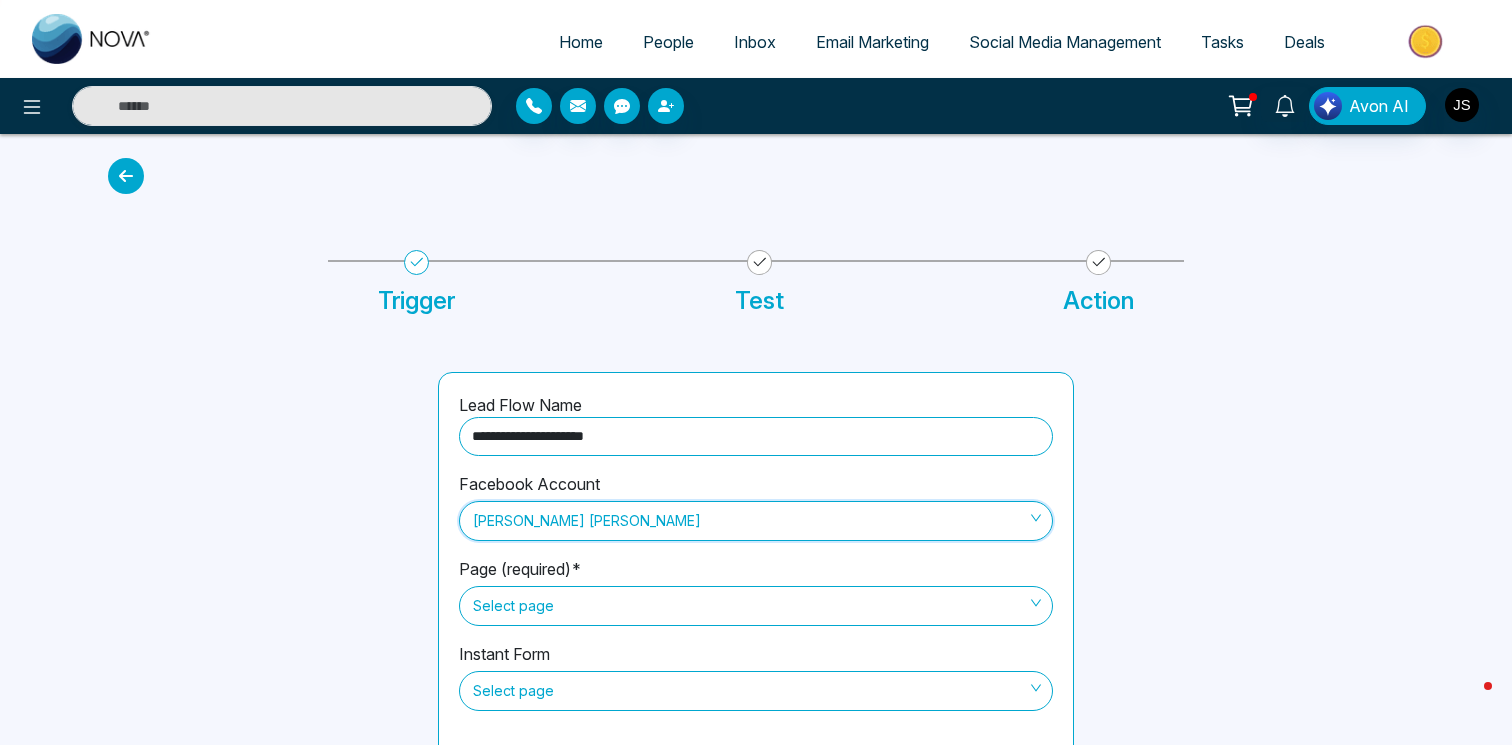click on "Select page" at bounding box center [756, 606] 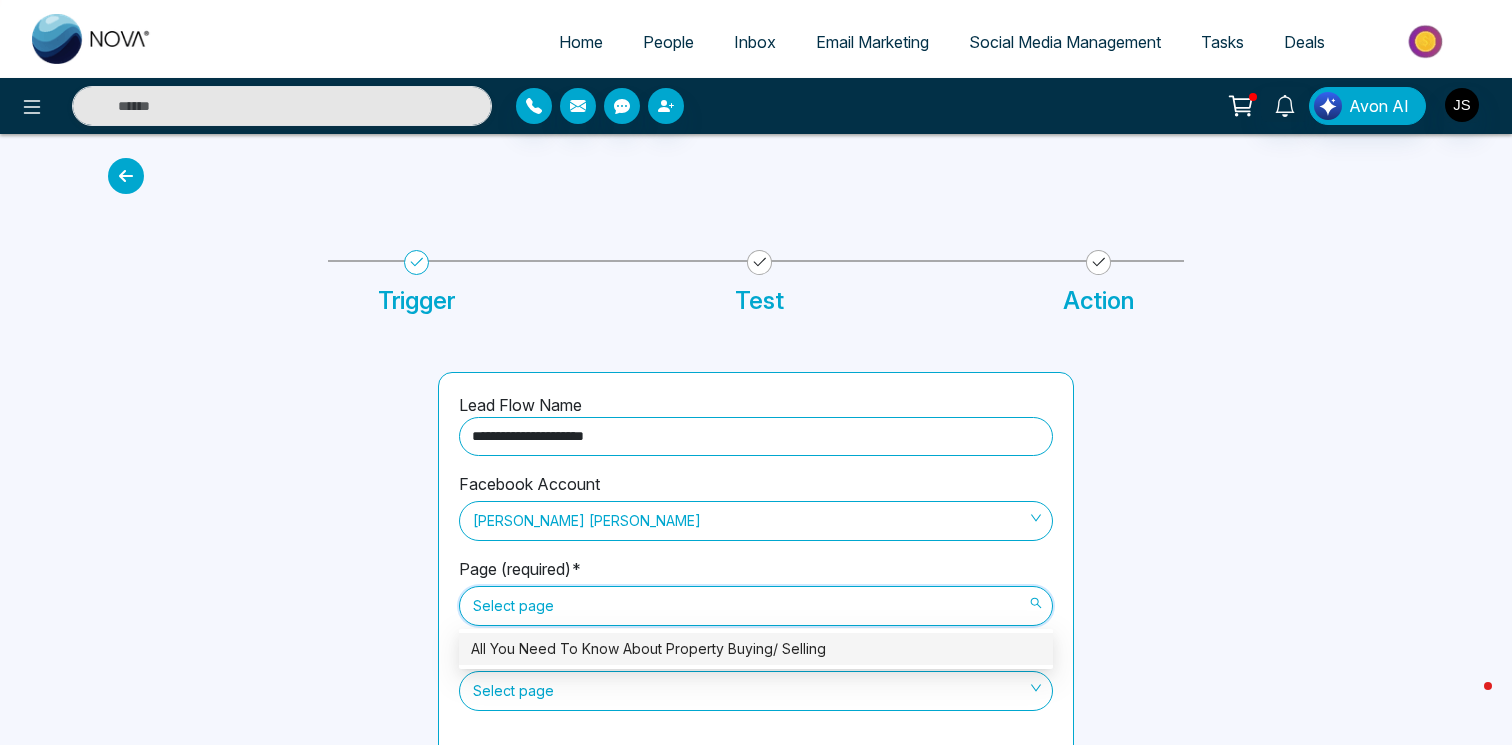 click on "All You Need To Know About Property Buying/ Selling" at bounding box center [756, 649] 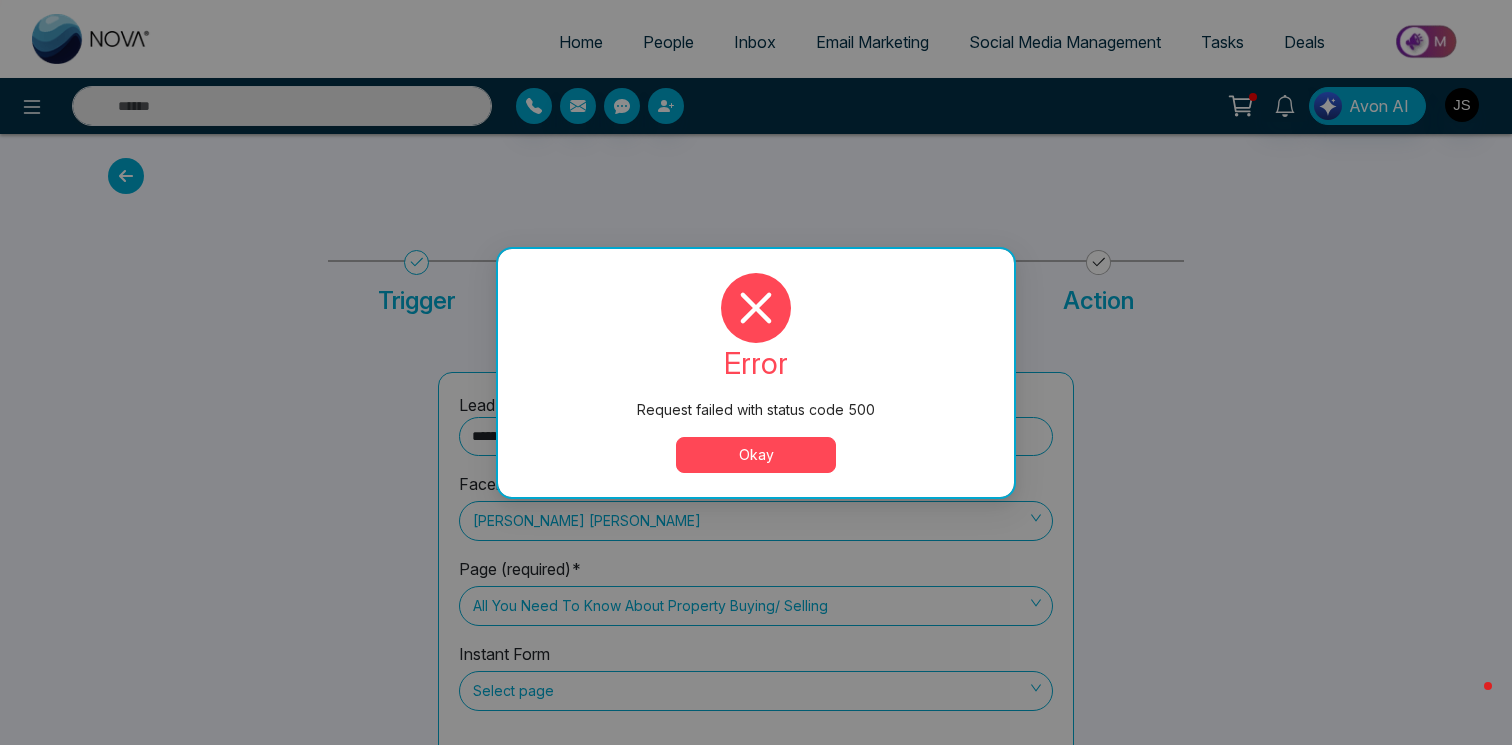 click on "Okay" at bounding box center (756, 455) 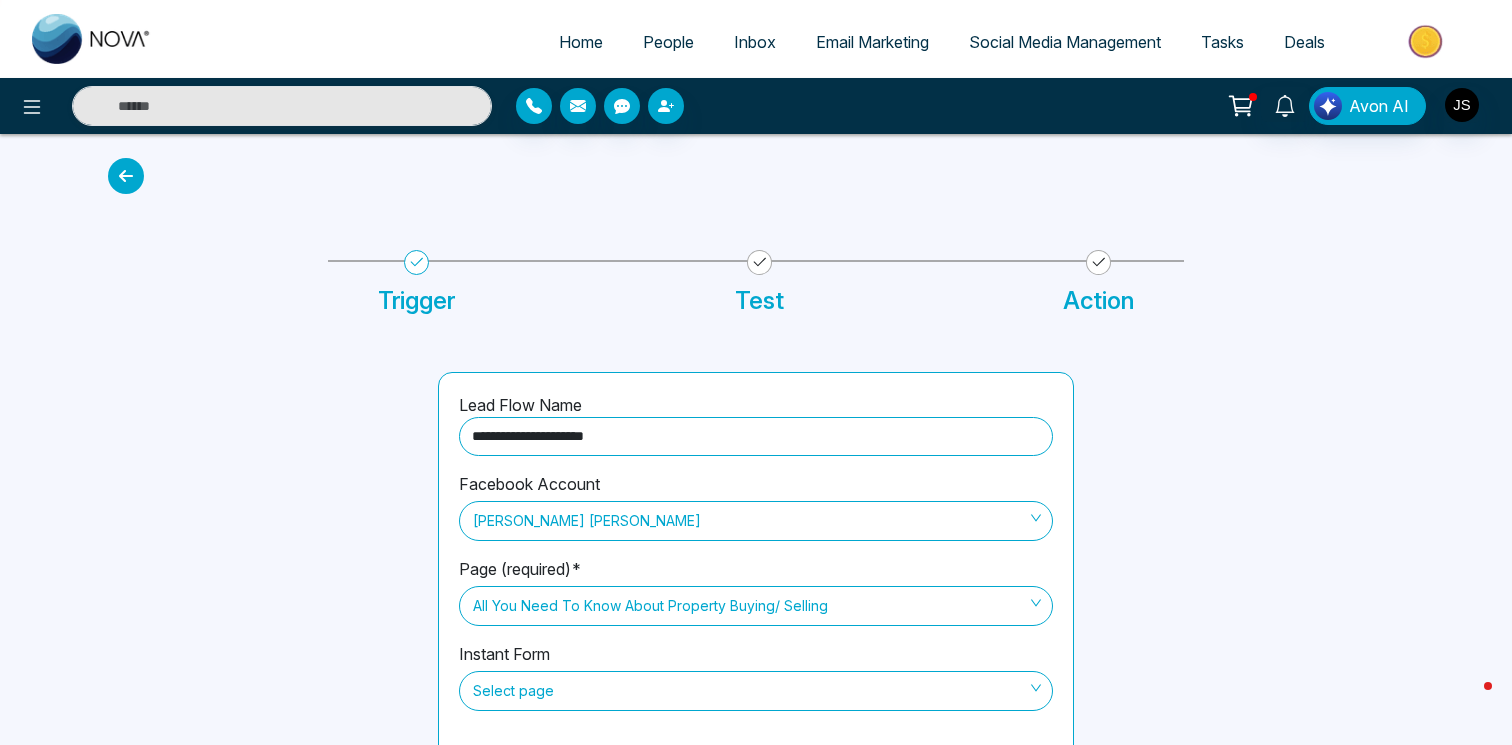 scroll, scrollTop: 66, scrollLeft: 0, axis: vertical 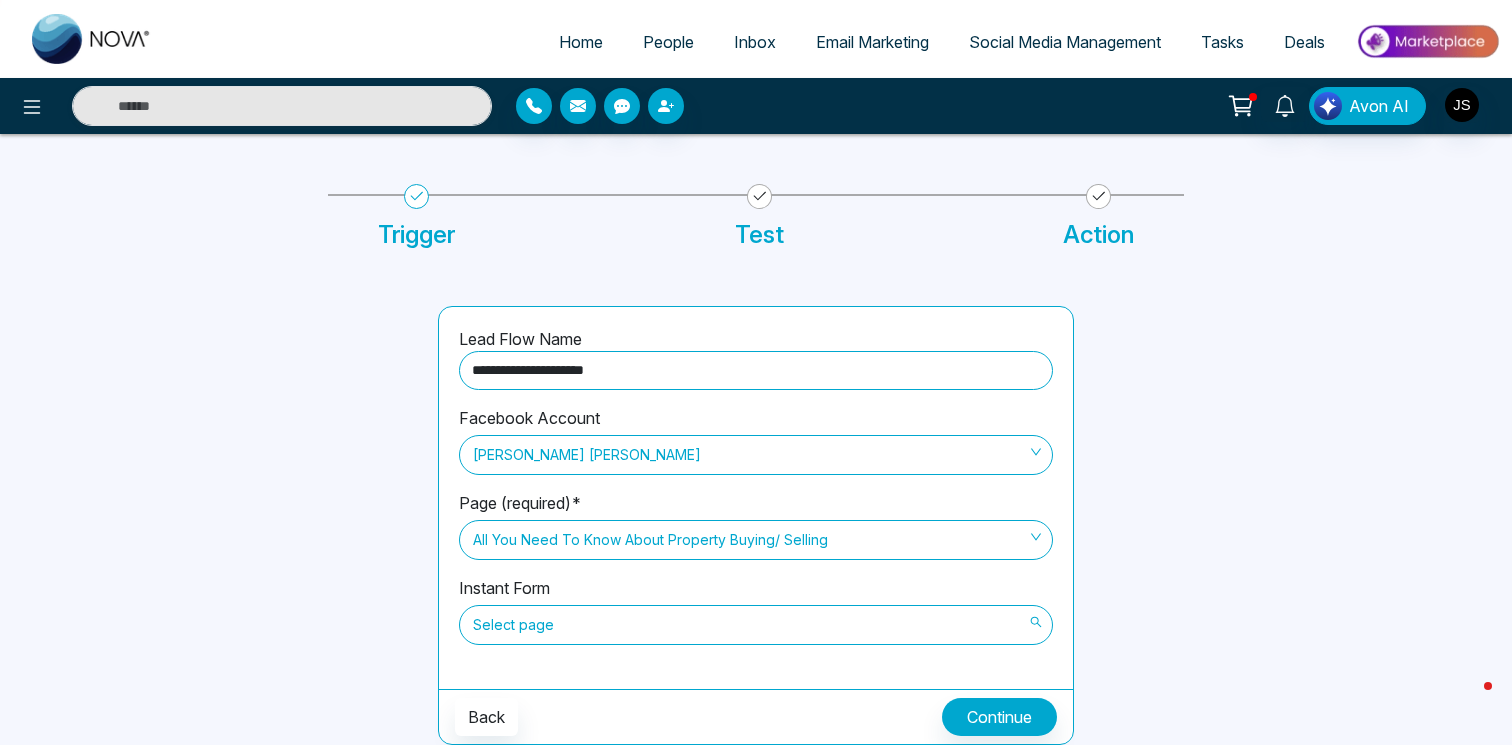 click on "Select page" at bounding box center [756, 625] 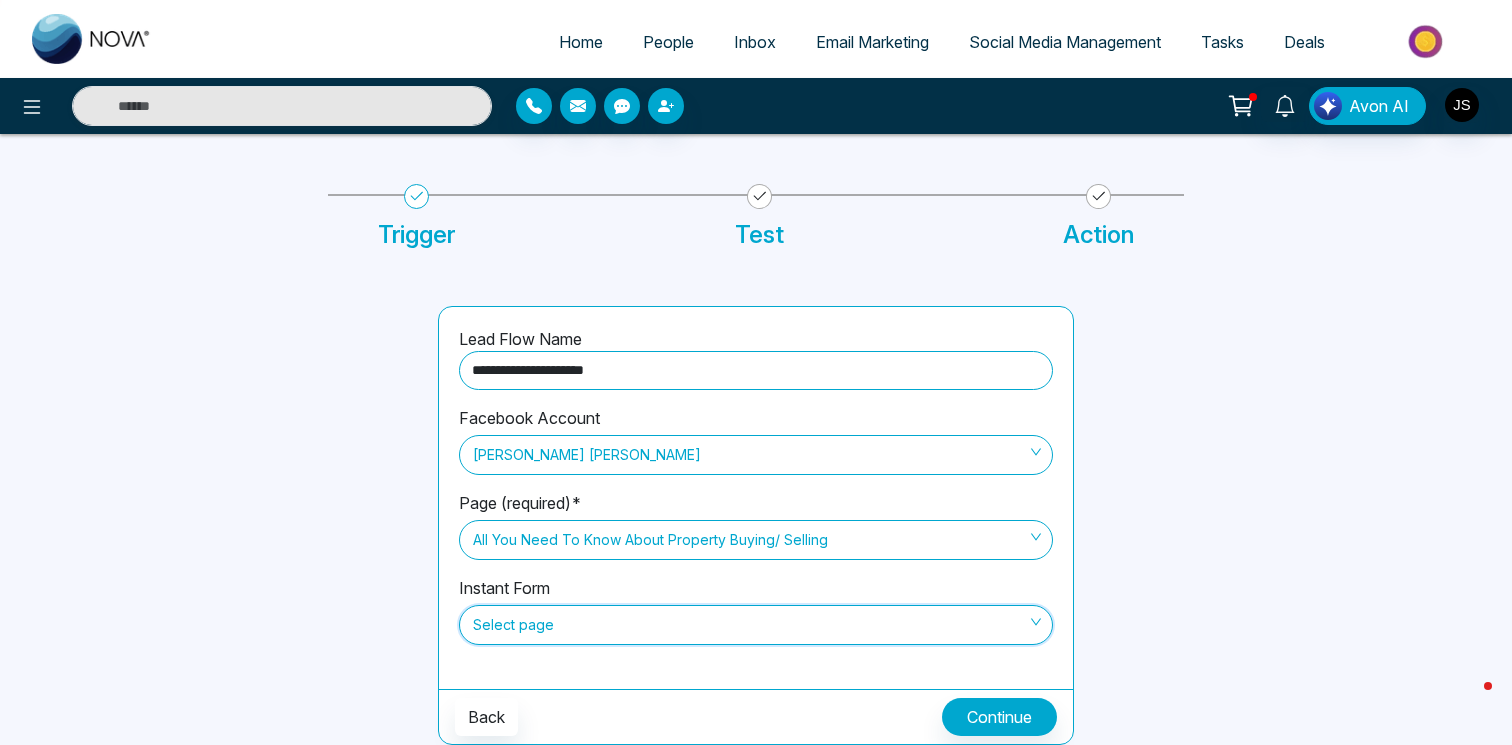 click on "Select page" at bounding box center [756, 625] 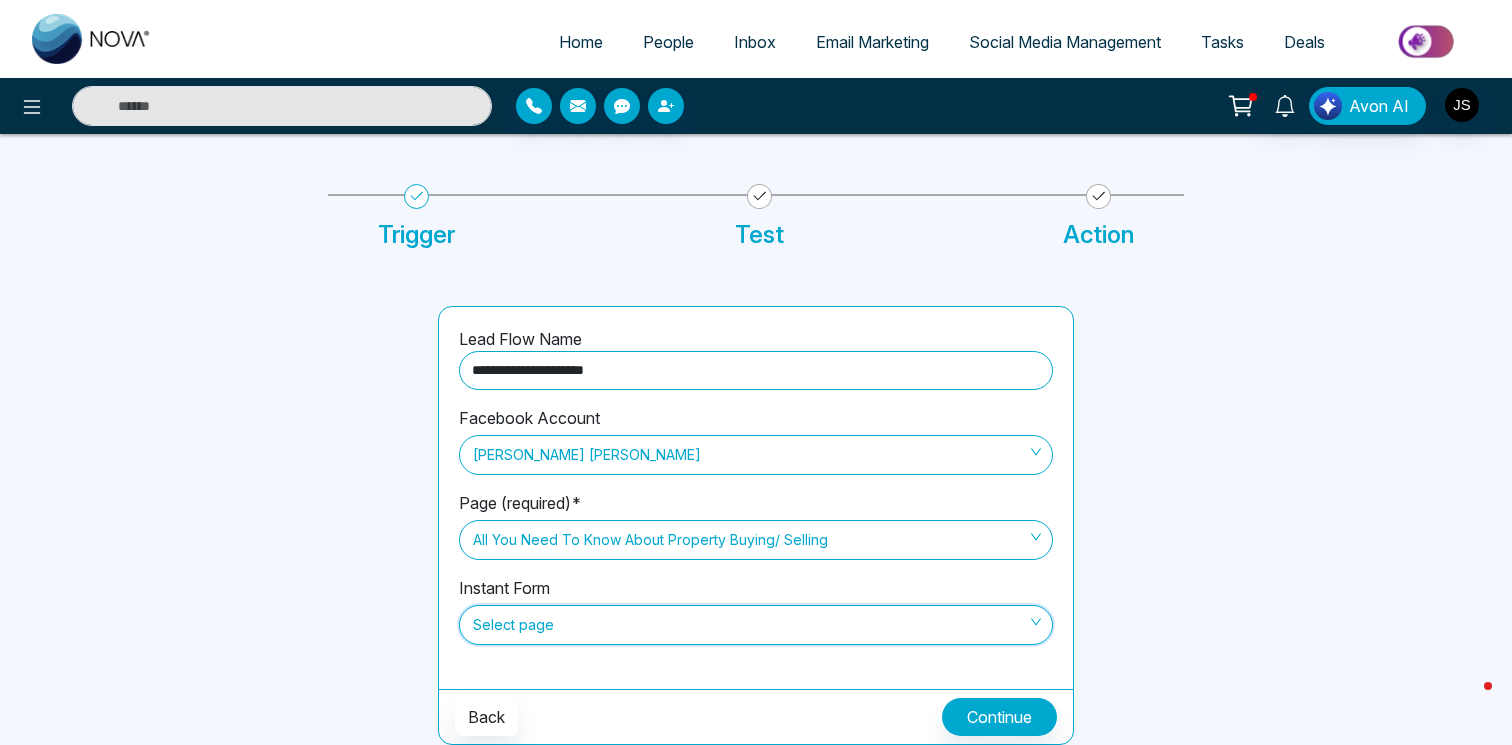 click on "Social Media Management" at bounding box center [1065, 42] 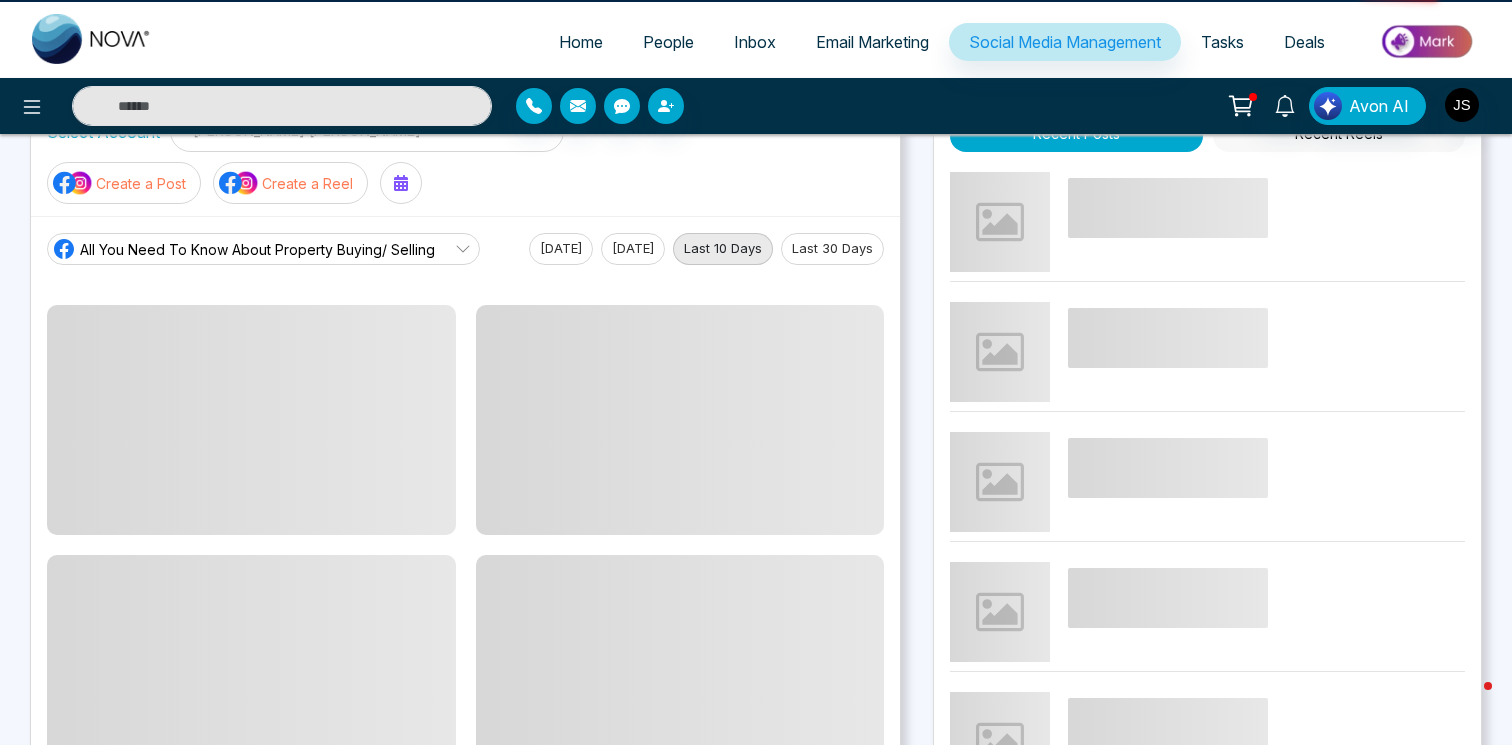 scroll, scrollTop: 0, scrollLeft: 0, axis: both 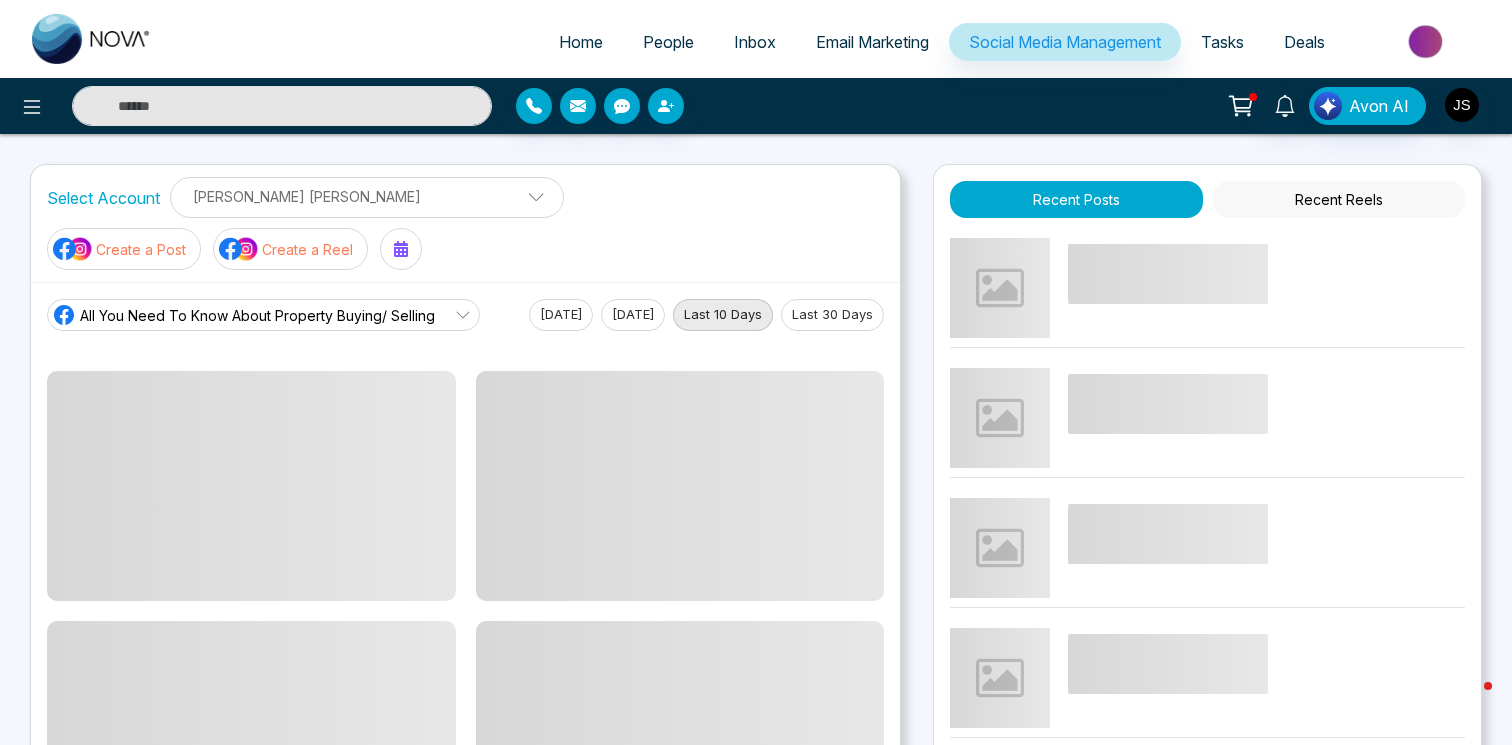 click on "[PERSON_NAME] [PERSON_NAME]" at bounding box center (367, 196) 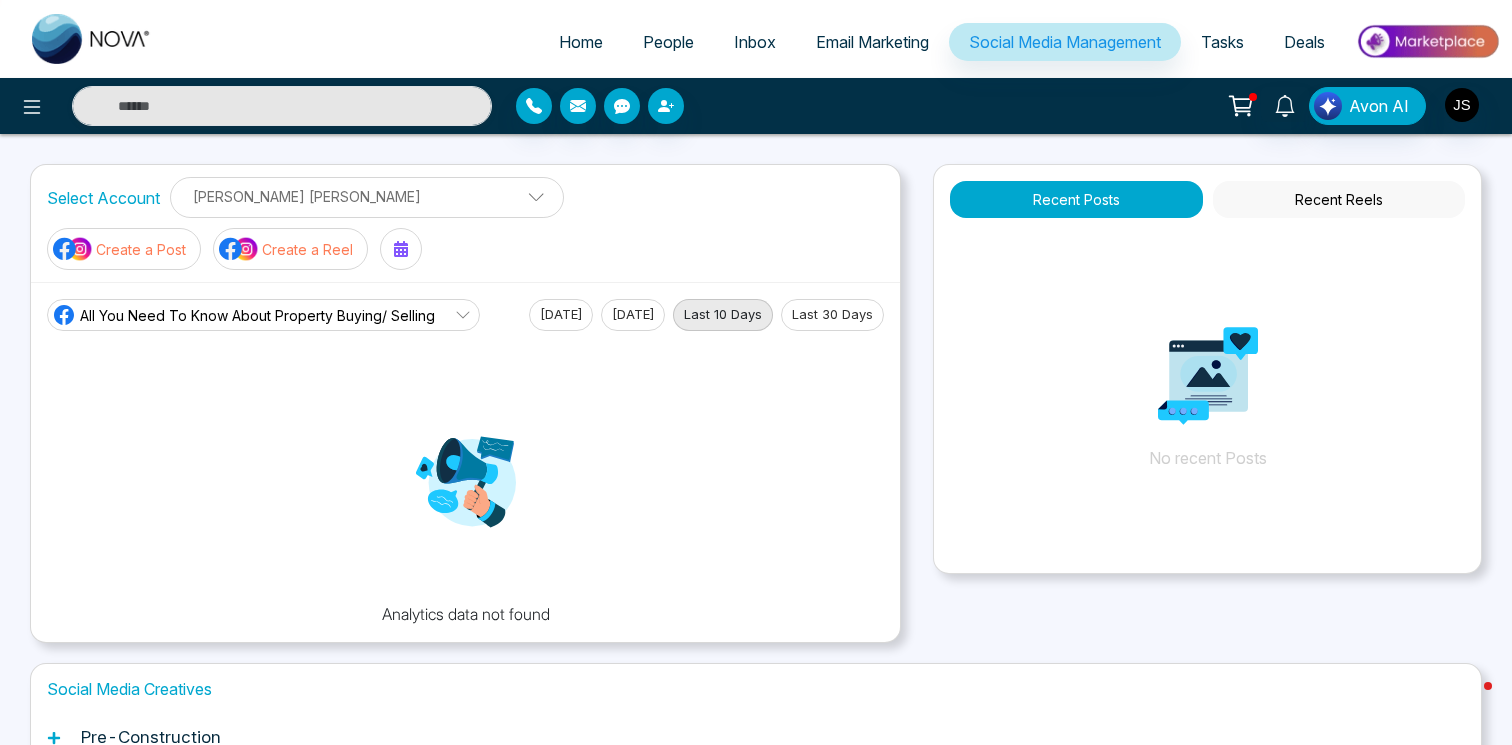 click on "[PERSON_NAME] [PERSON_NAME]" at bounding box center (367, 196) 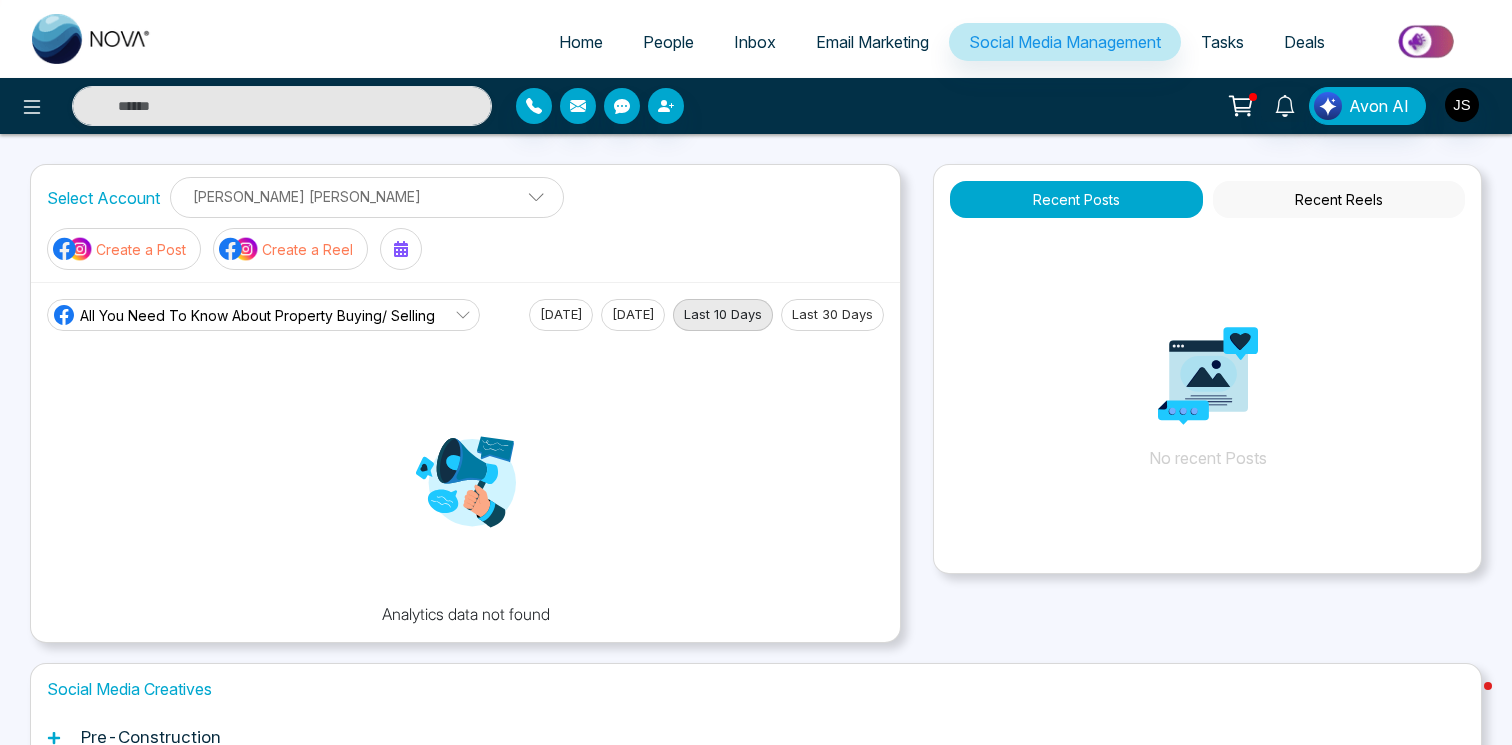 click on "[PERSON_NAME] [PERSON_NAME]" at bounding box center (367, 196) 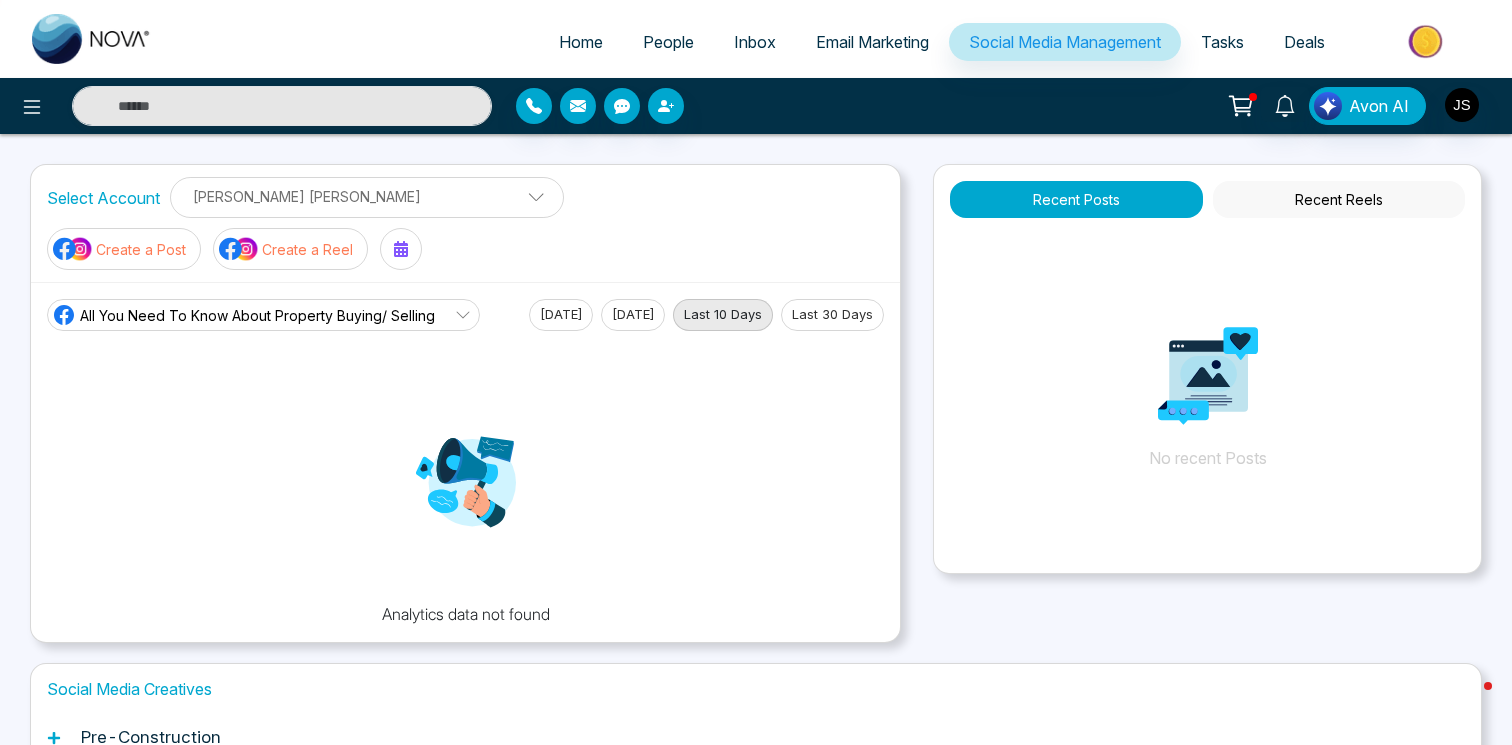 click on "Select Account [PERSON_NAME] [PERSON_NAME]     [PERSON_NAME] [PERSON_NAME]      Add Social Accounts   Create a Post Create a Reel" at bounding box center (465, 223) 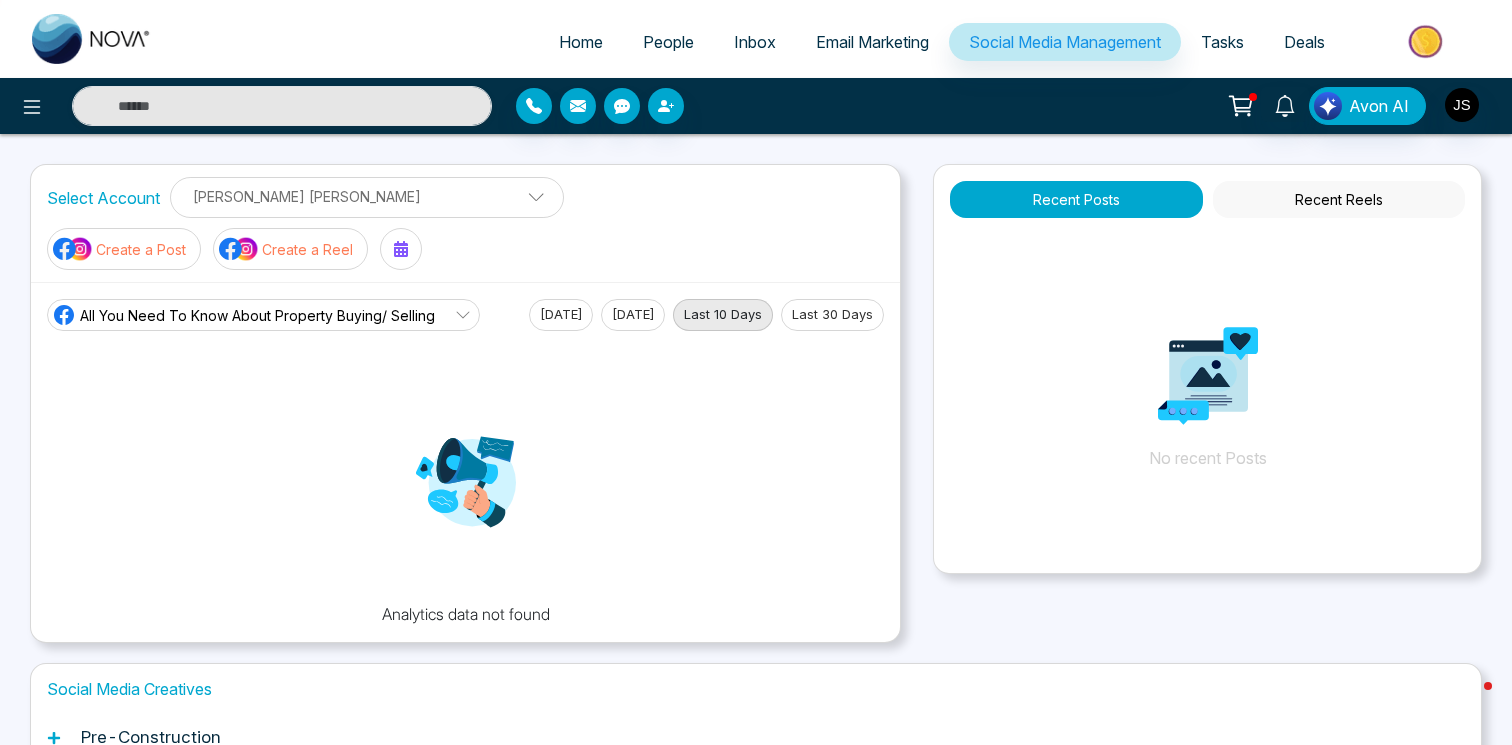 click on "[PERSON_NAME] [PERSON_NAME]" at bounding box center [367, 196] 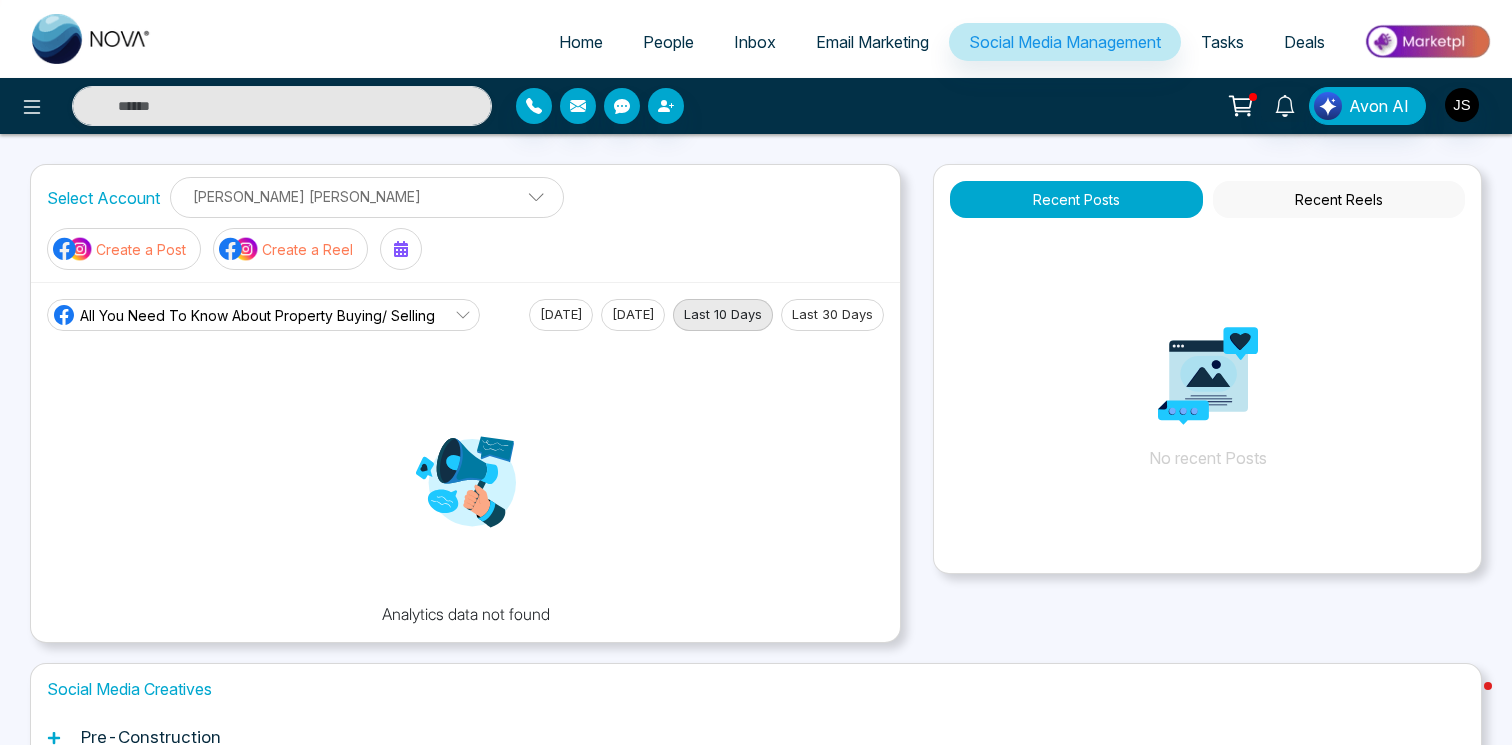 click on "[PERSON_NAME] [PERSON_NAME]" at bounding box center (367, 196) 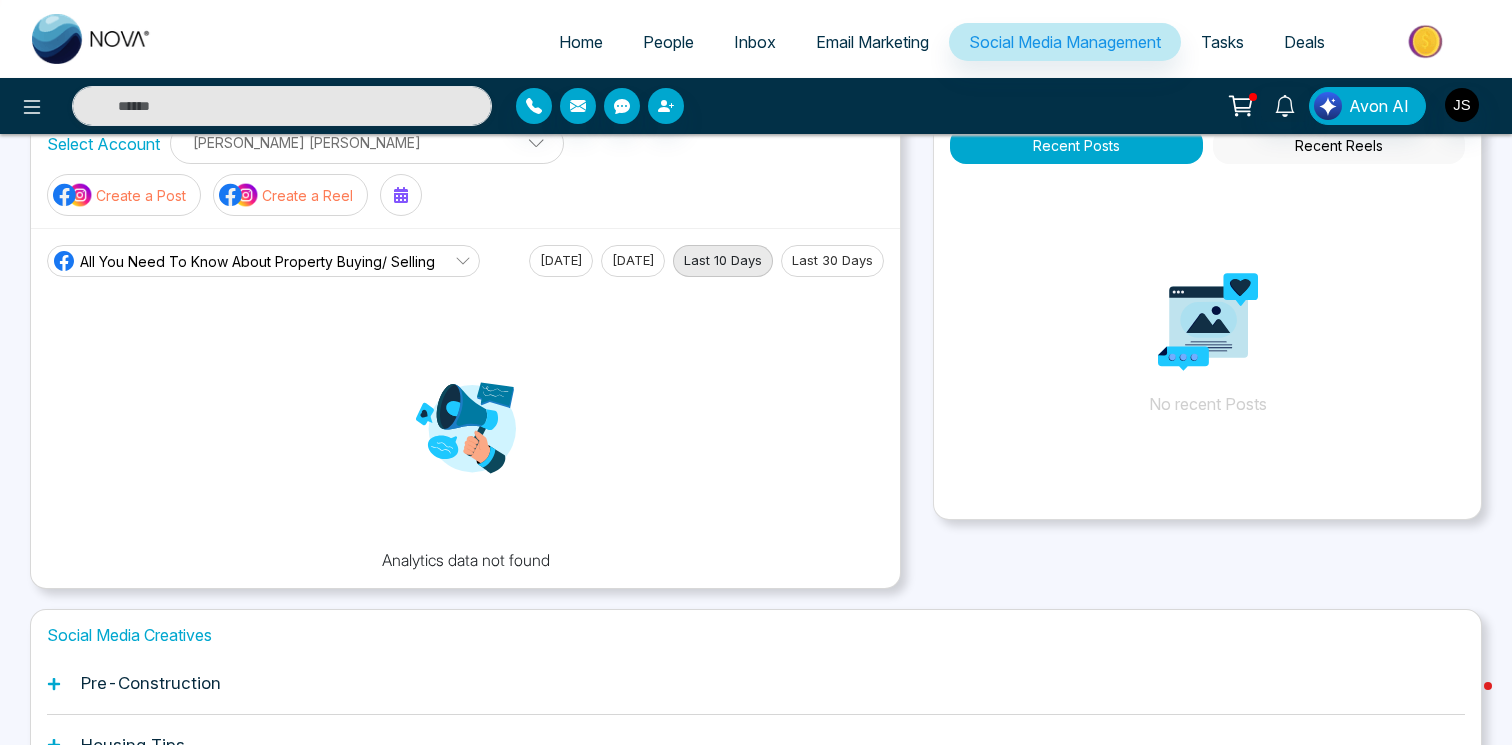 scroll, scrollTop: 0, scrollLeft: 0, axis: both 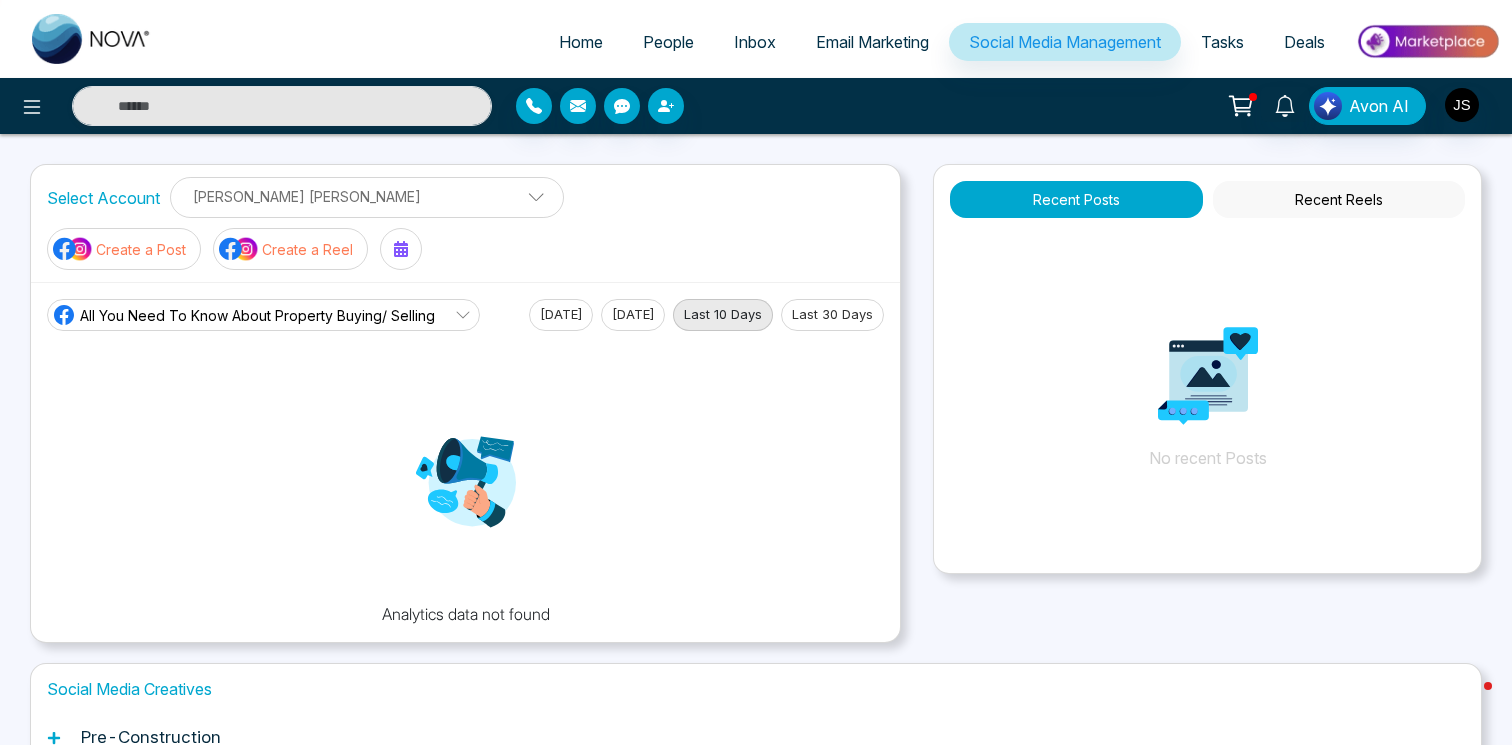 click at bounding box center [529, 202] 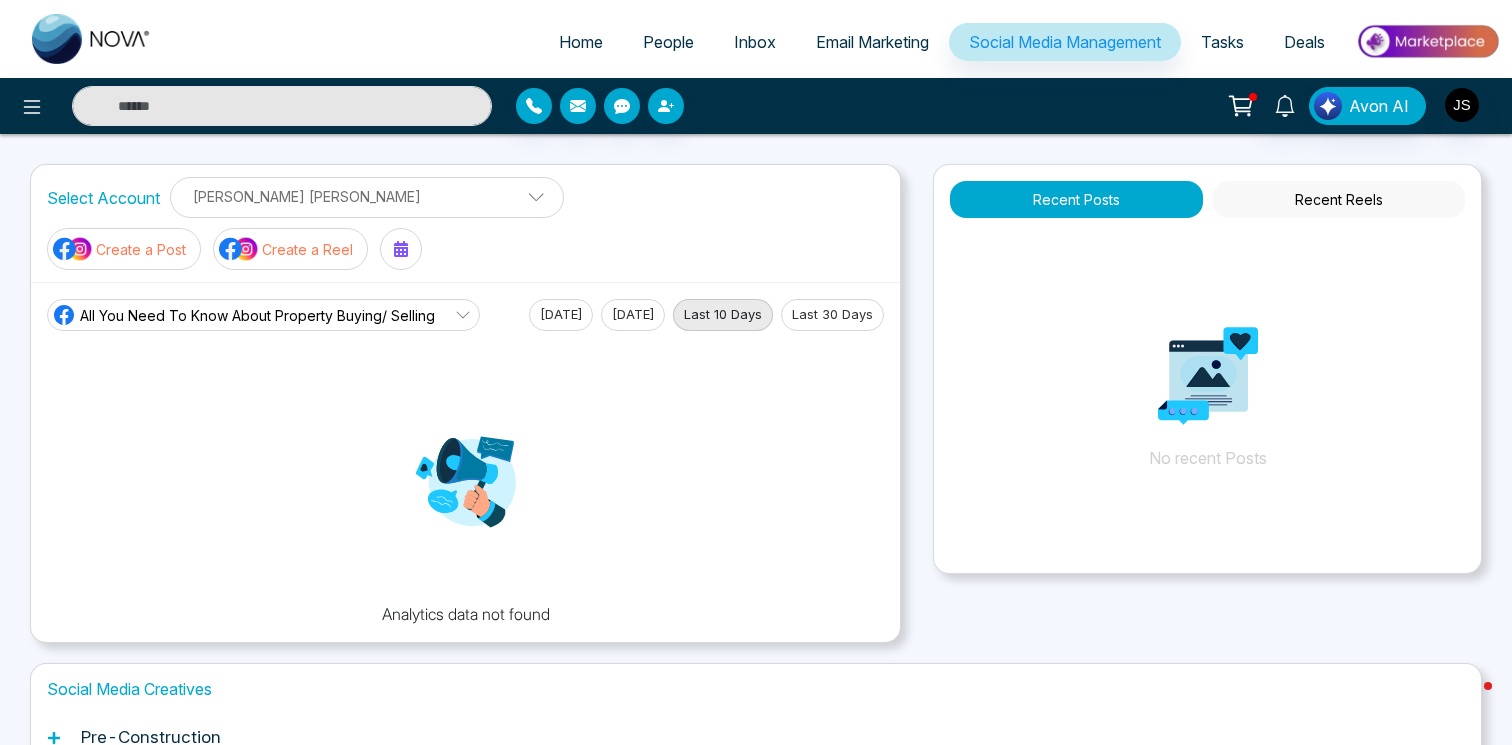 click at bounding box center [529, 202] 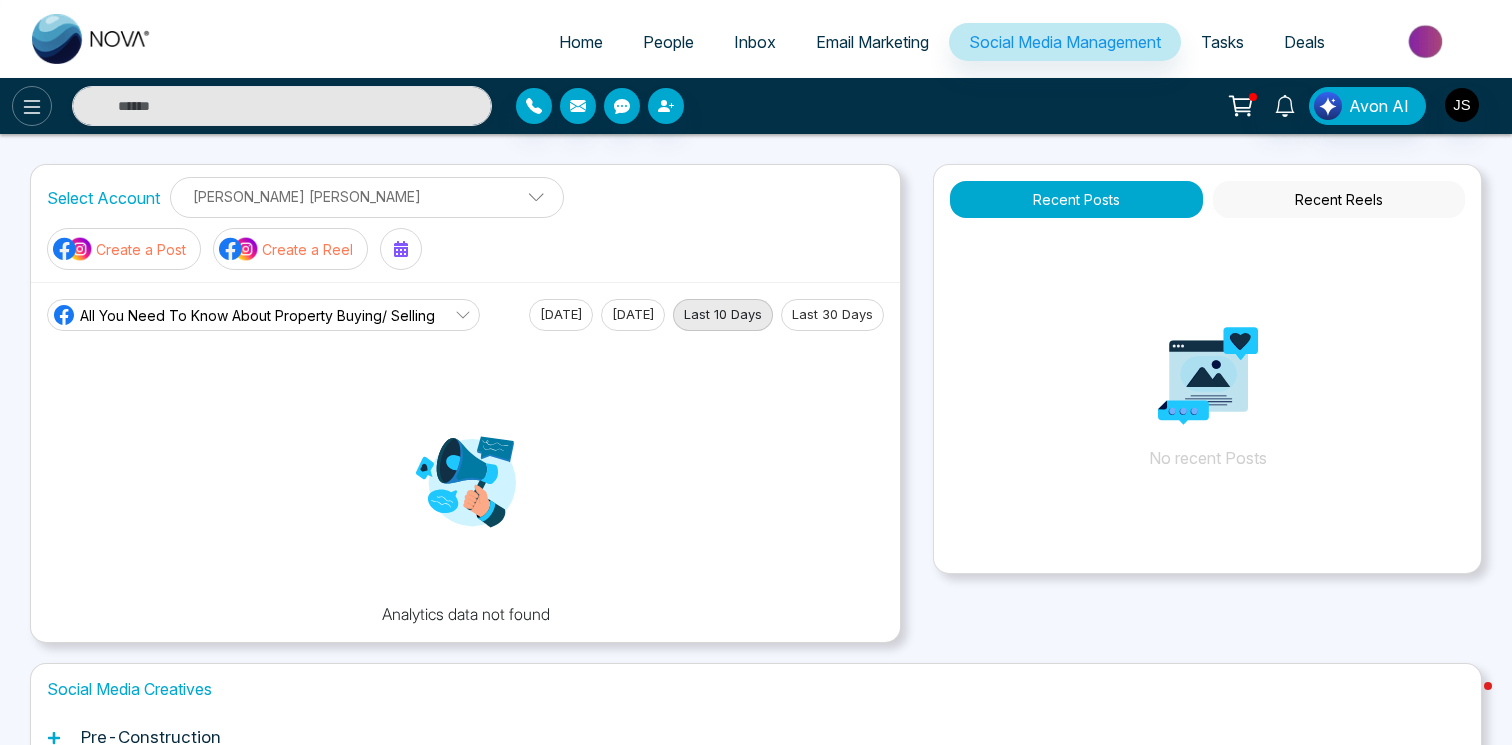 click 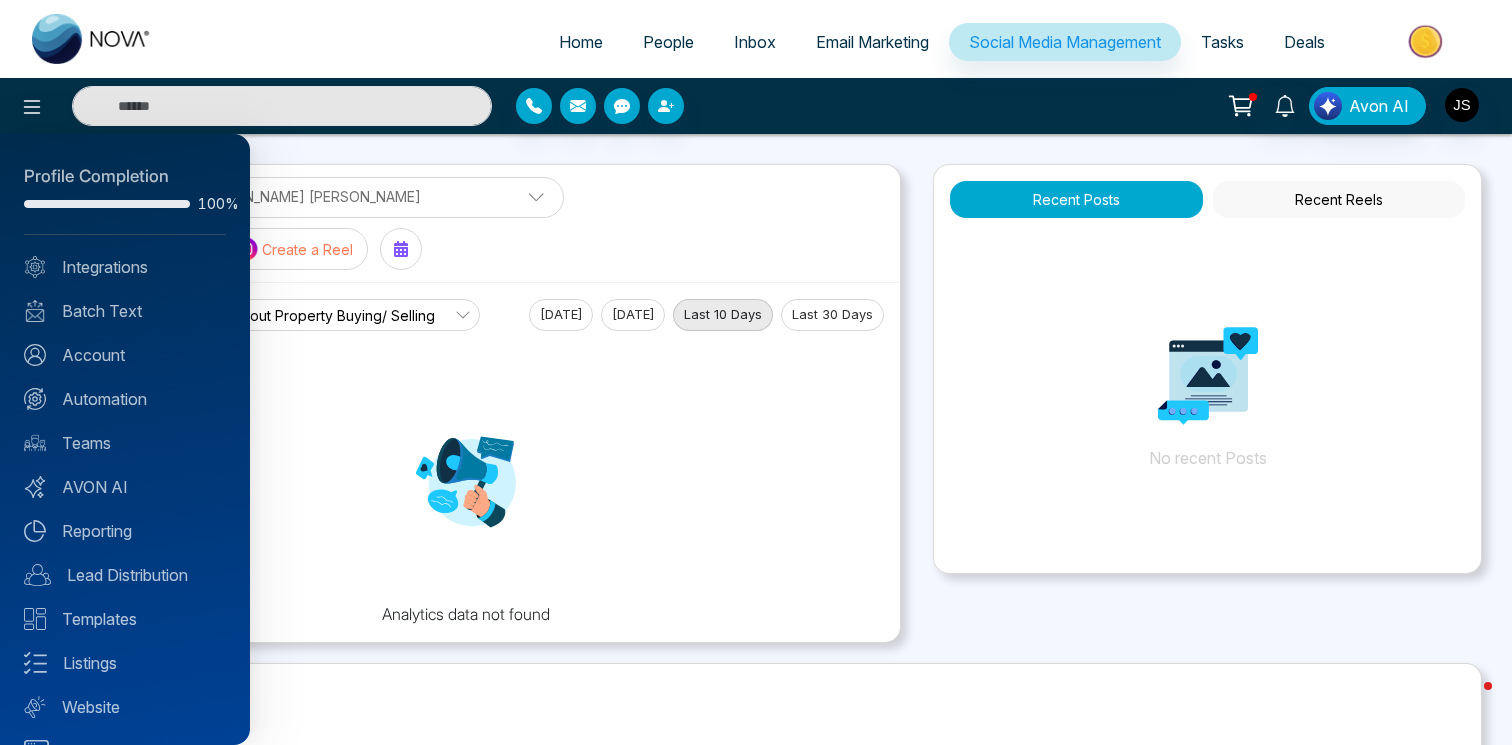 click at bounding box center (756, 372) 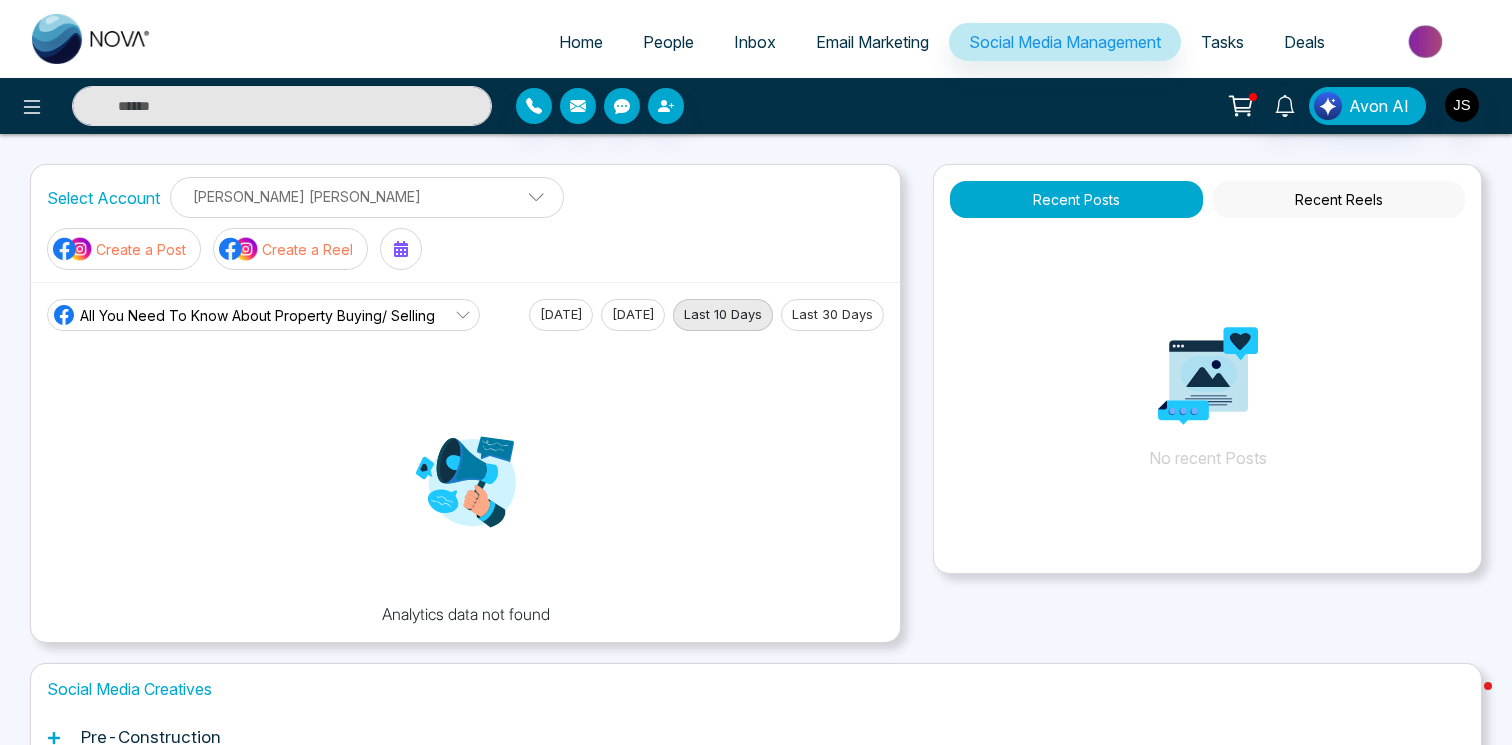 click at bounding box center [529, 202] 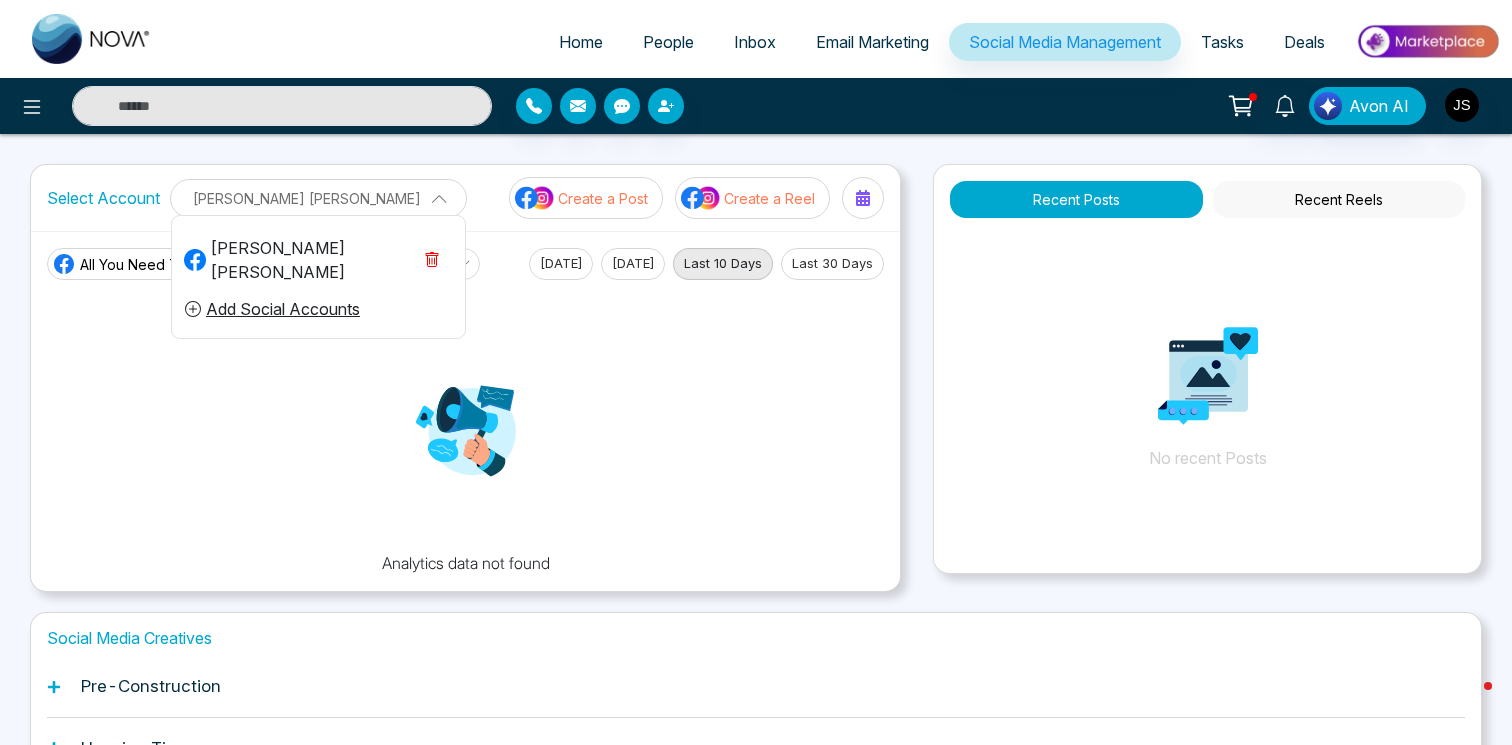 click on "[PERSON_NAME] [PERSON_NAME]     [PERSON_NAME] [PERSON_NAME] Social Accounts" at bounding box center (318, 198) 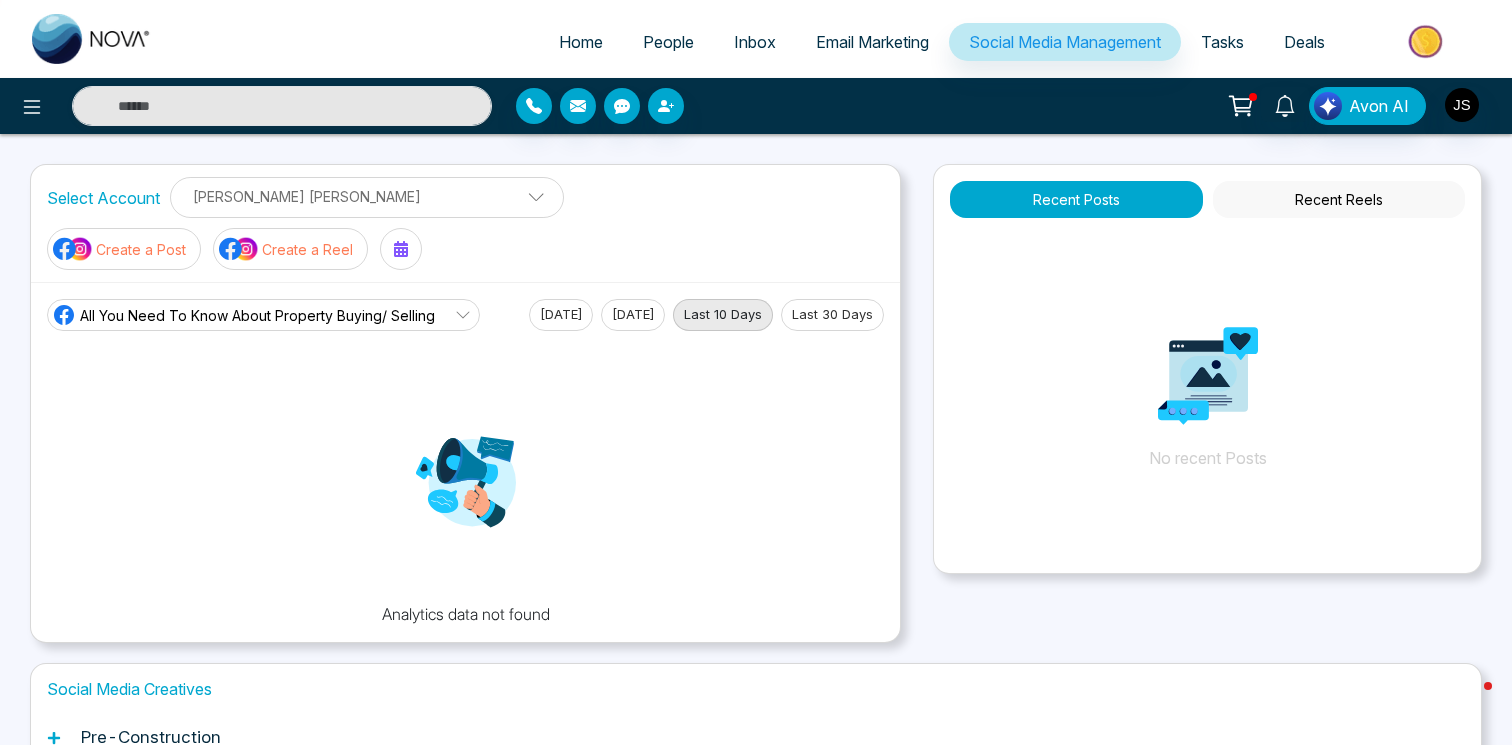 click at bounding box center [529, 202] 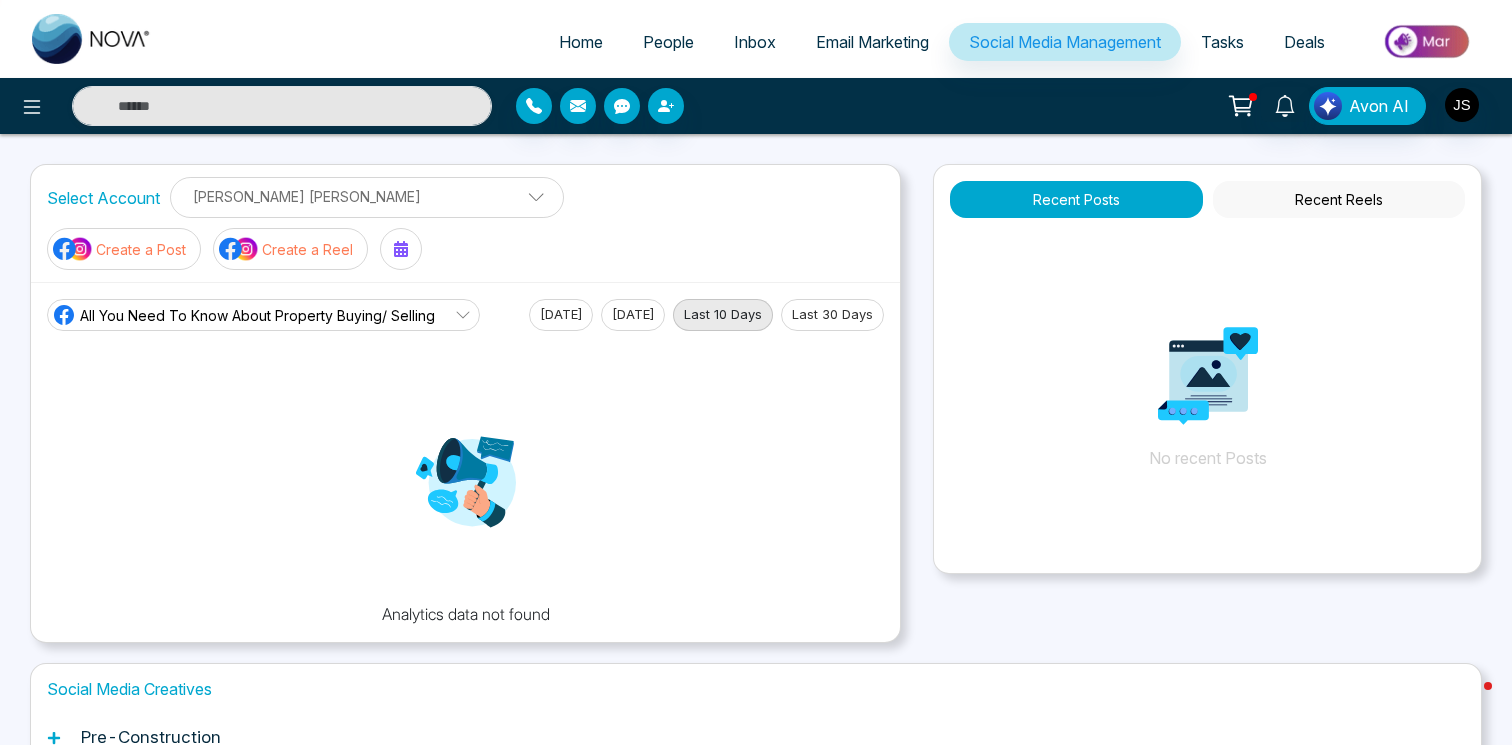 click on "Analytics data not found" at bounding box center [465, 478] 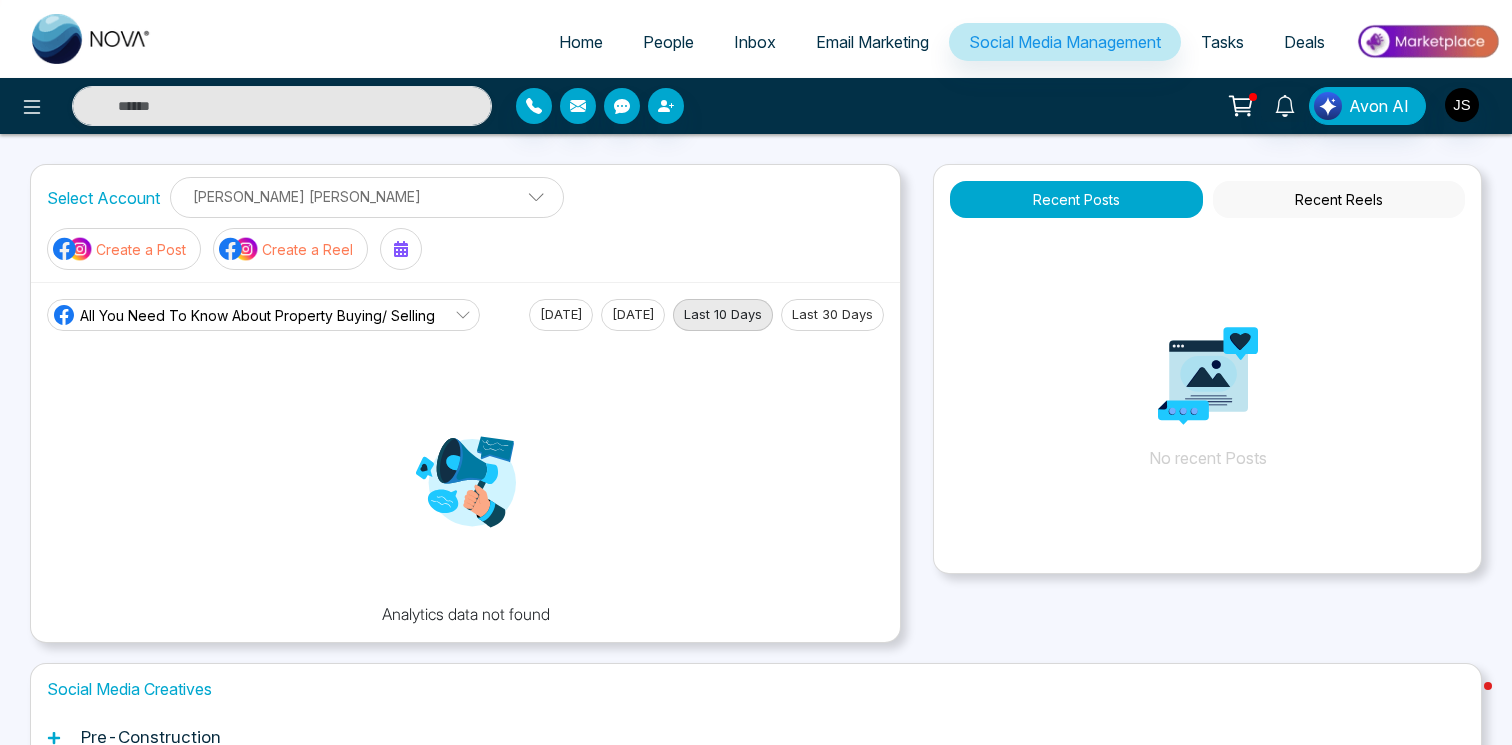 click on "All You Need To Know About Property Buying/ Selling" at bounding box center [257, 315] 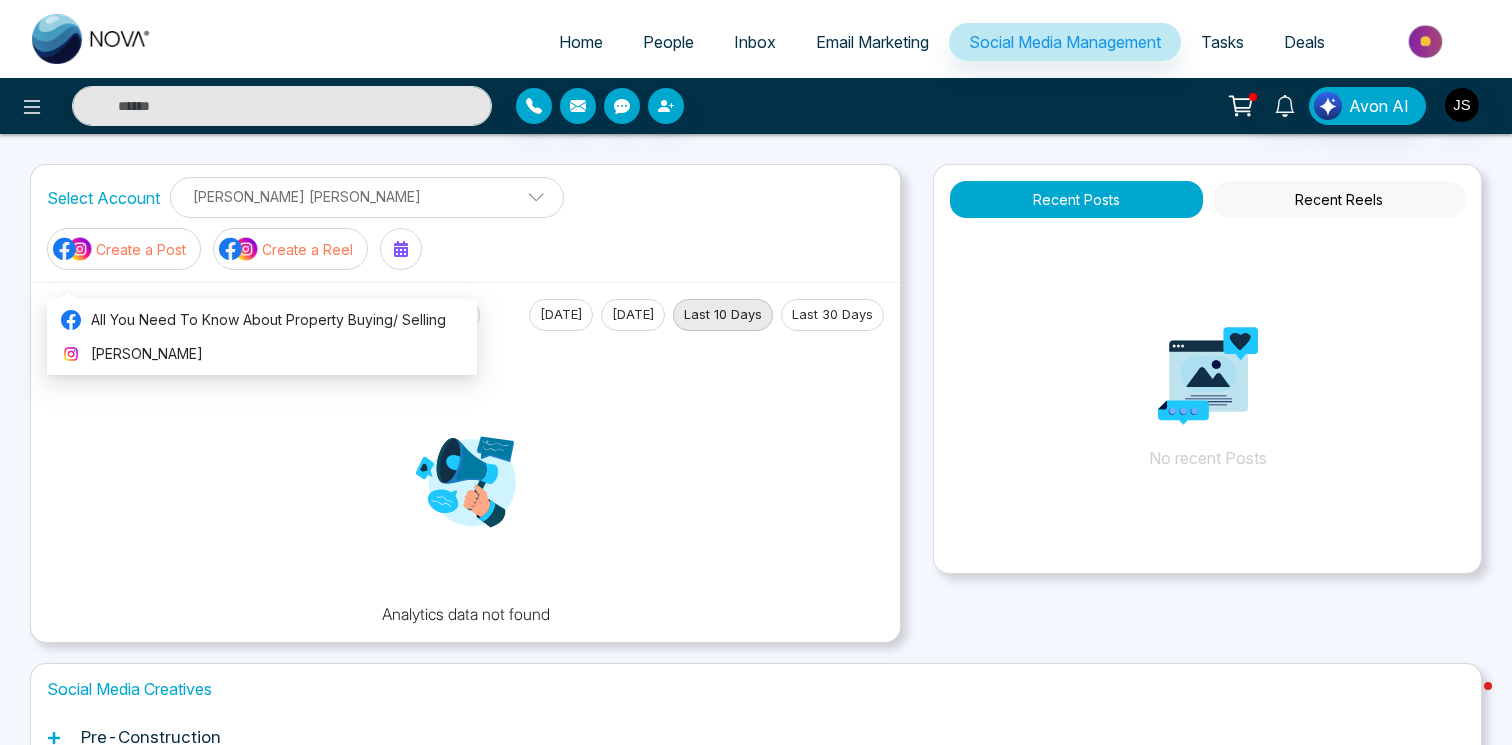 click on "All You Need To Know About Property Buying/ Selling" at bounding box center [257, 315] 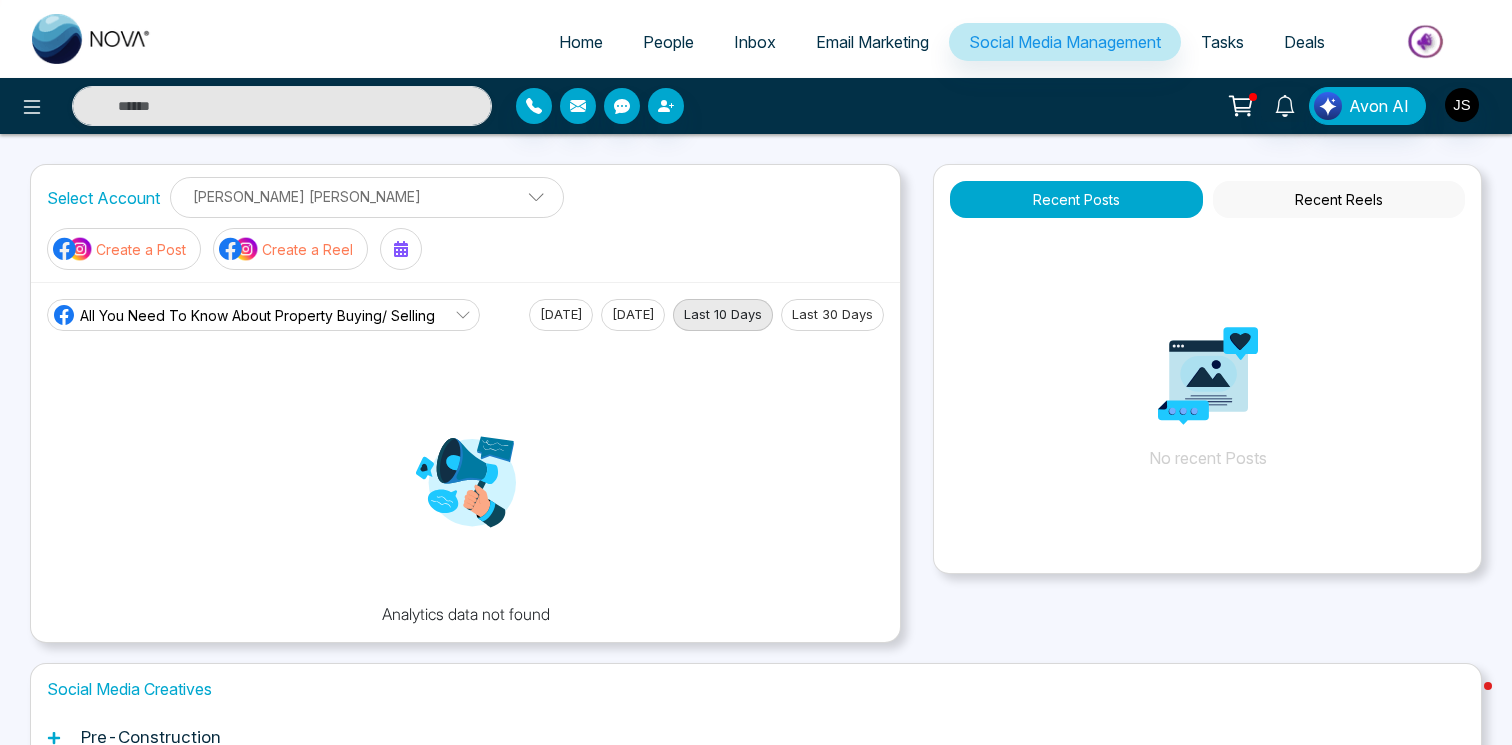 click at bounding box center (529, 202) 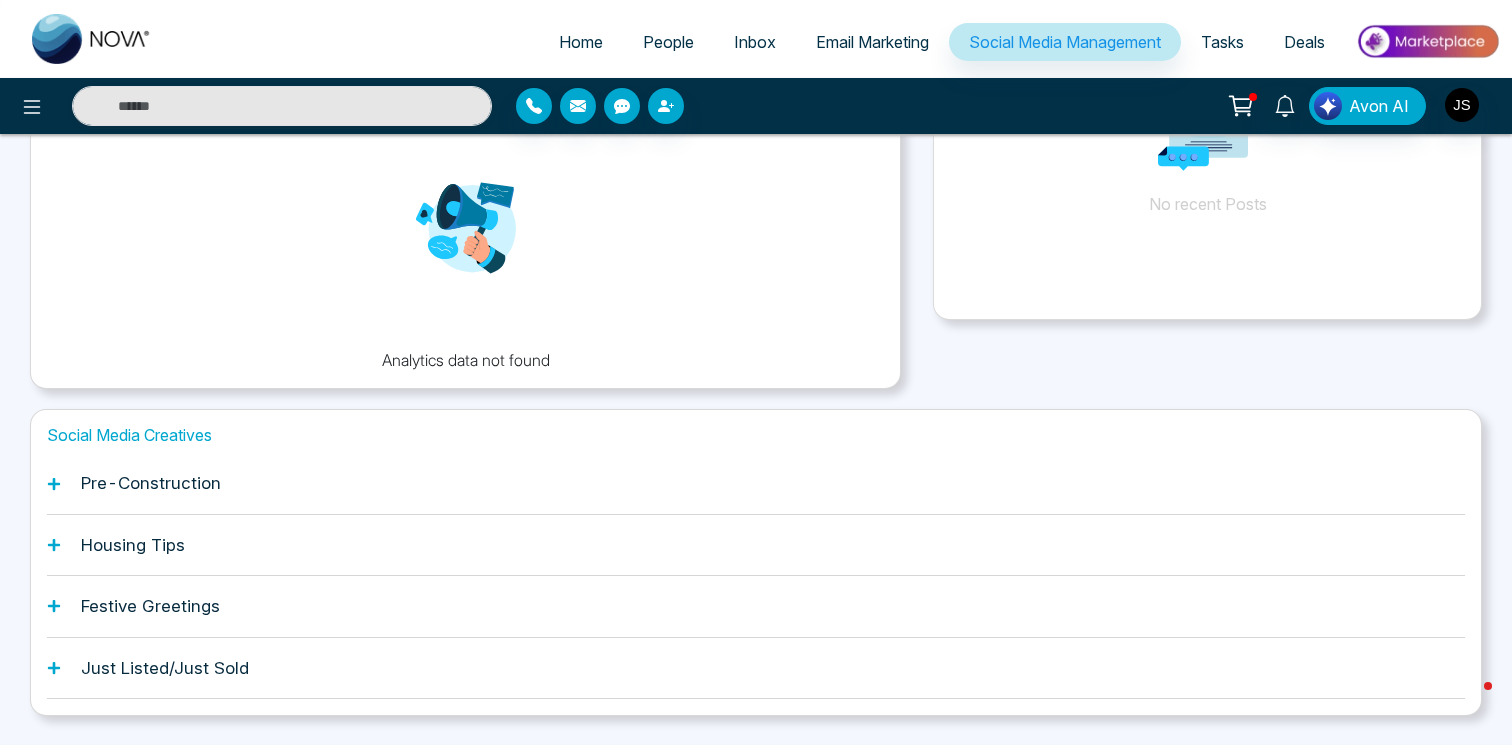scroll, scrollTop: 0, scrollLeft: 0, axis: both 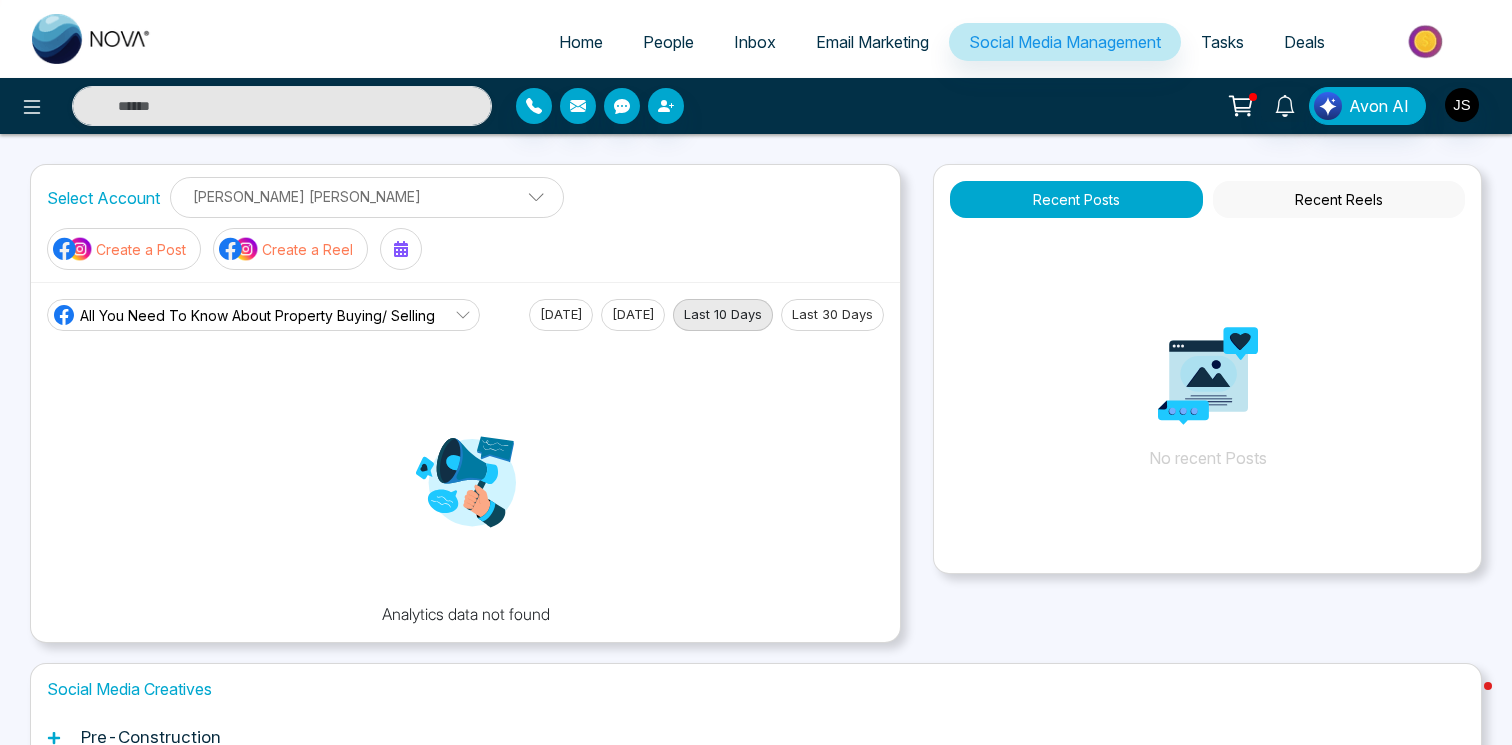 click at bounding box center (272, 106) 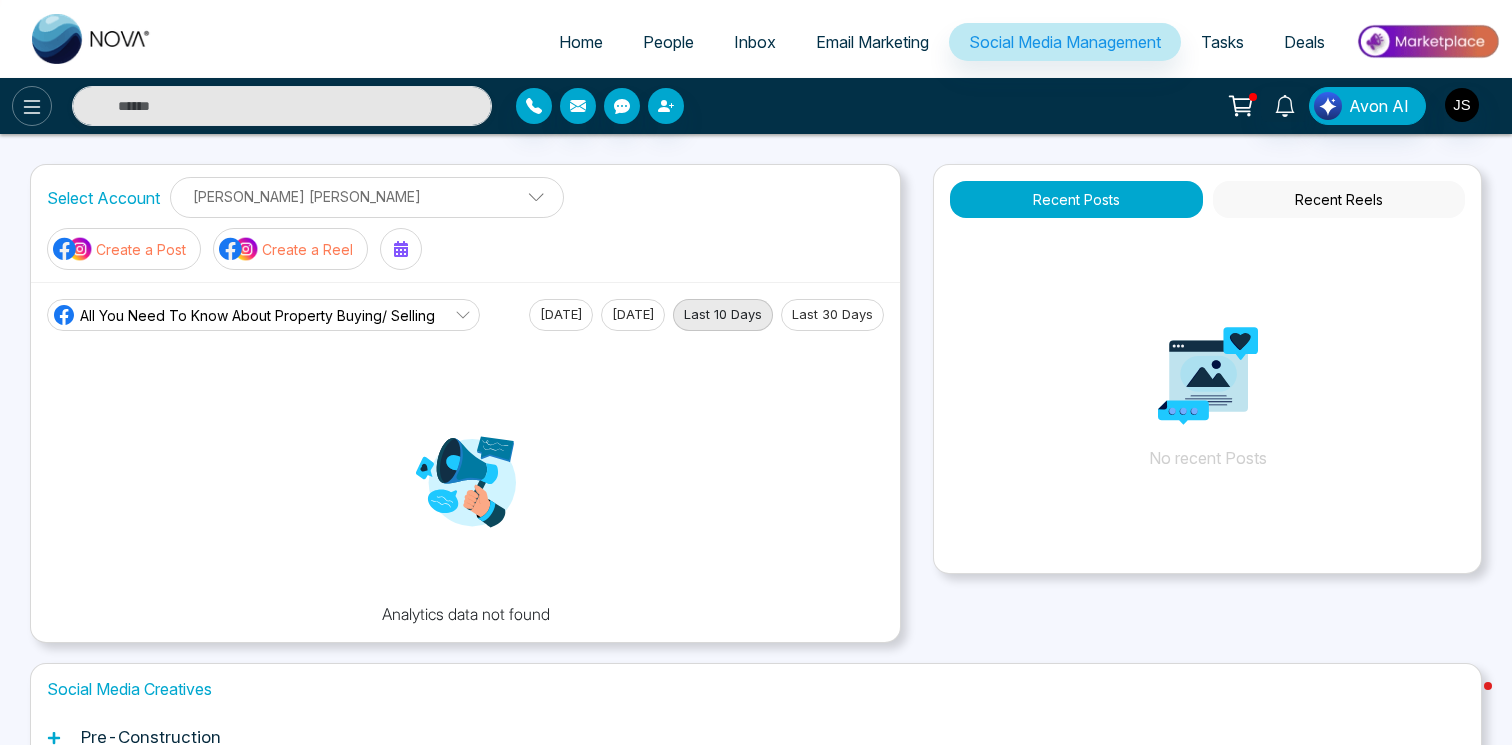 click 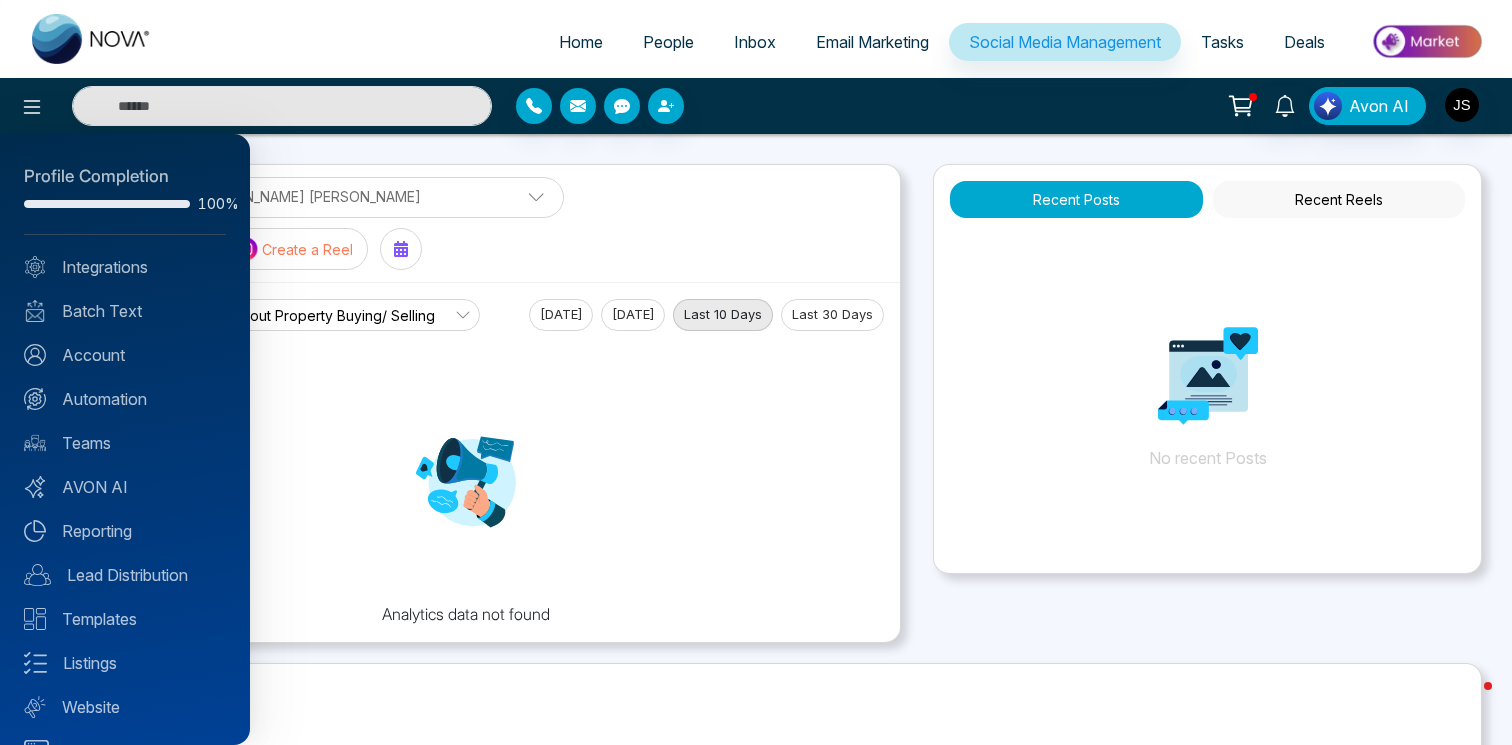 click at bounding box center (756, 372) 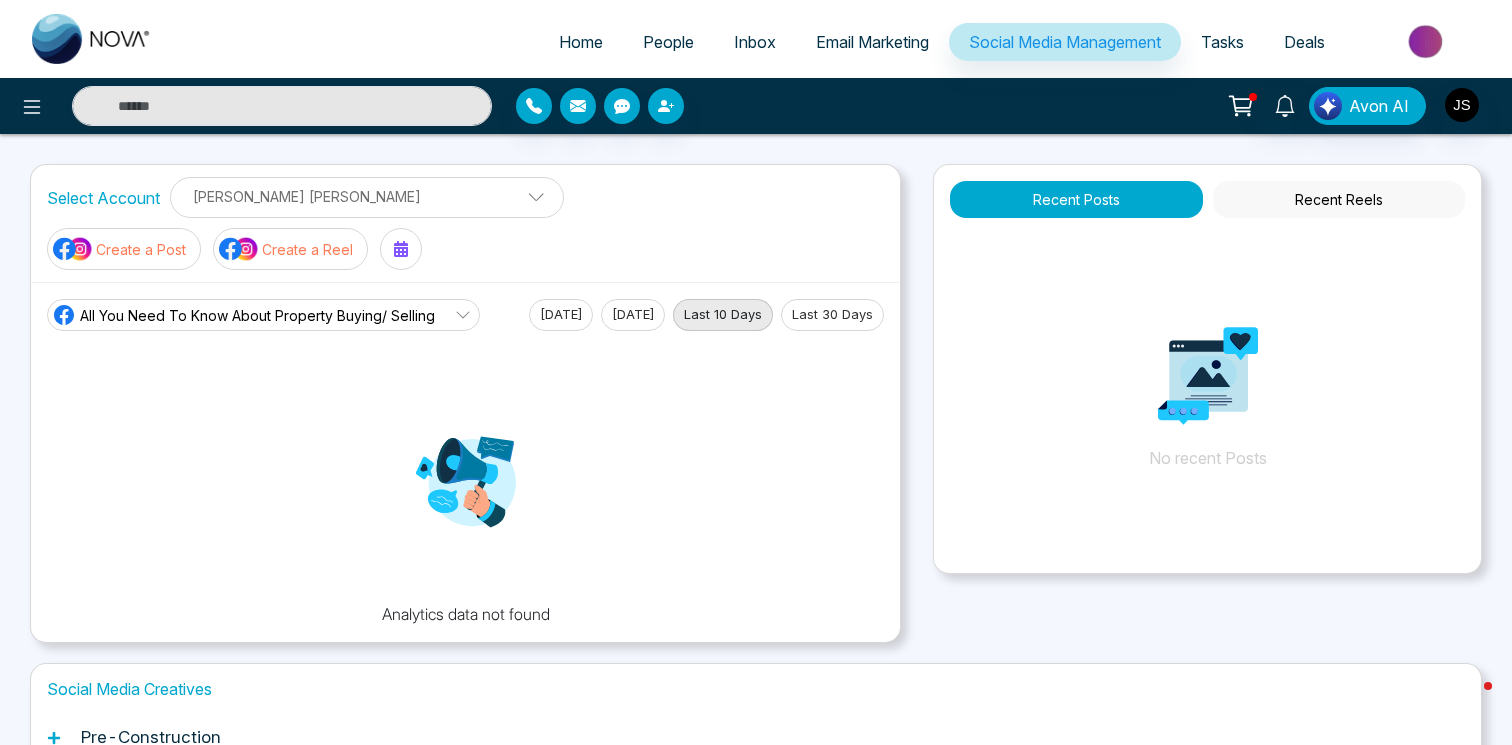 click on "Home" at bounding box center [581, 42] 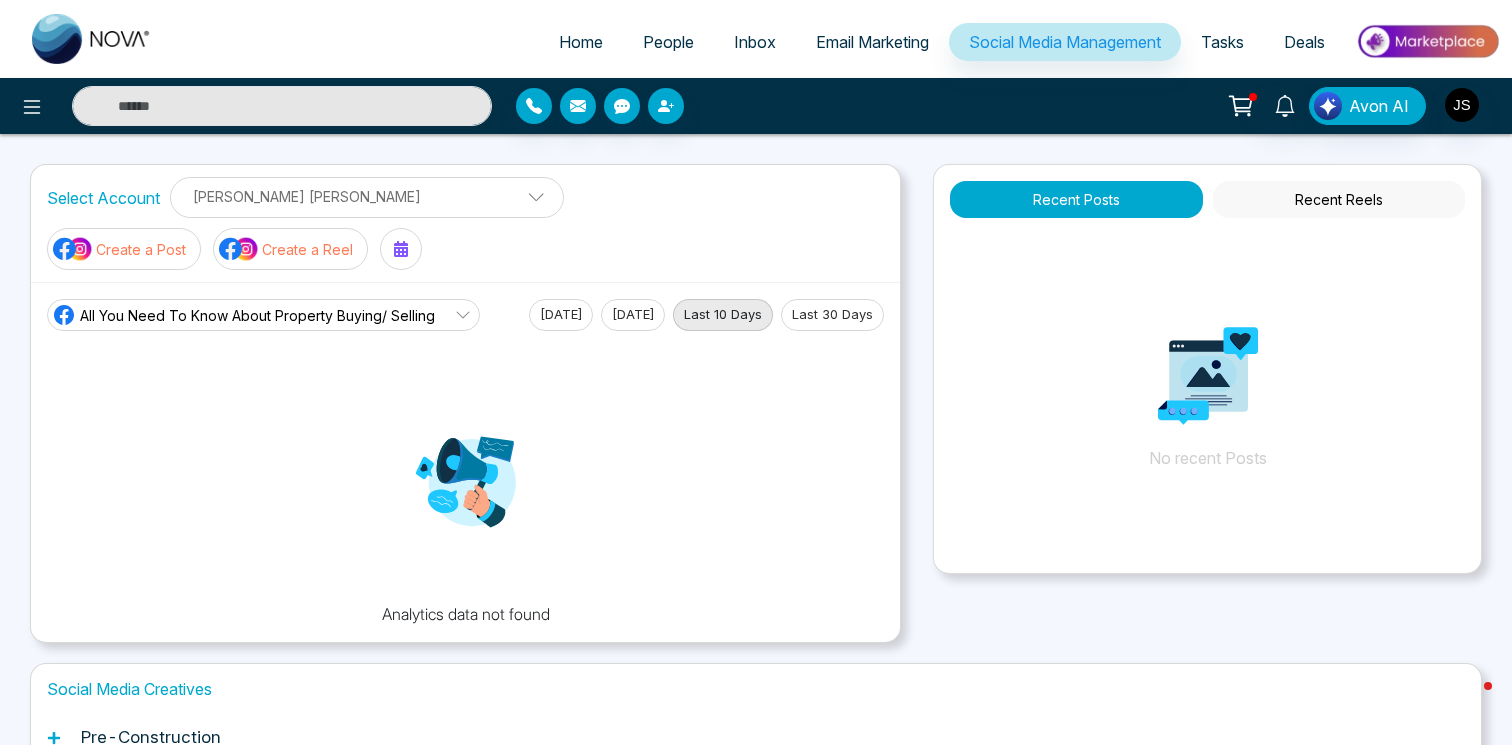 select on "*" 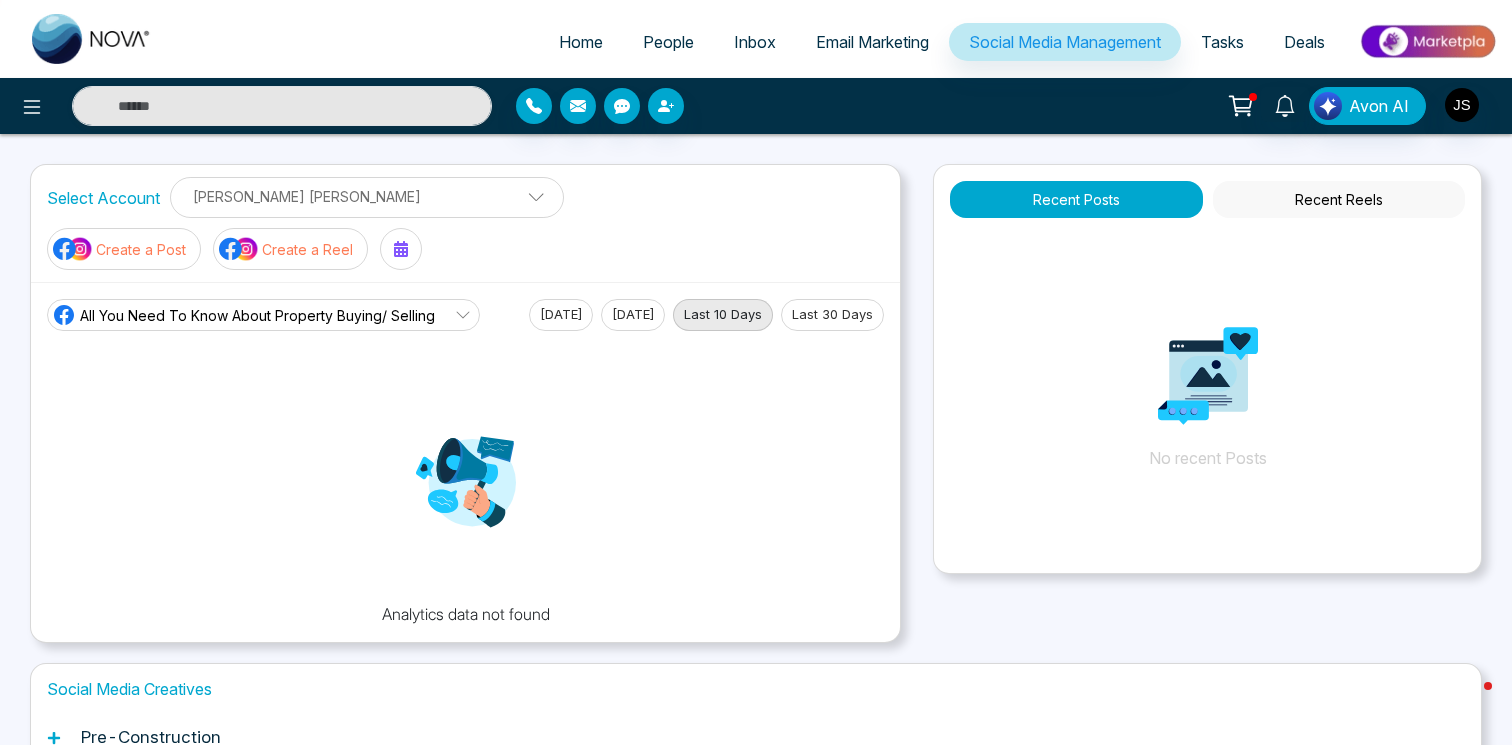 select on "*" 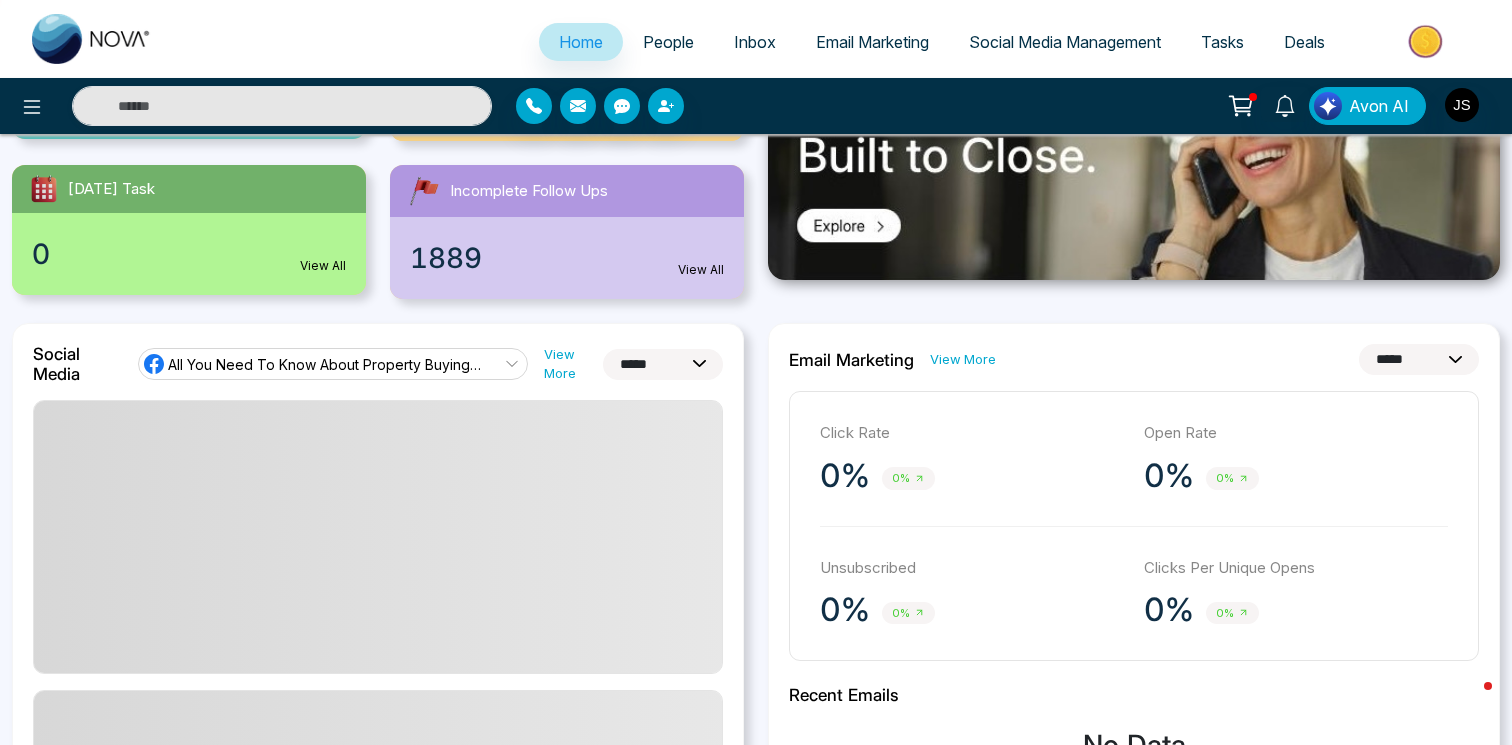 scroll, scrollTop: 445, scrollLeft: 0, axis: vertical 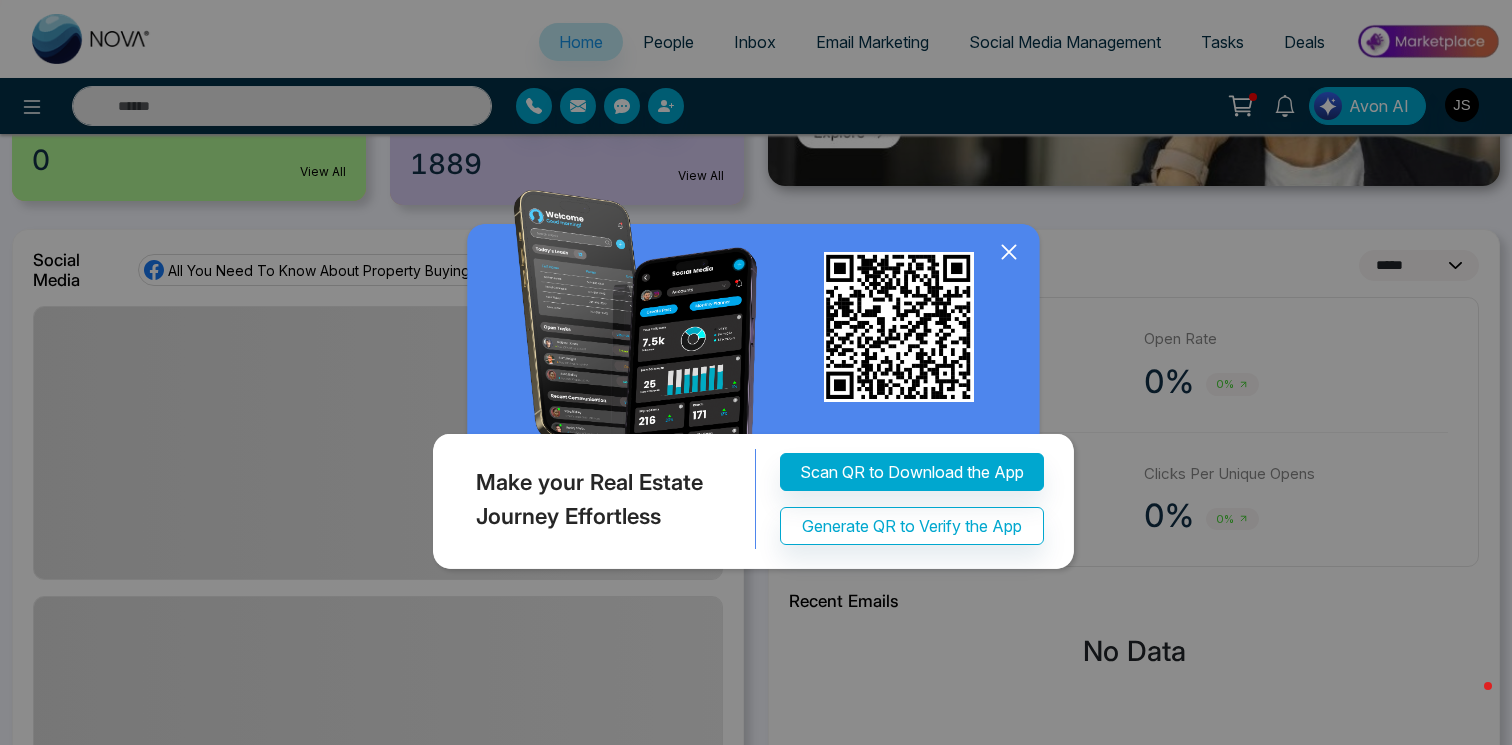 click at bounding box center (756, 384) 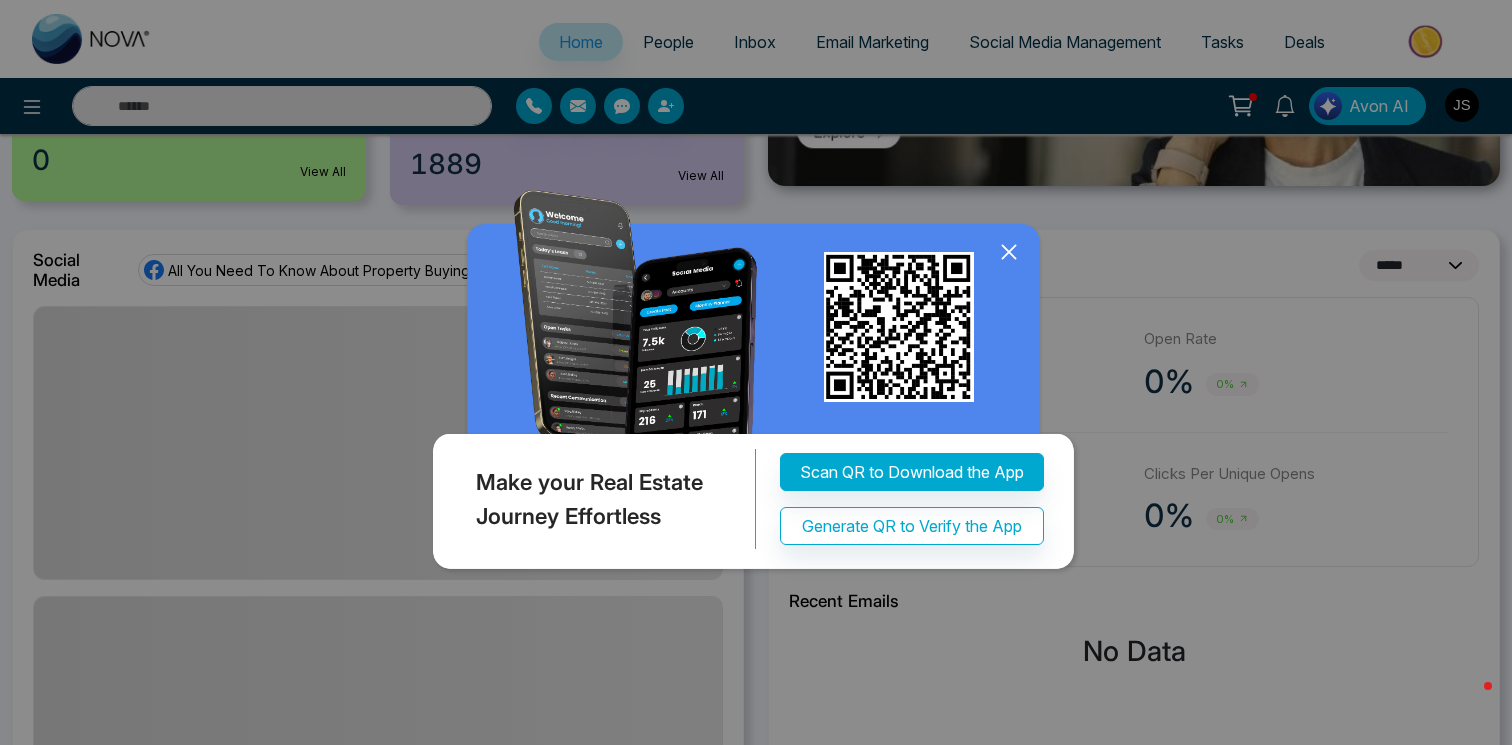 click 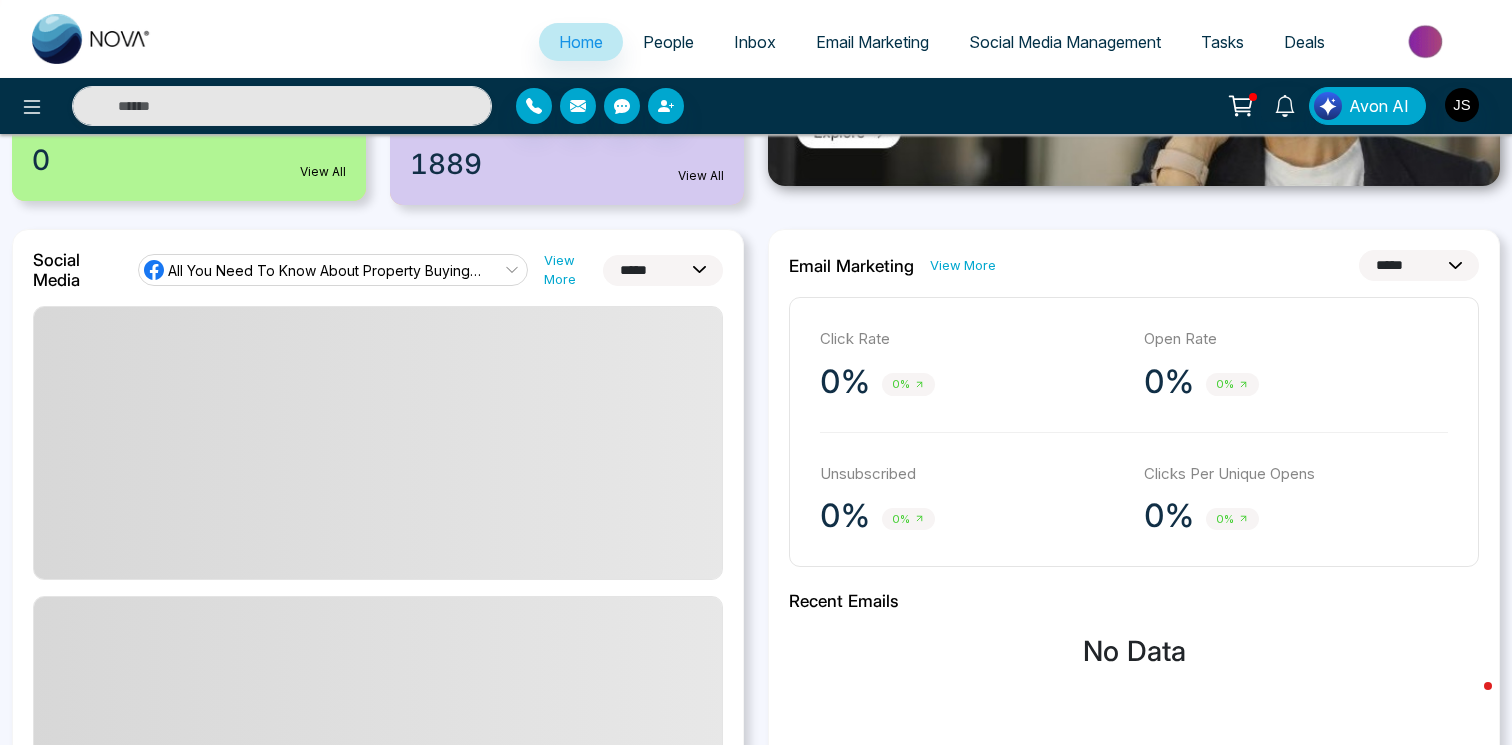click on "All You Need To Know About Property Buying/ Selling" at bounding box center (326, 270) 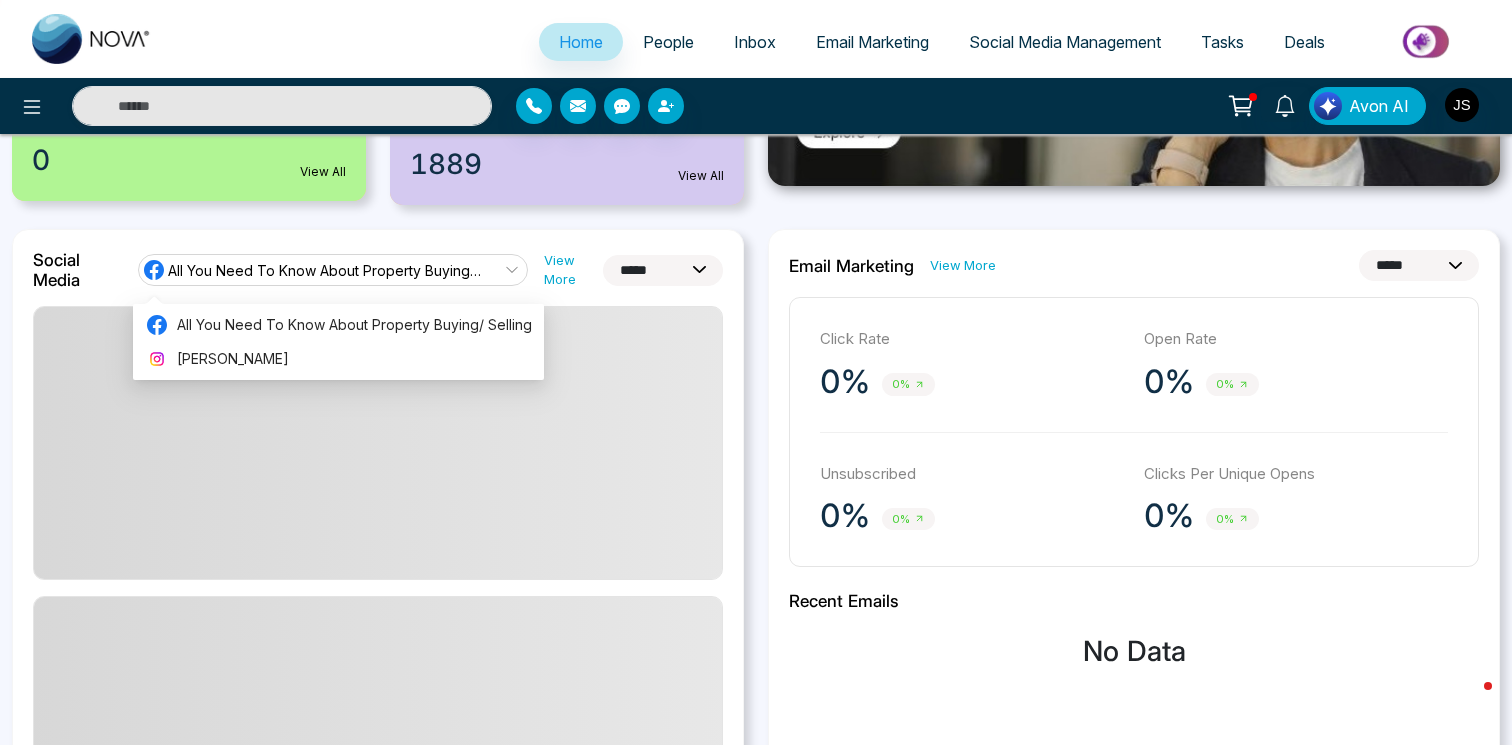click on "Social Media Management" at bounding box center (1065, 42) 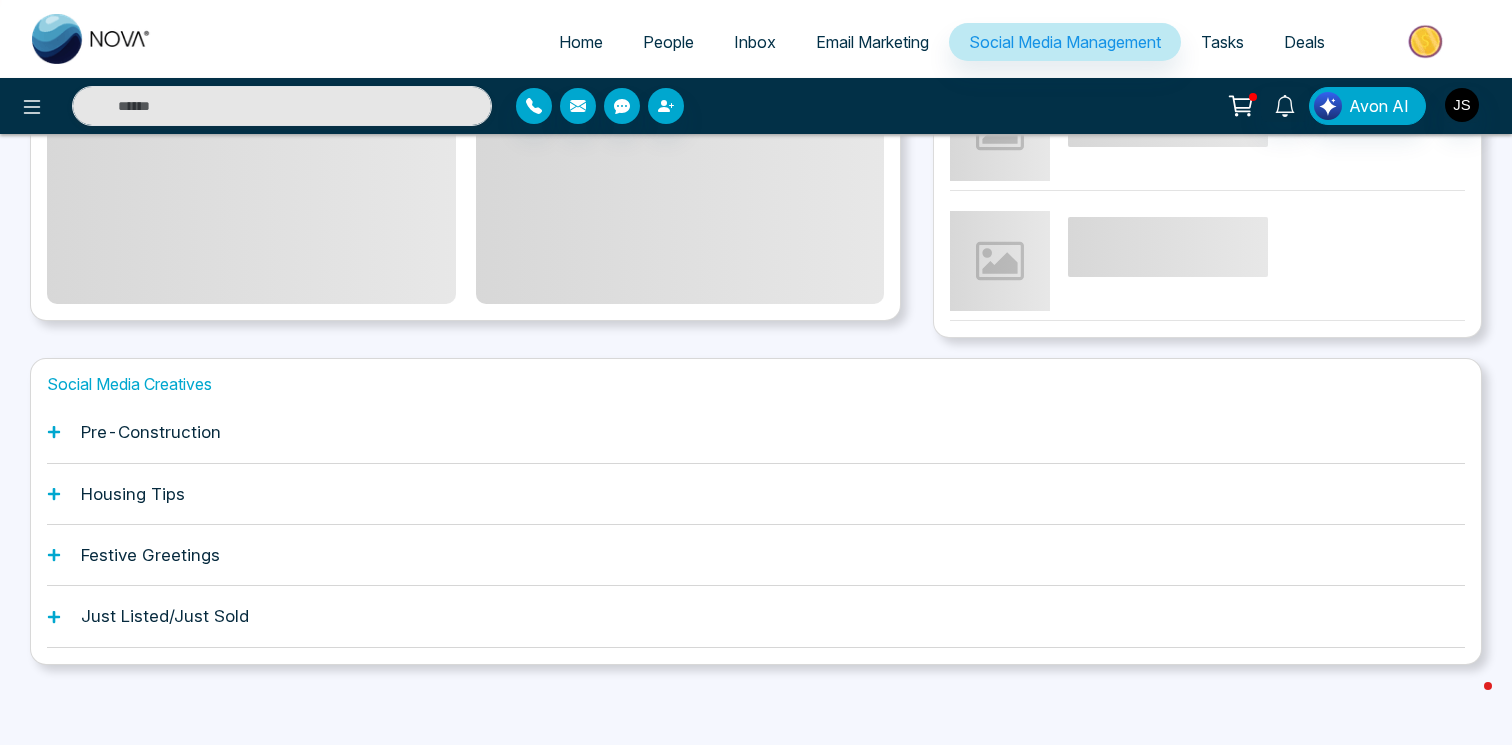 scroll, scrollTop: 0, scrollLeft: 0, axis: both 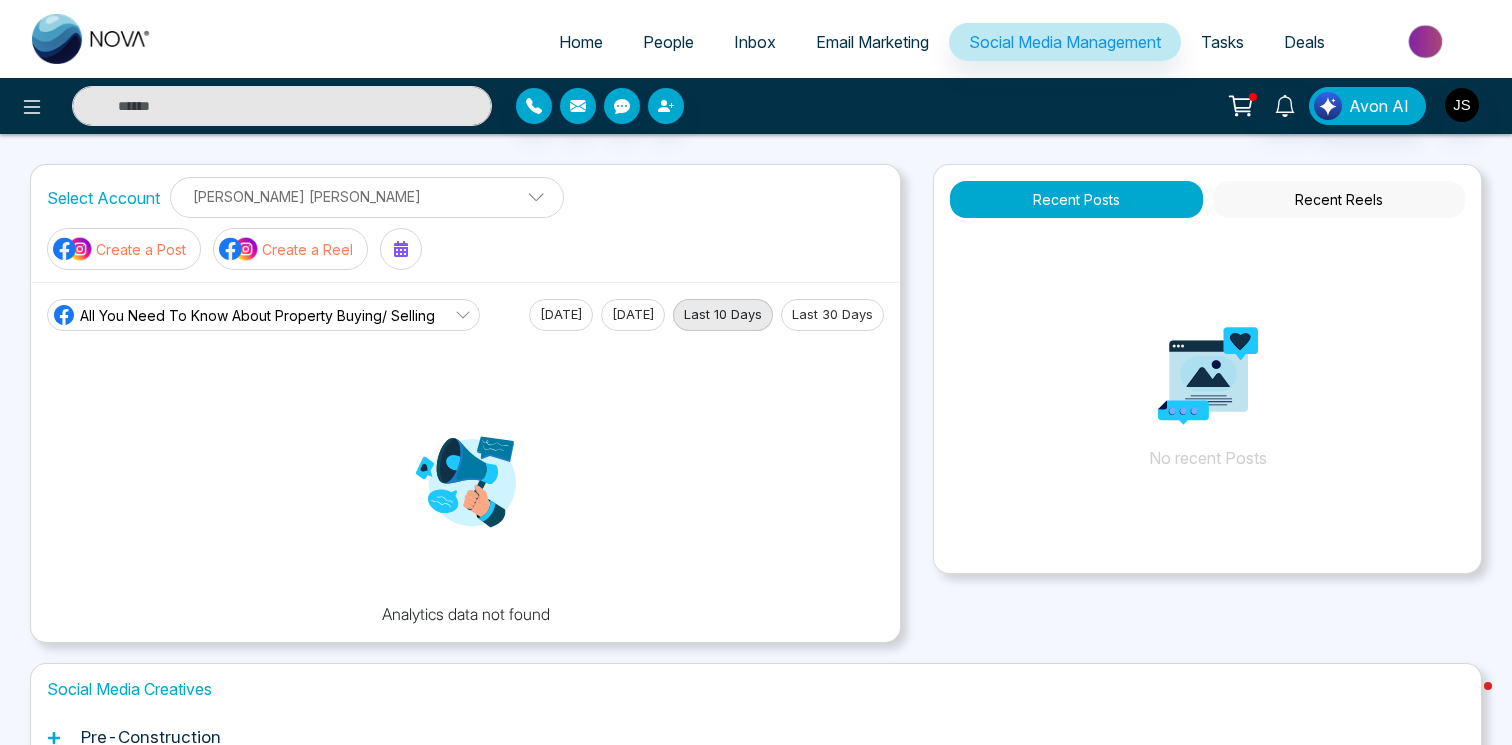 click on "[PERSON_NAME] [PERSON_NAME]     [PERSON_NAME] [PERSON_NAME] Social Accounts" at bounding box center (367, 197) 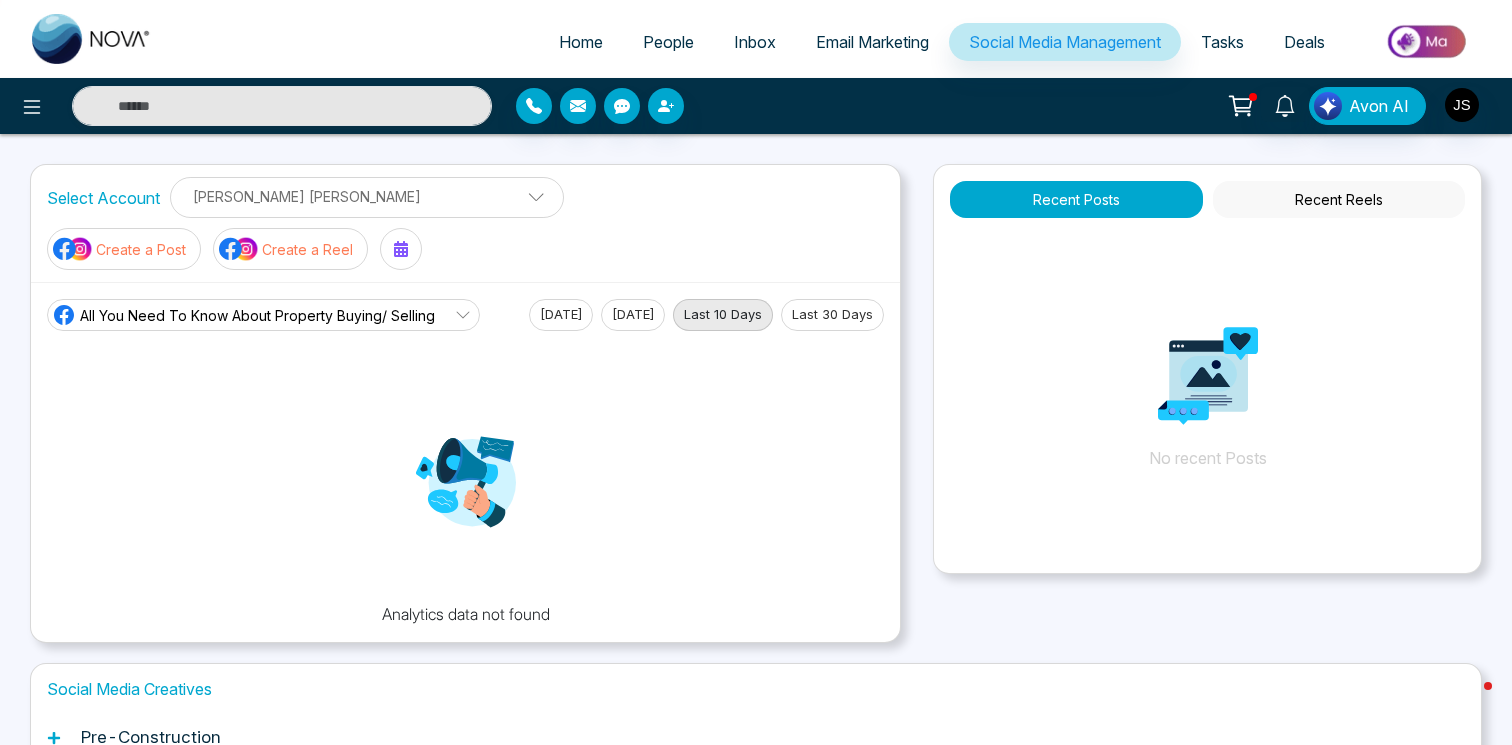 click at bounding box center [529, 202] 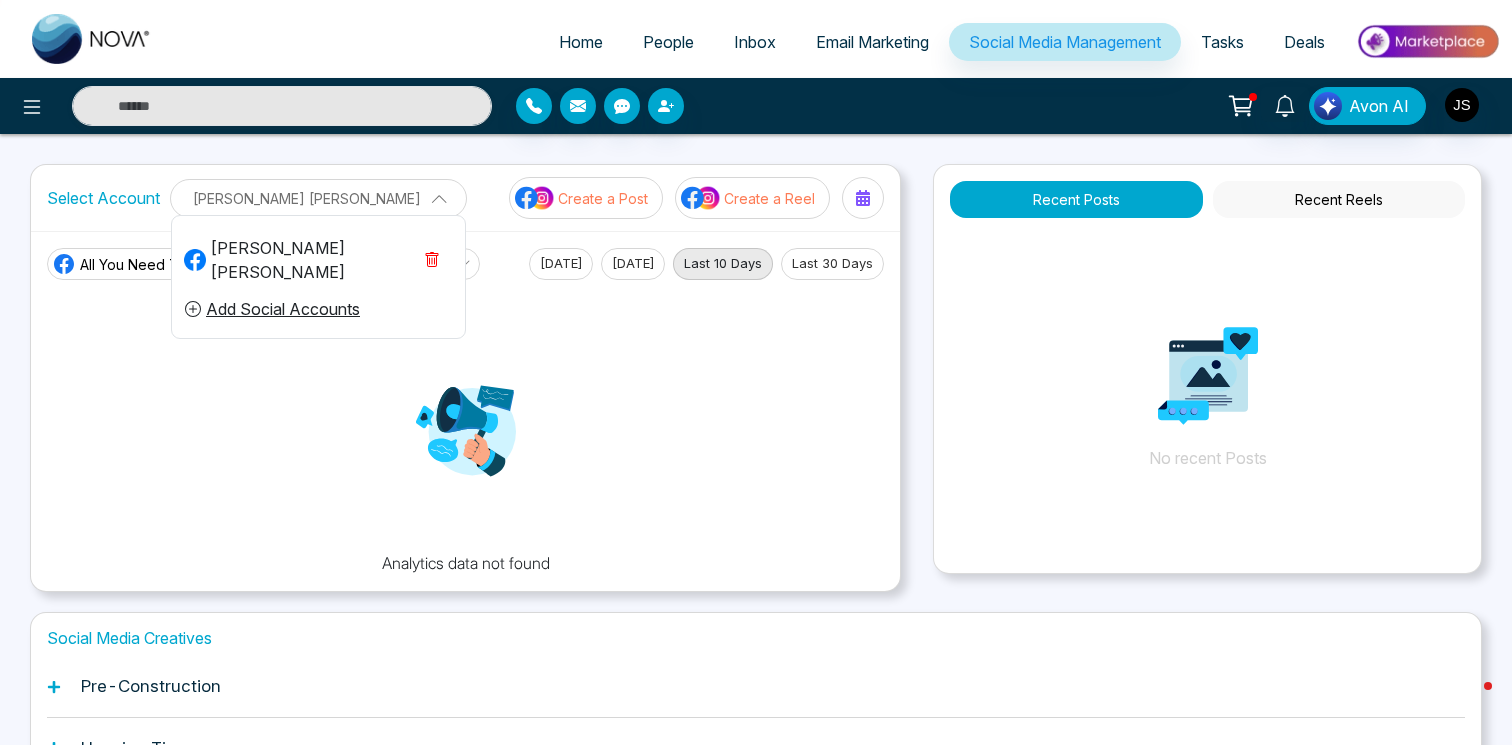click on "[PERSON_NAME] [PERSON_NAME]     [PERSON_NAME] [PERSON_NAME] Social Accounts" at bounding box center [318, 198] 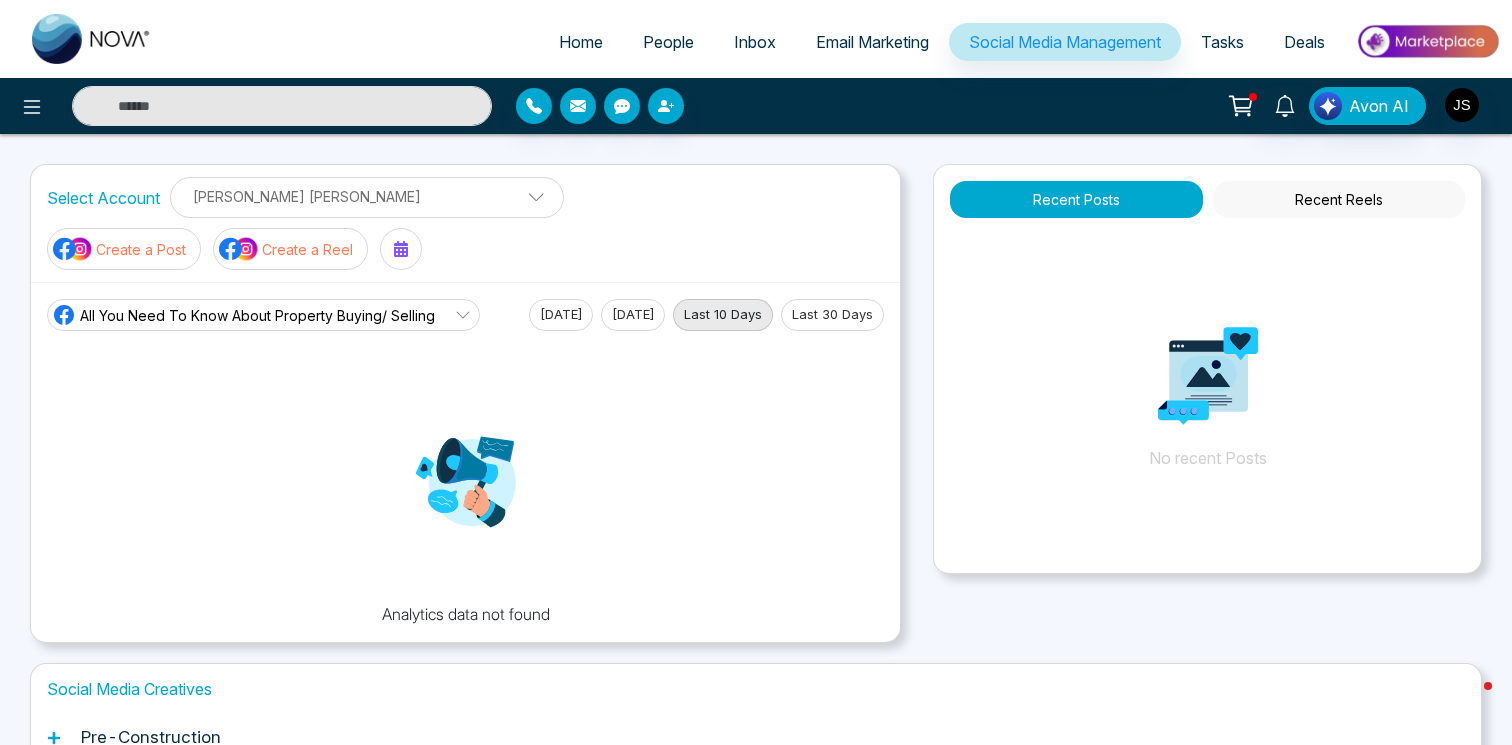 click at bounding box center [529, 202] 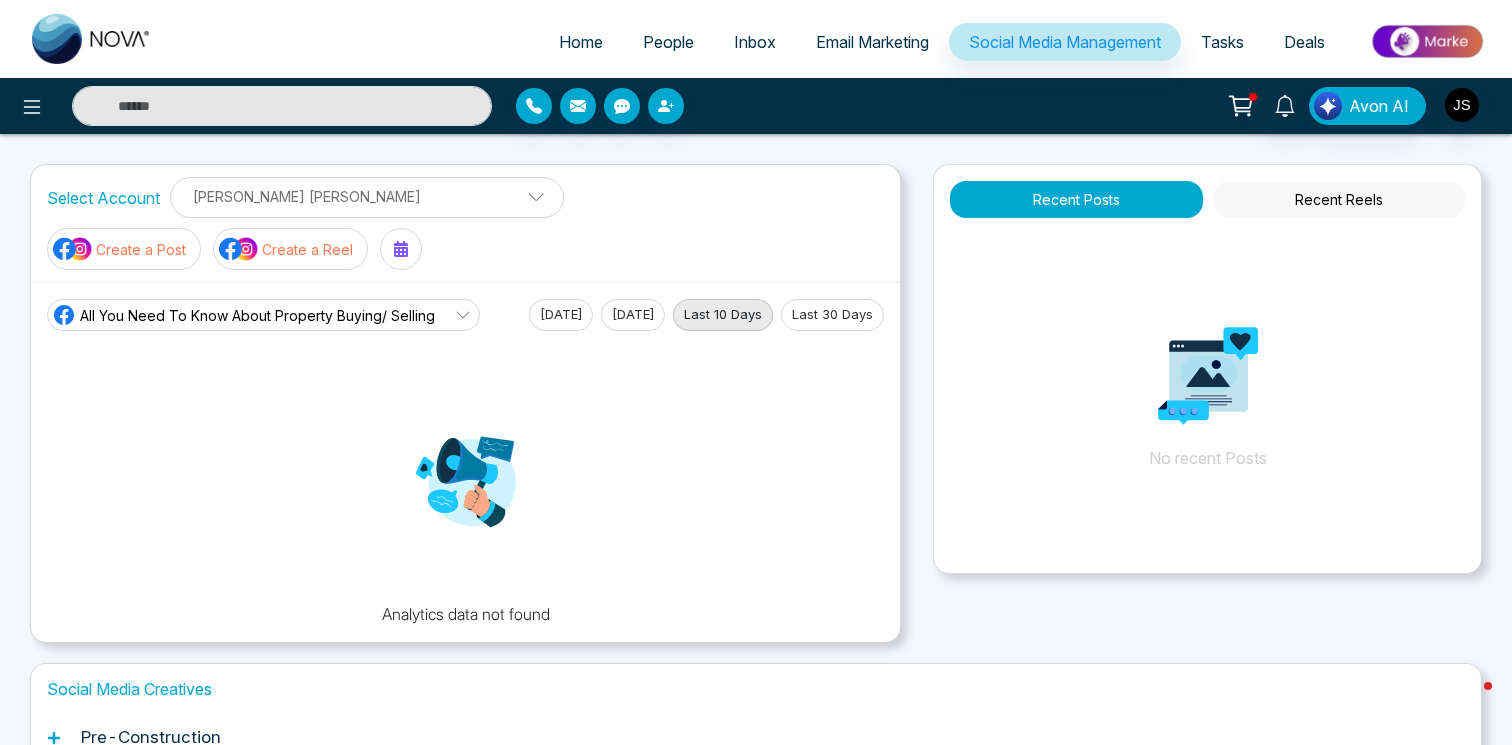 click at bounding box center [529, 202] 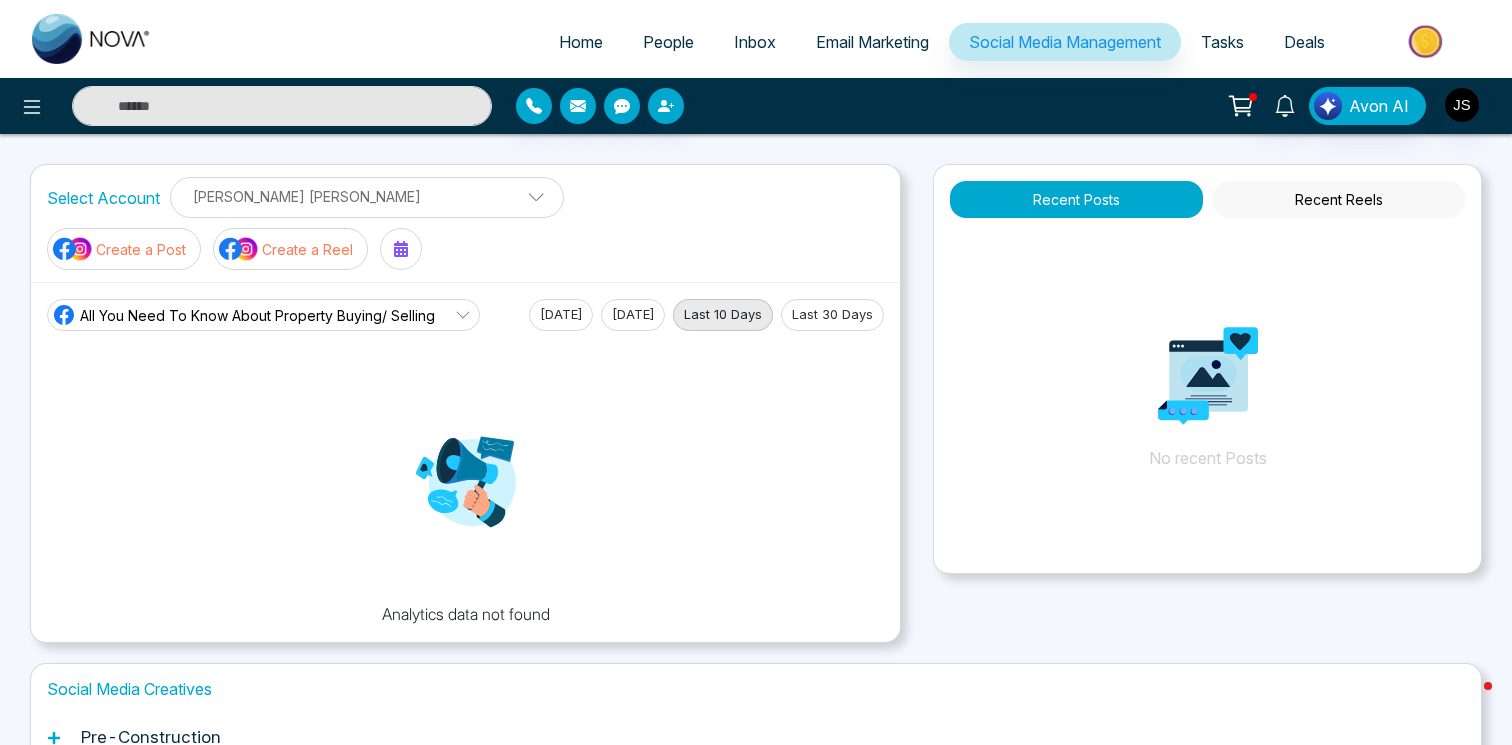 click on "[PERSON_NAME] [PERSON_NAME]" at bounding box center [367, 196] 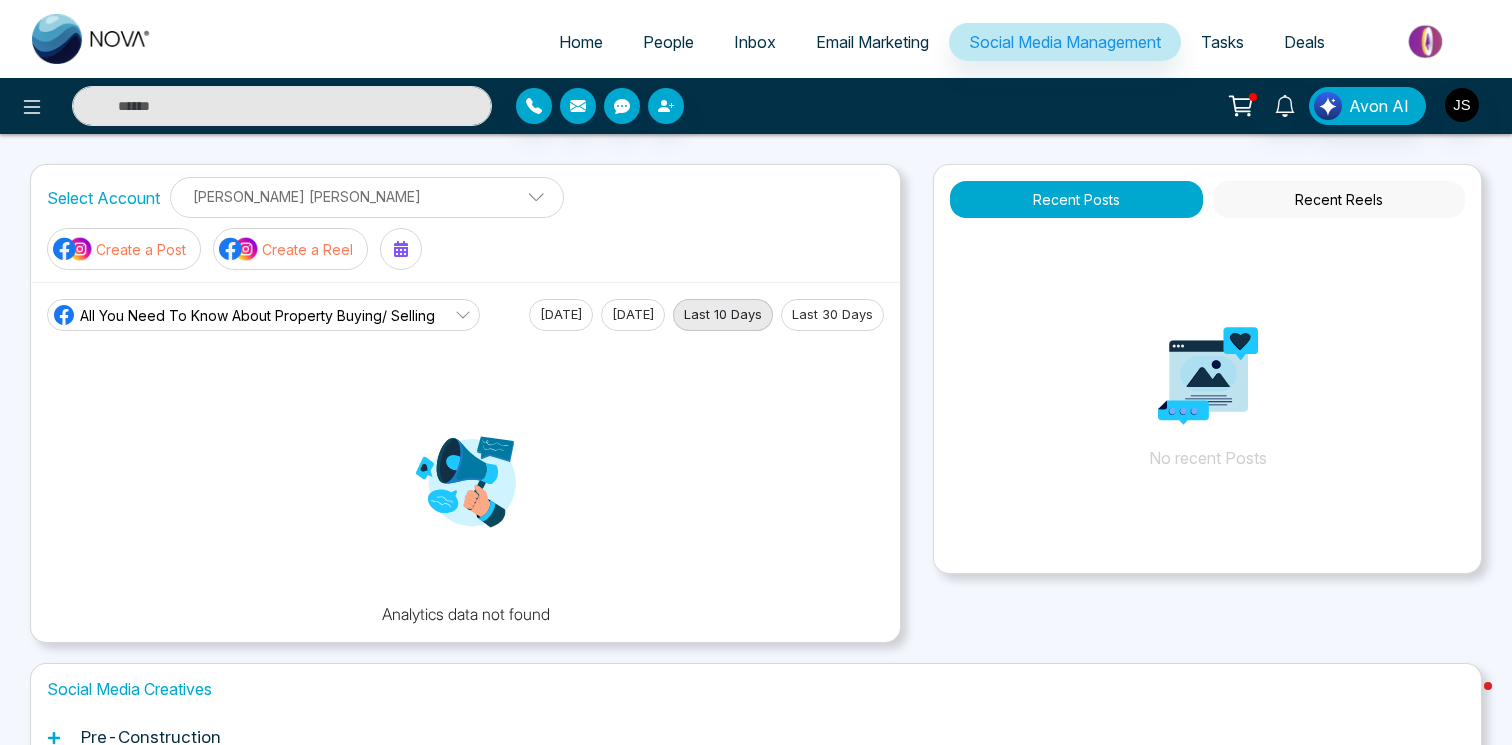 click on "[PERSON_NAME] [PERSON_NAME]" at bounding box center [367, 196] 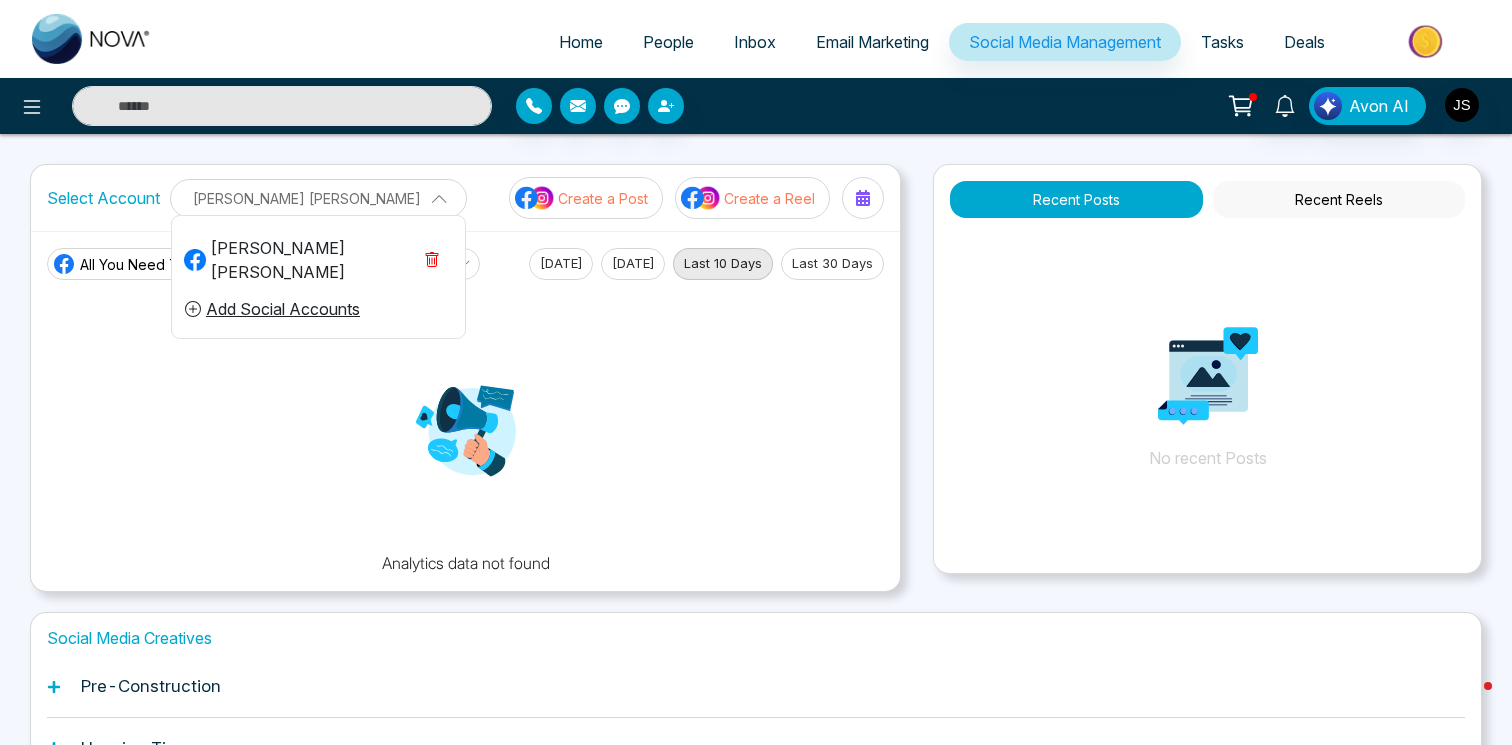 click 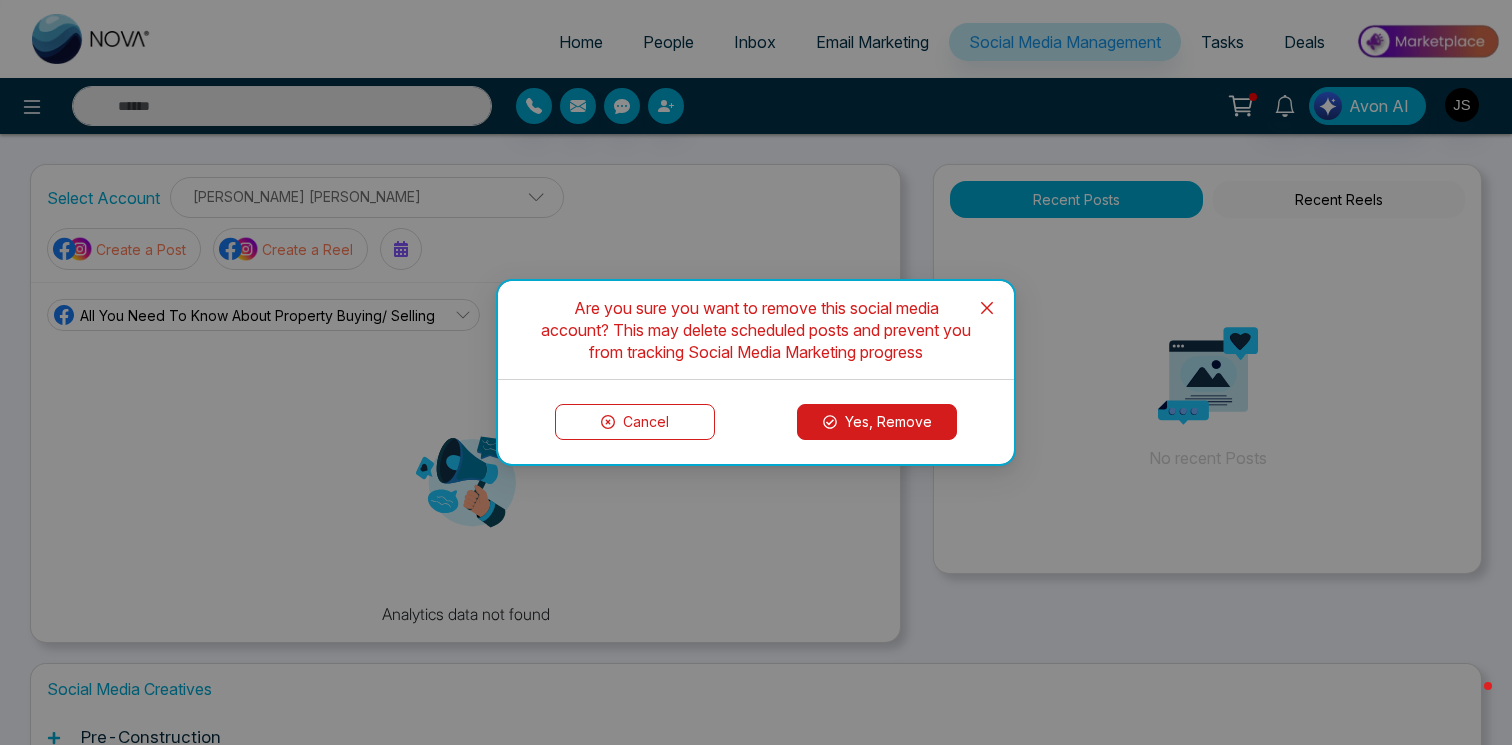click 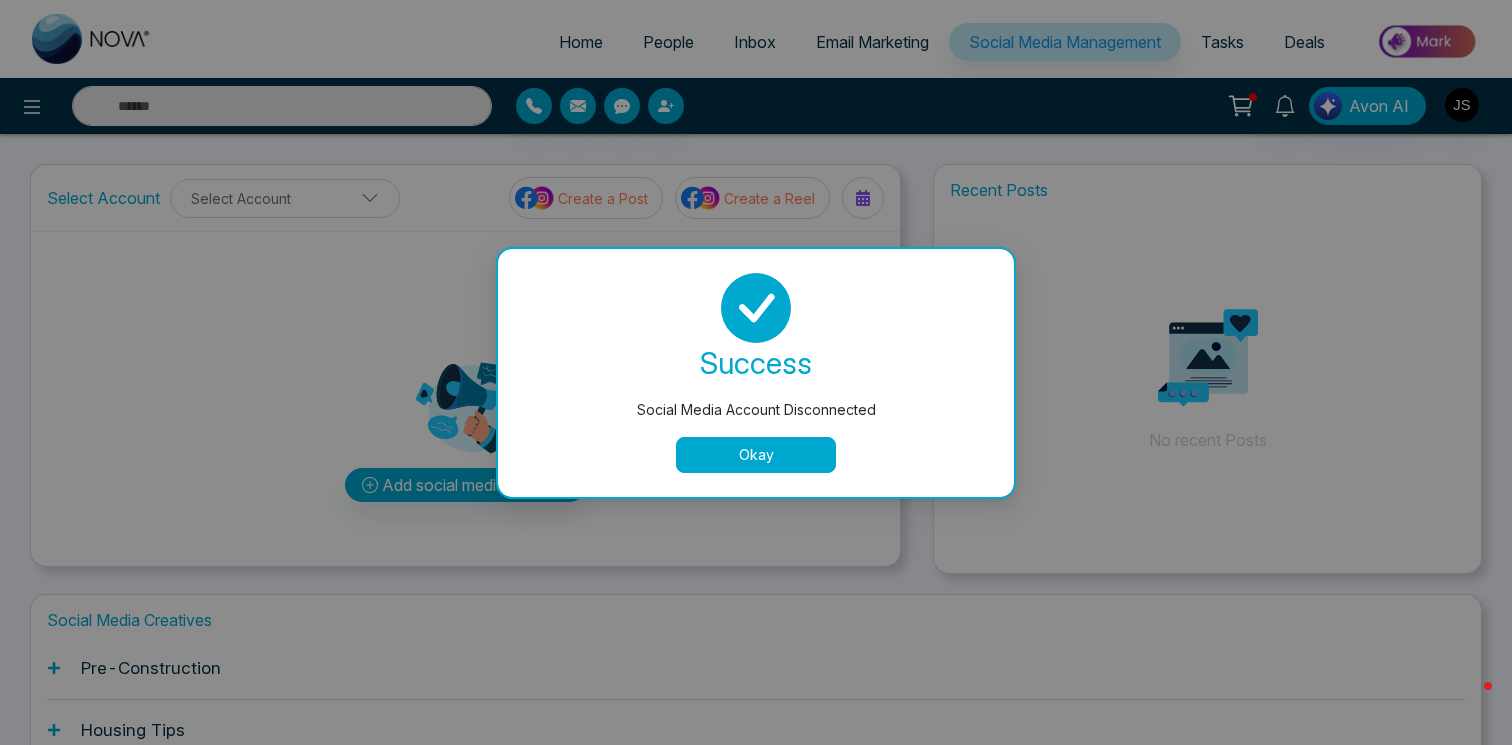 click on "Okay" at bounding box center [756, 455] 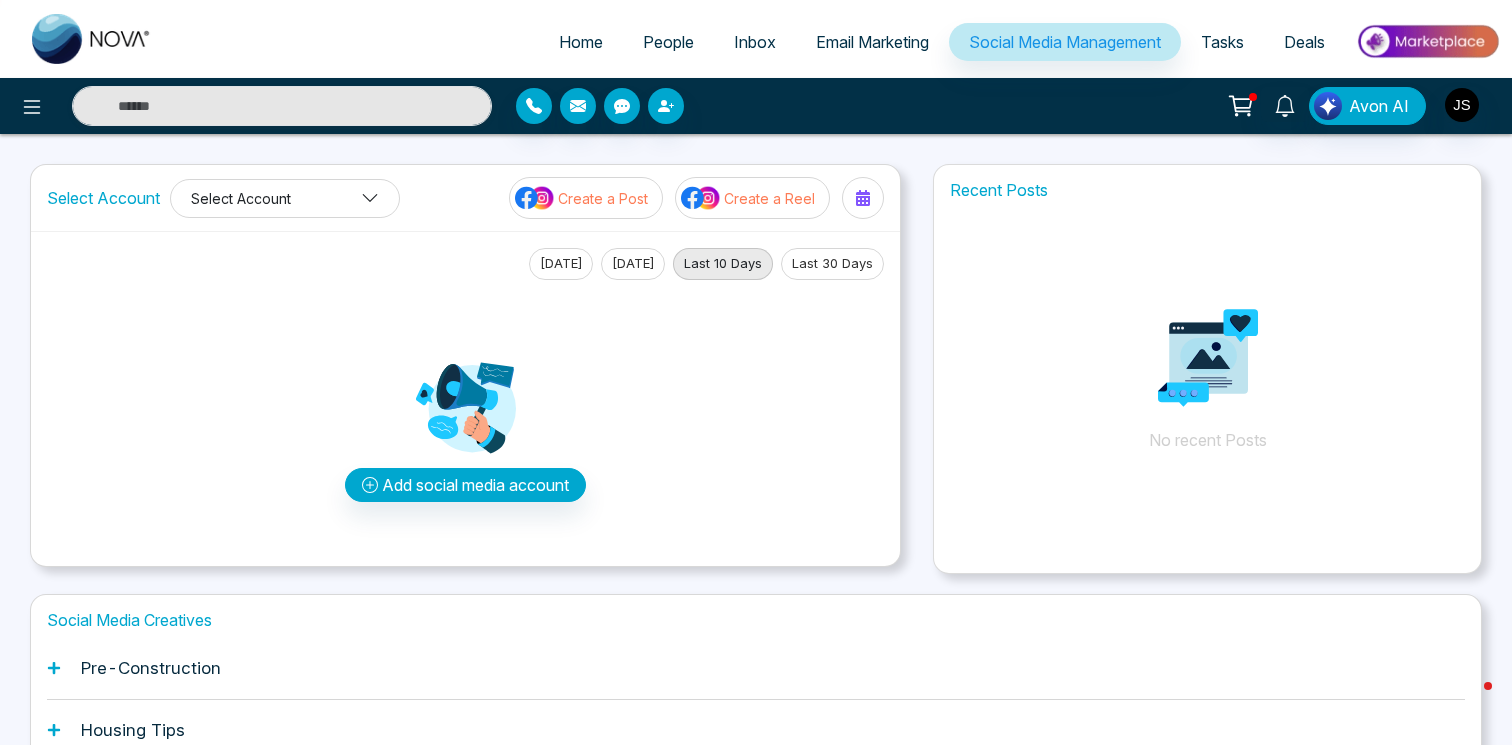 click on "Select Account" at bounding box center (285, 198) 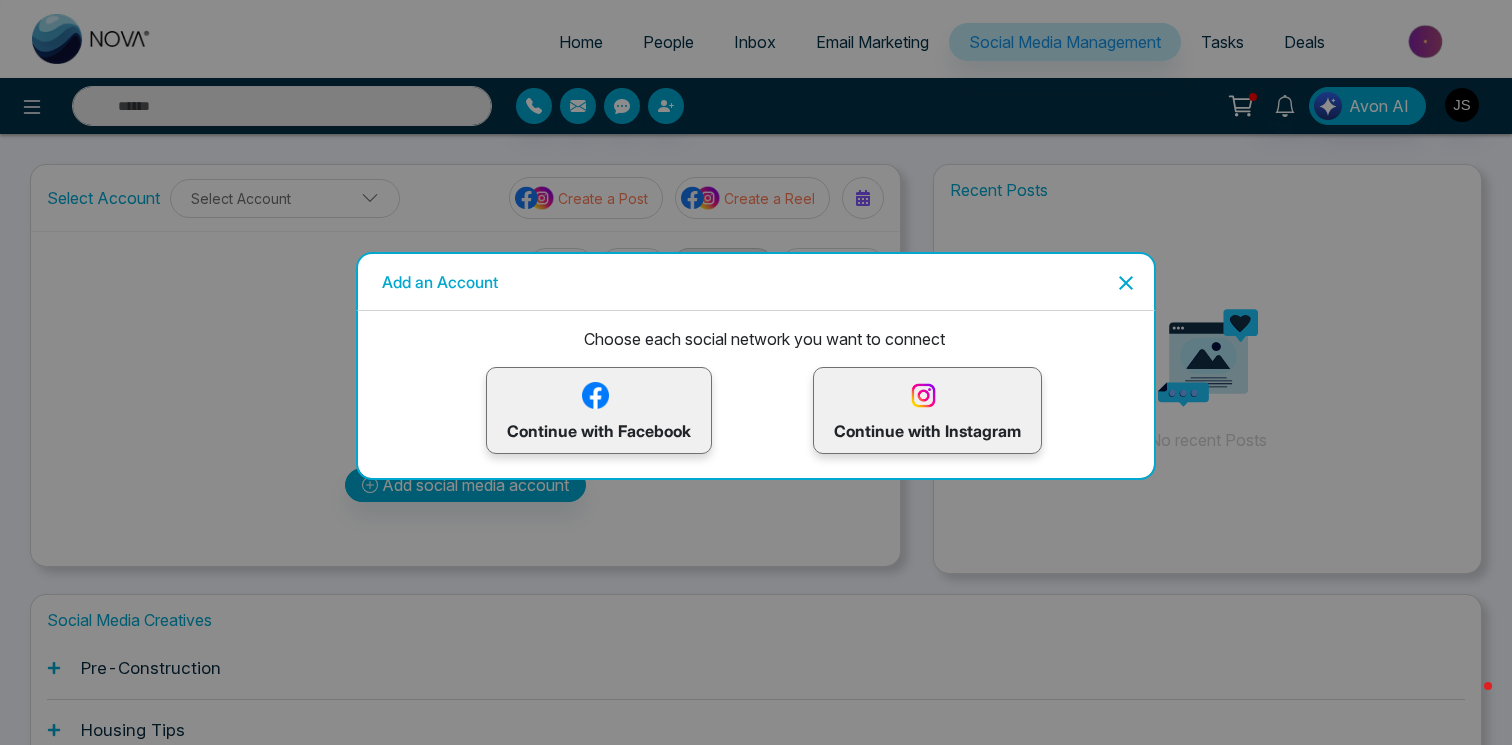 click on "Continue with Facebook" at bounding box center (599, 410) 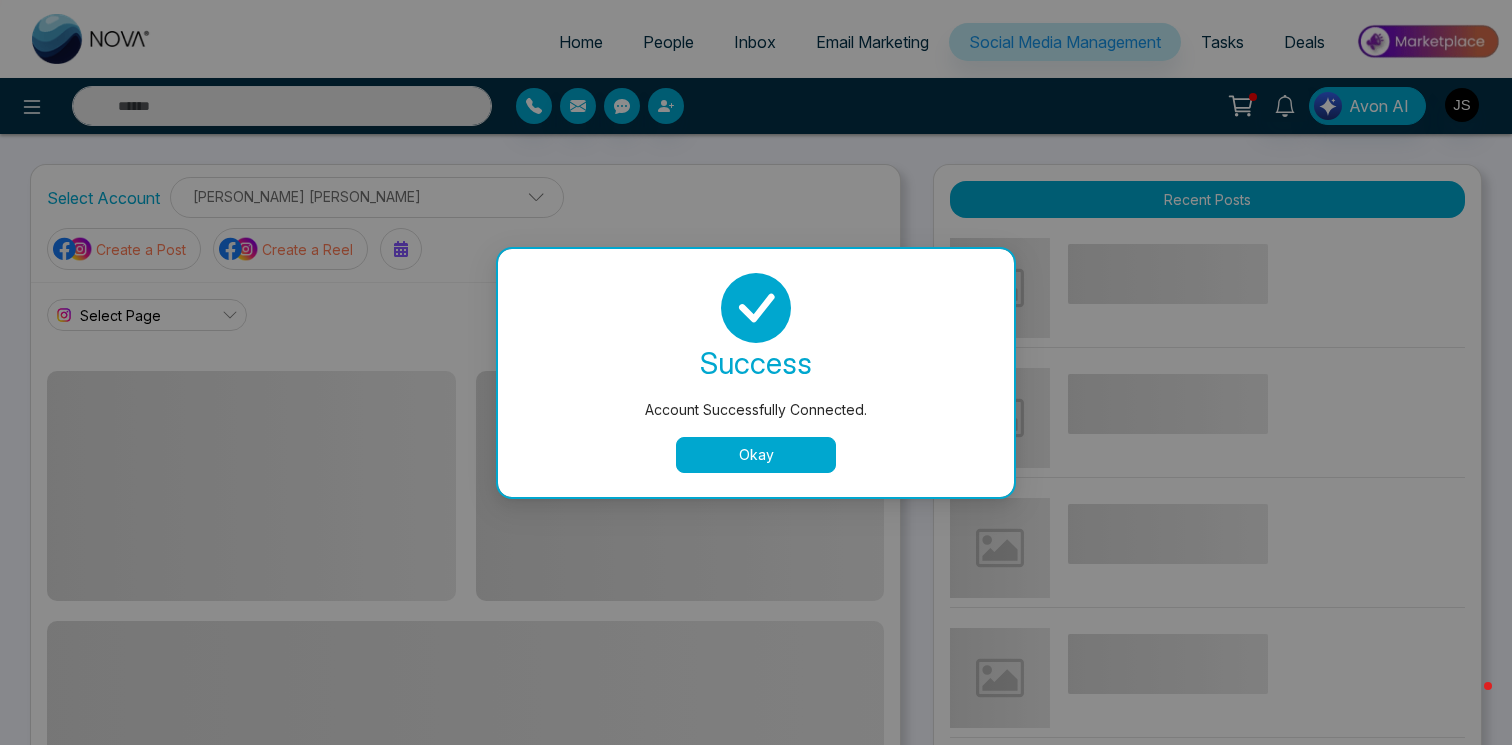 click on "Okay" at bounding box center [756, 455] 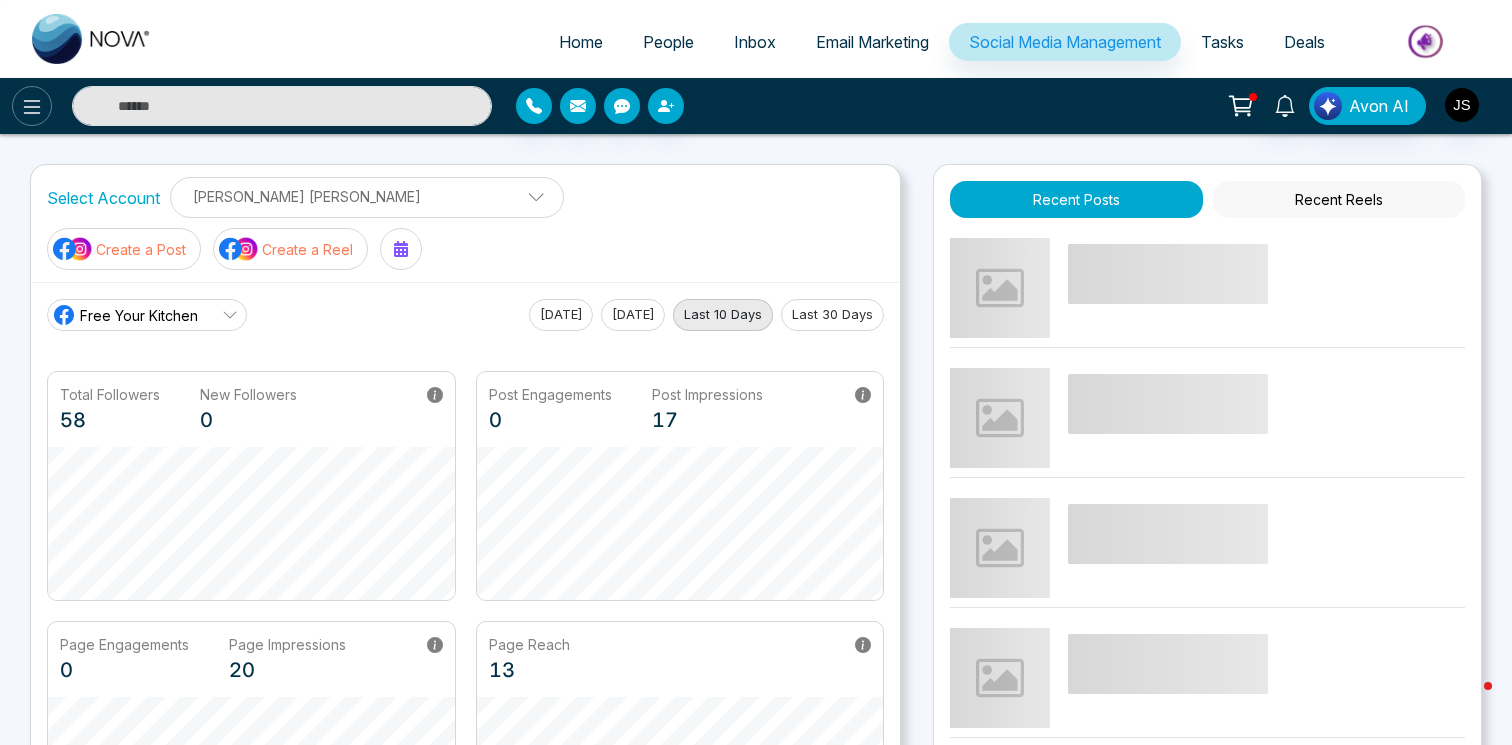 click 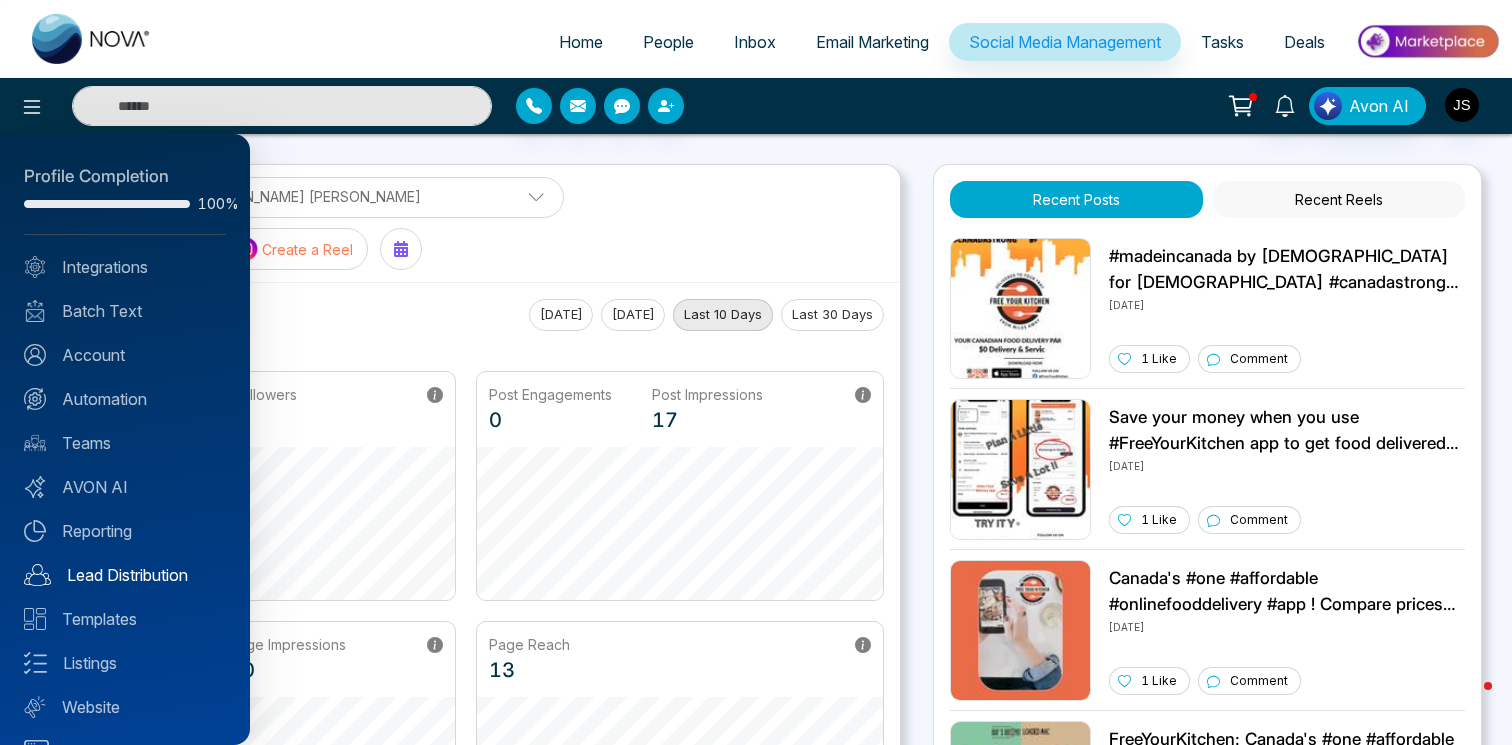 click on "Lead Distribution" at bounding box center [125, 575] 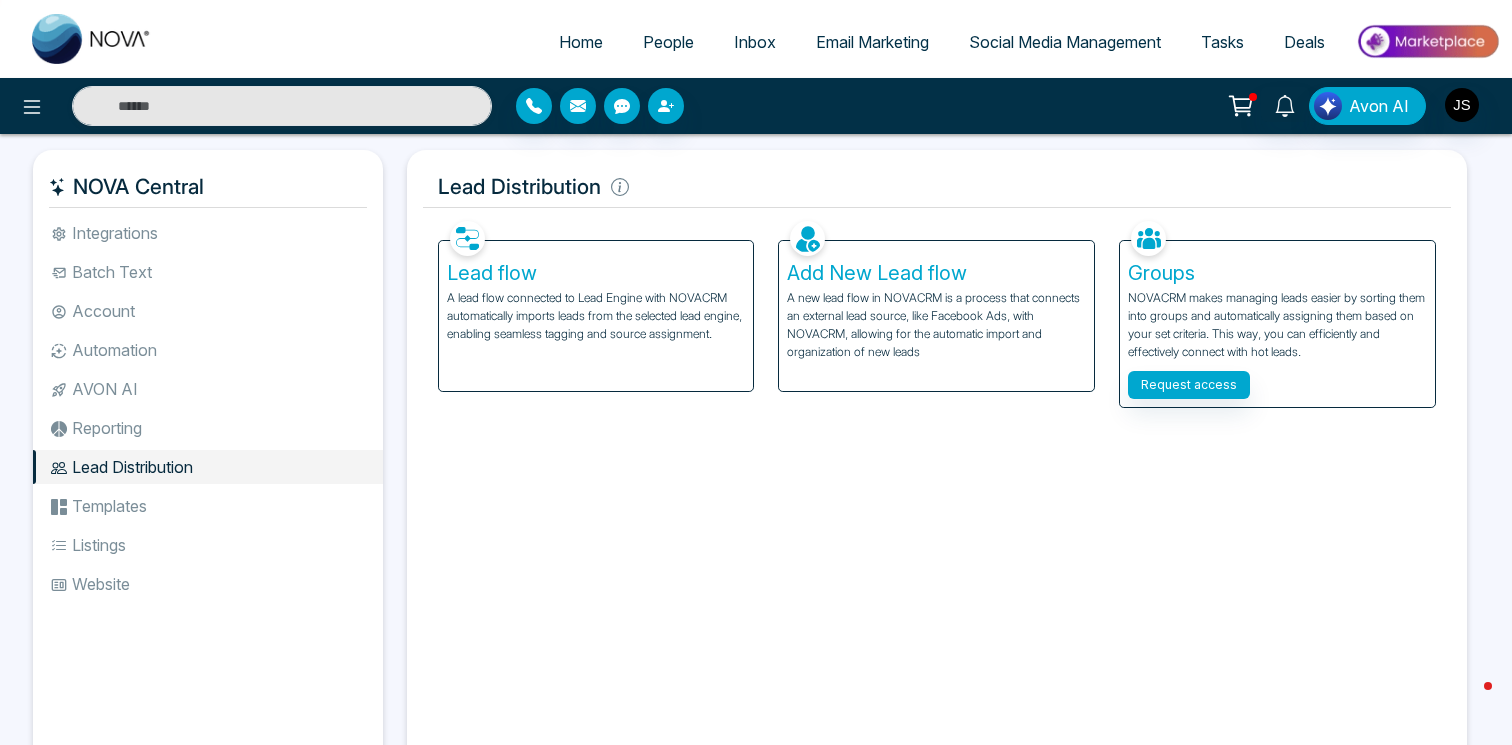 click on "A lead flow connected to Lead Engine with NOVACRM automatically imports leads from the selected lead engine, enabling seamless tagging and source assignment." at bounding box center [596, 316] 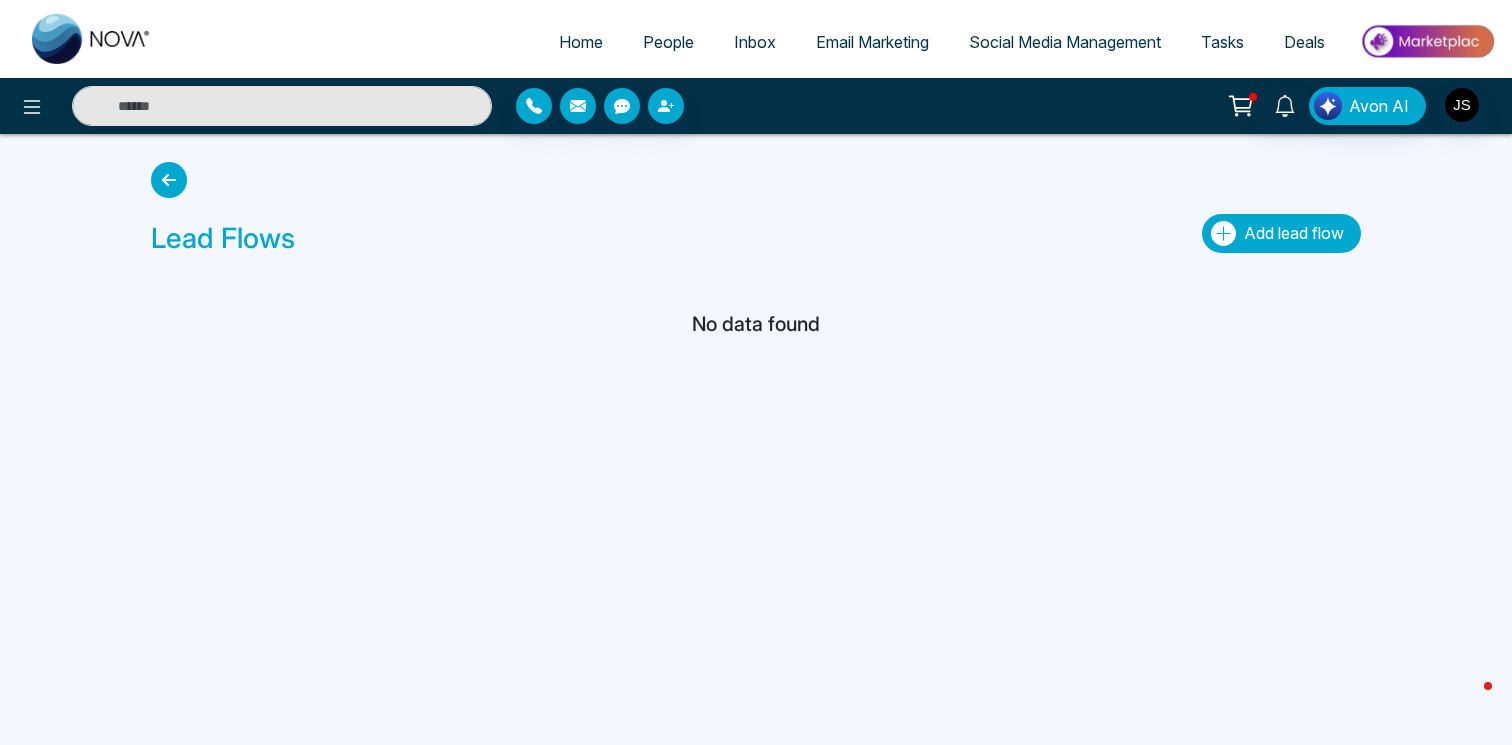 click on "Add lead flow" at bounding box center (1294, 233) 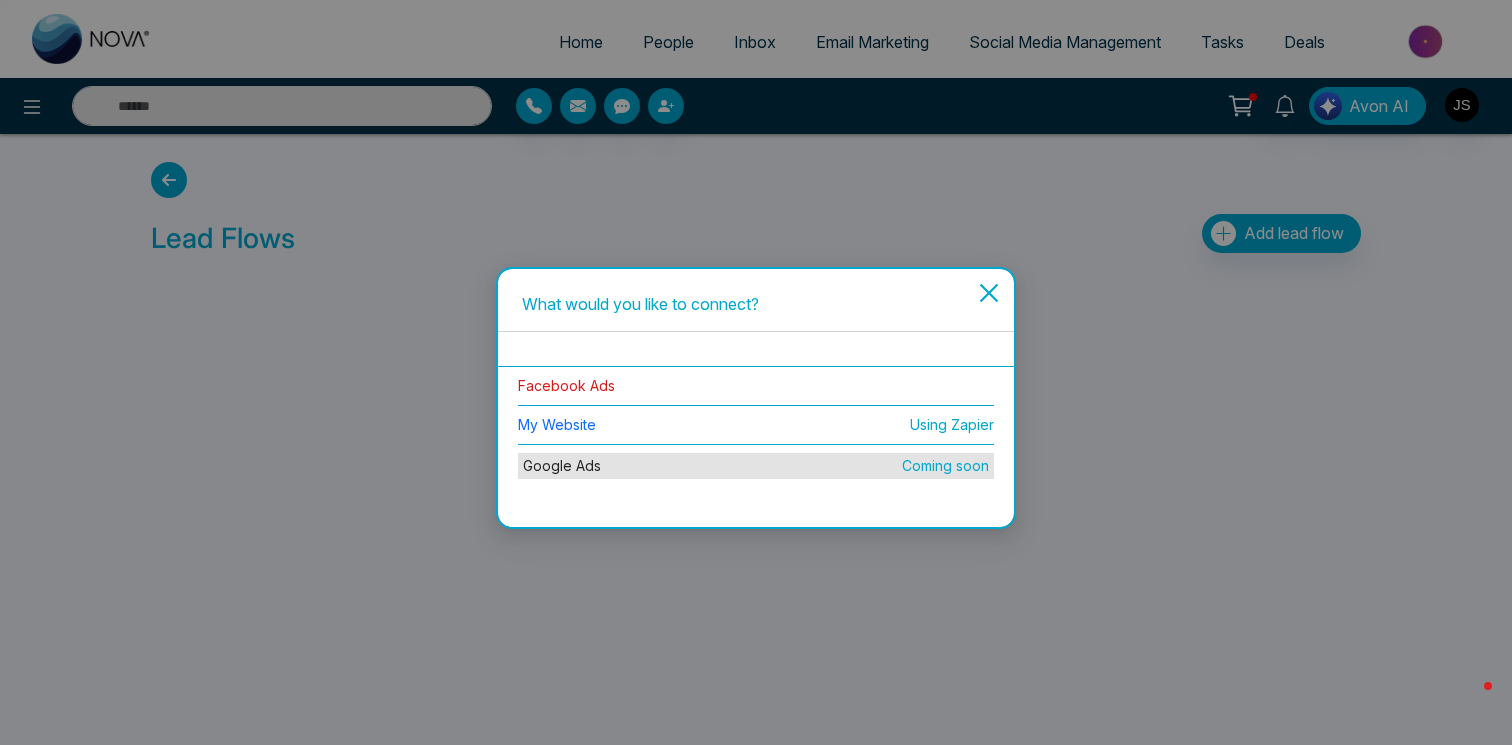 click on "Facebook Ads" at bounding box center (566, 385) 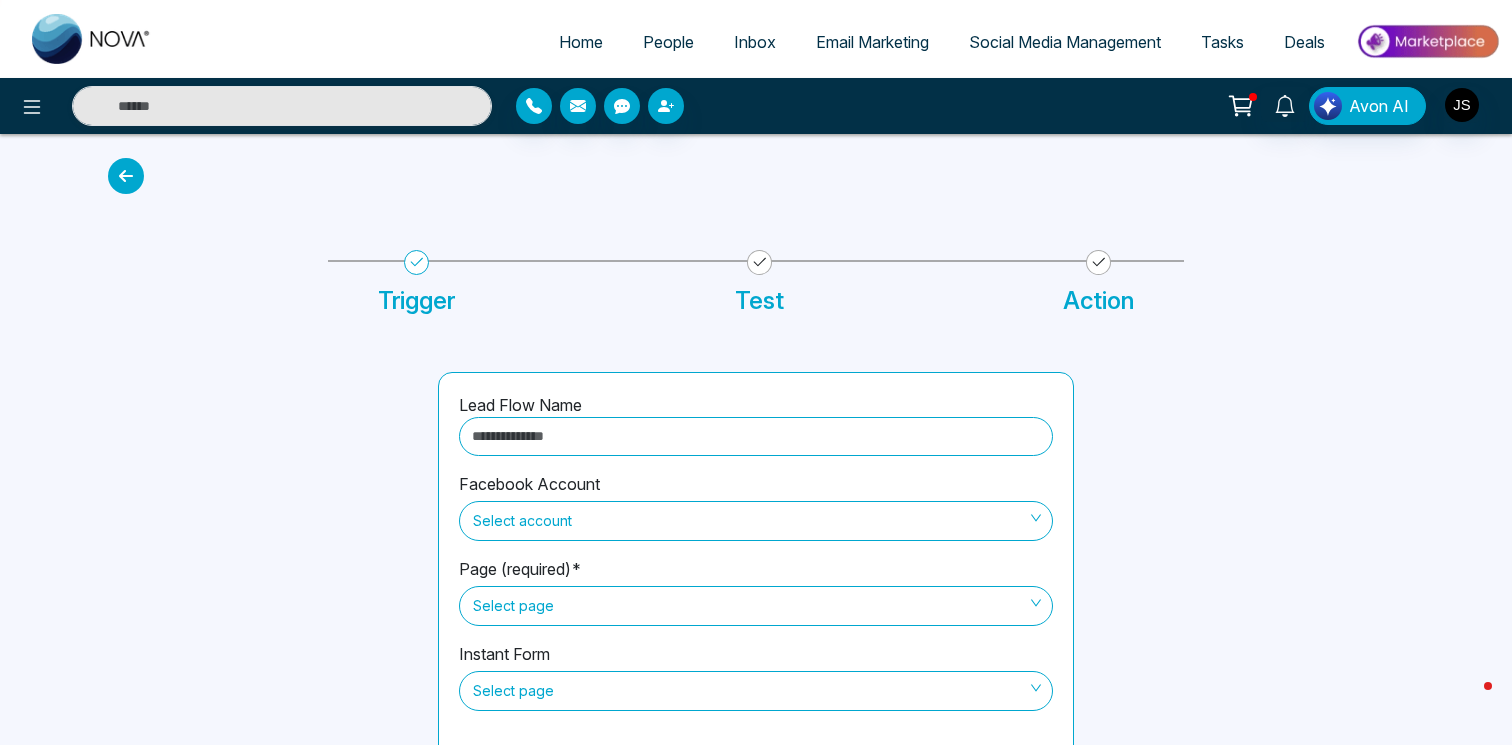 click at bounding box center (756, 436) 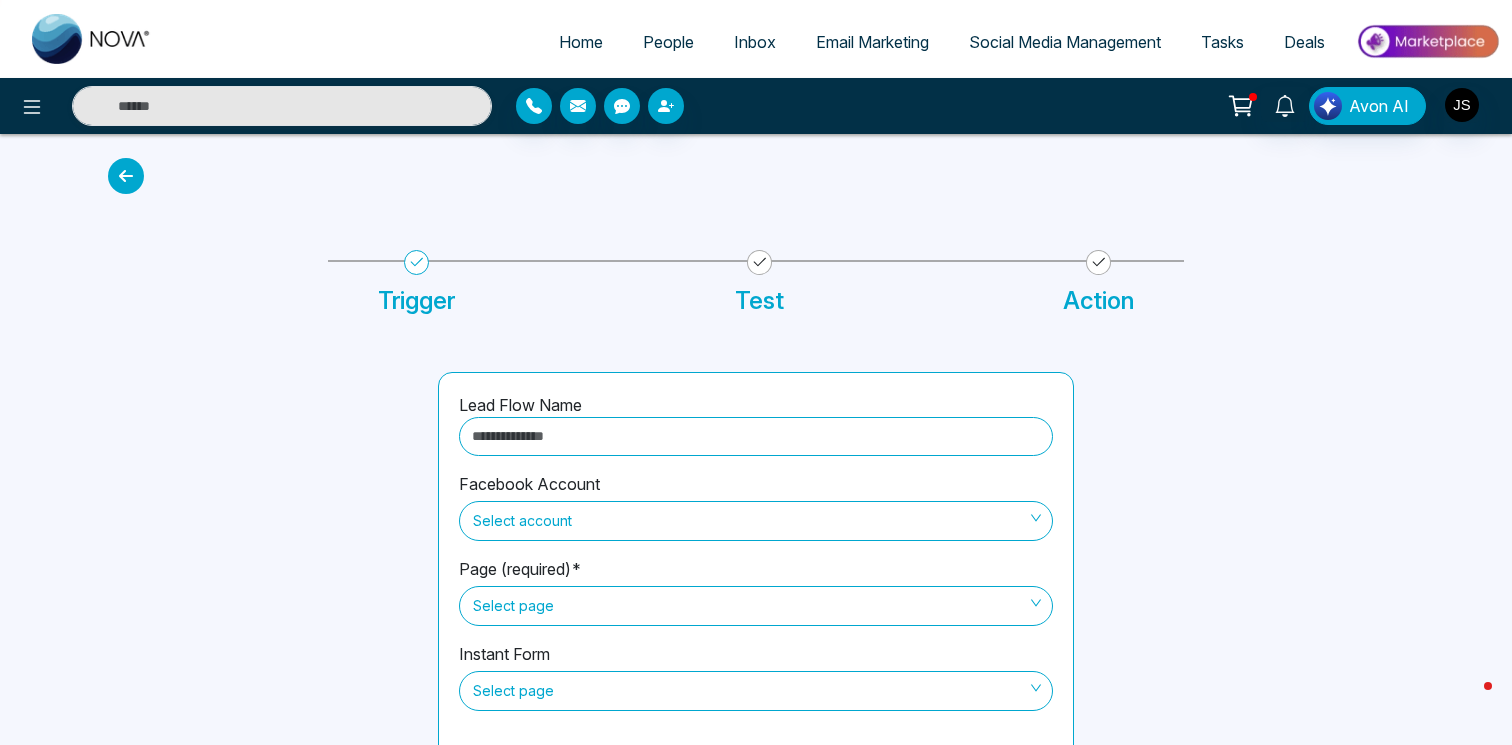paste on "**********" 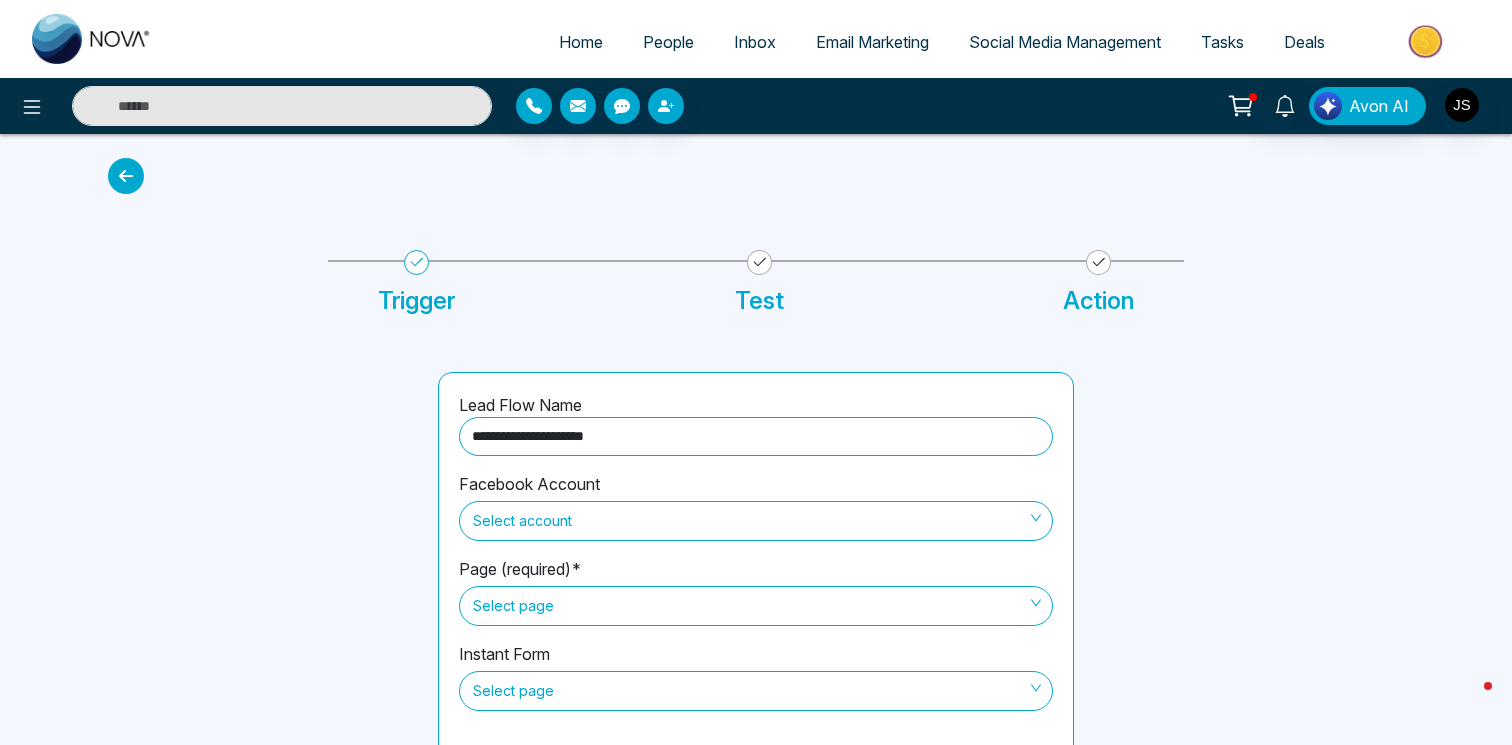 click on "Select account" at bounding box center (756, 521) 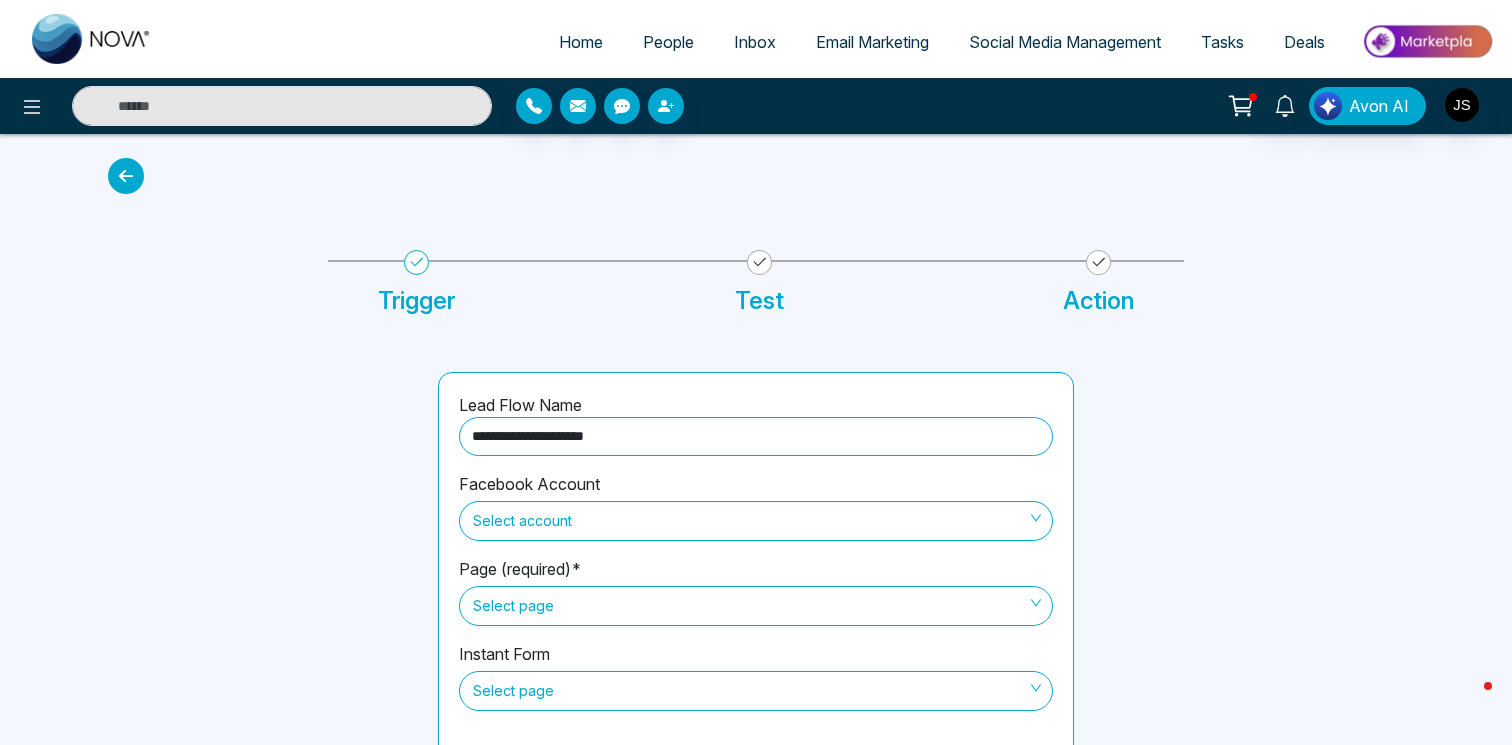 type on "**********" 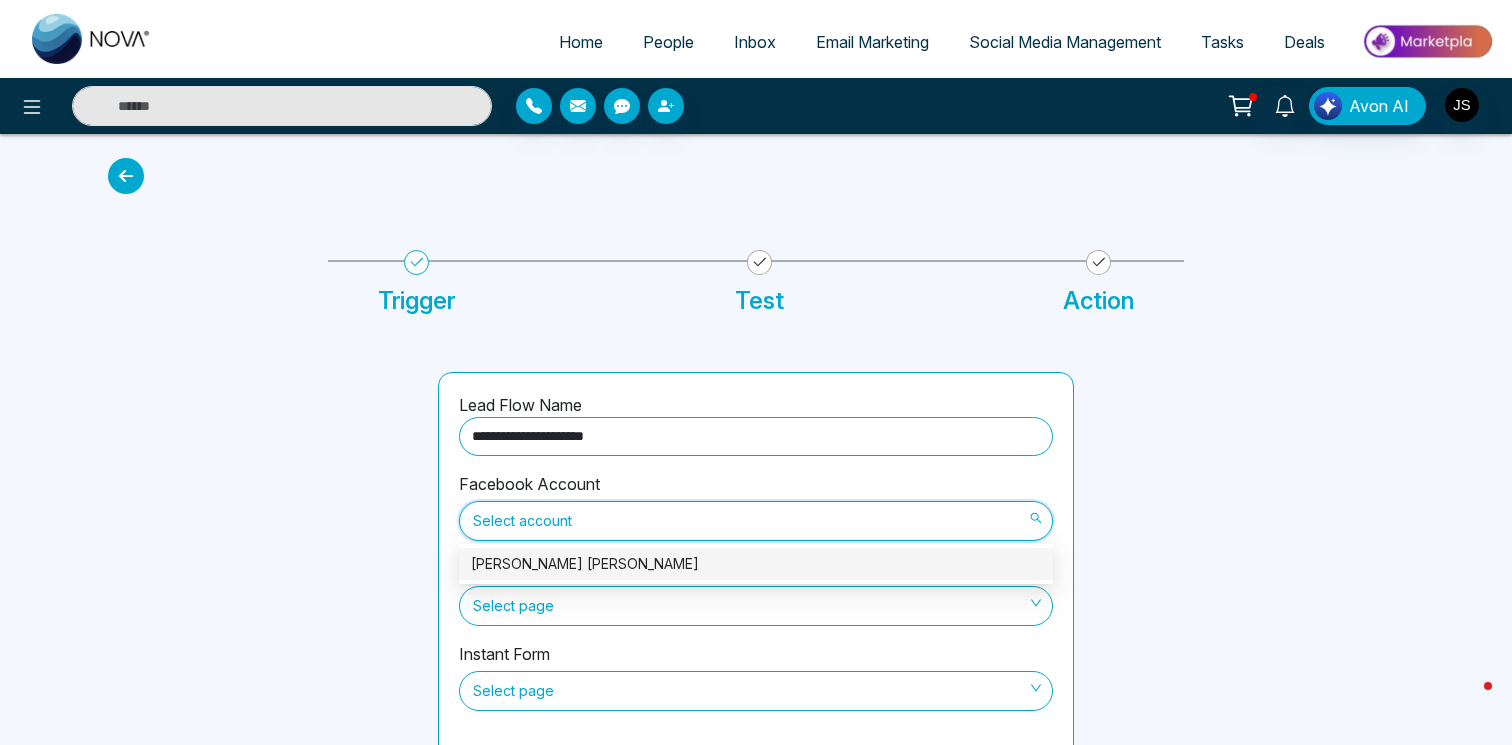 click on "[PERSON_NAME] [PERSON_NAME]" at bounding box center [756, 564] 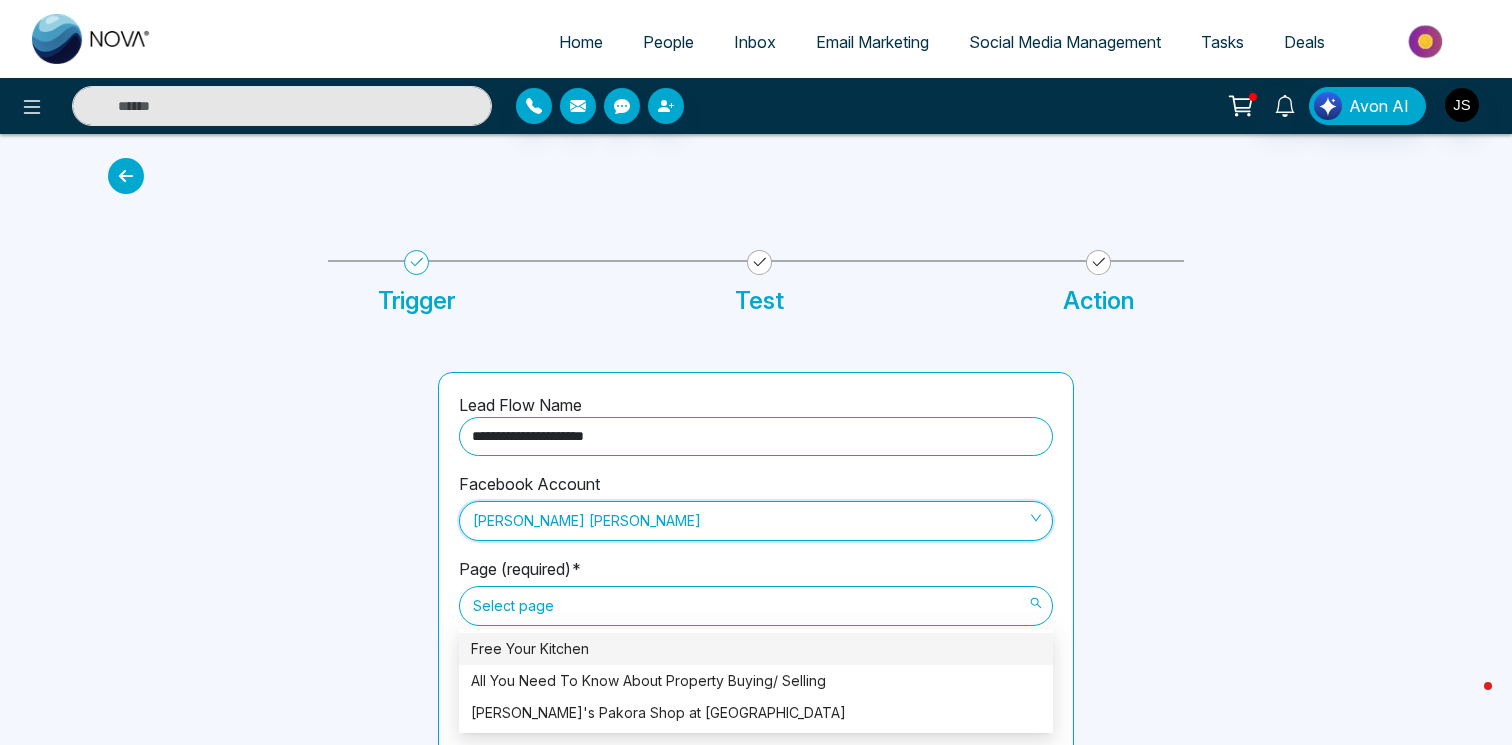 click on "Select page" at bounding box center [756, 606] 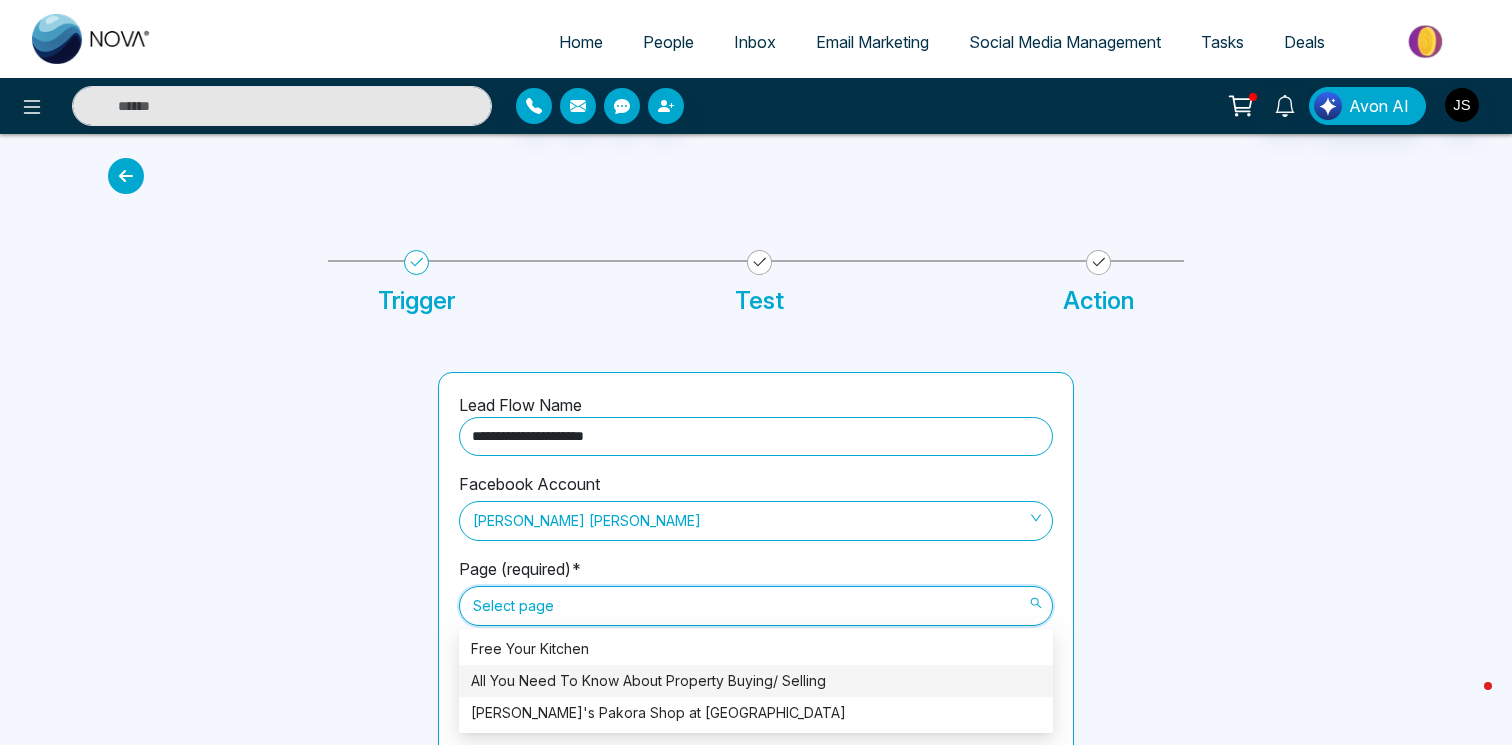 click on "All You Need To Know About Property Buying/ Selling" at bounding box center [756, 681] 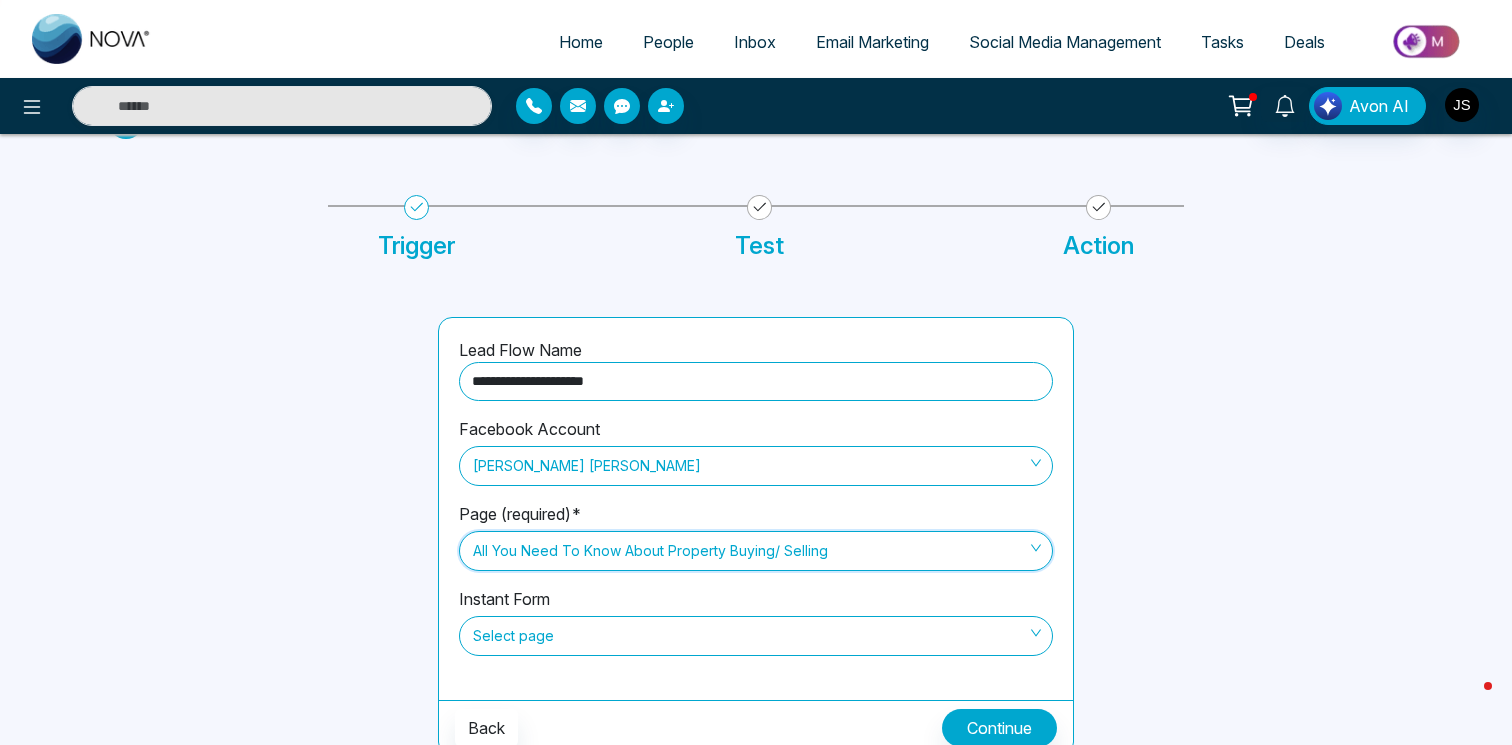 scroll, scrollTop: 56, scrollLeft: 0, axis: vertical 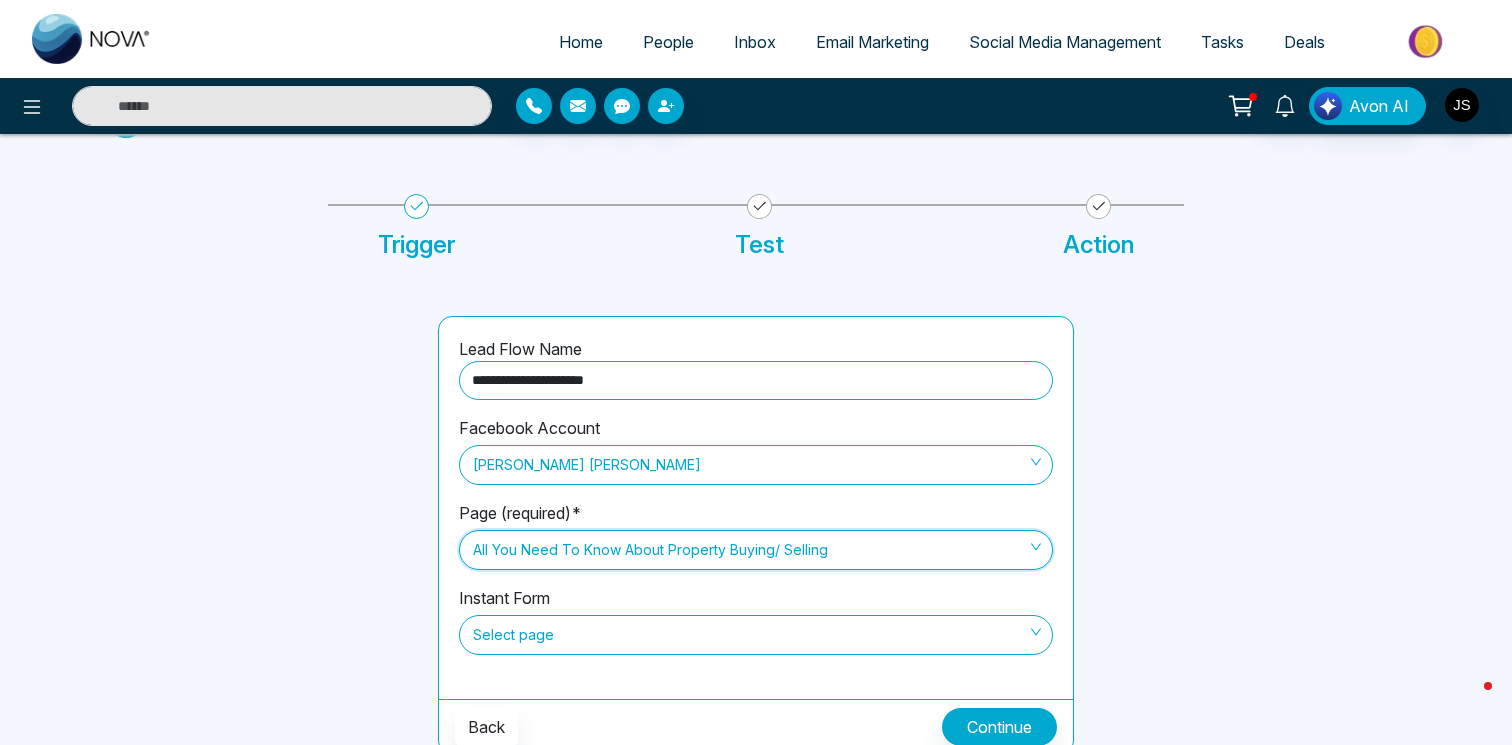 click on "Select page" at bounding box center [756, 635] 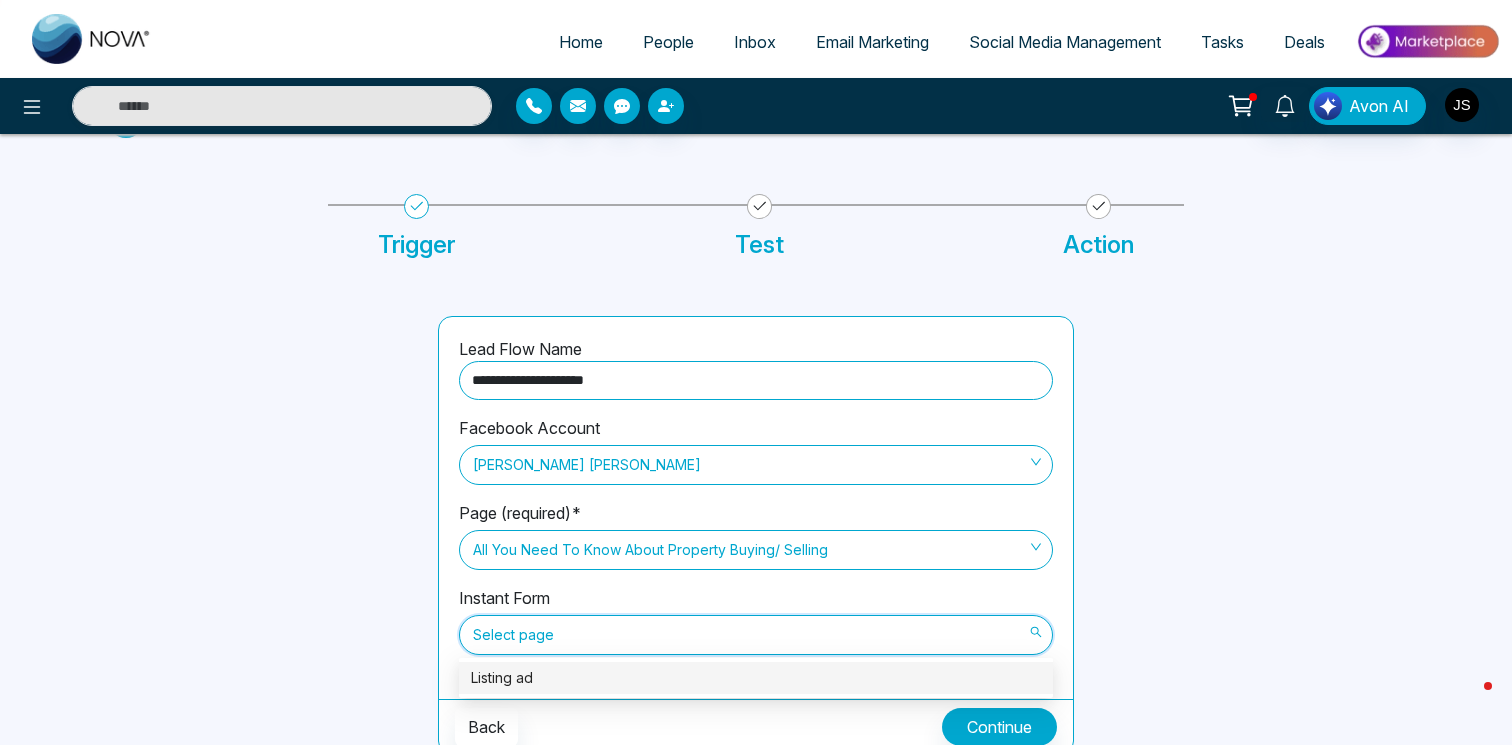 click on "Listing ad" at bounding box center (756, 678) 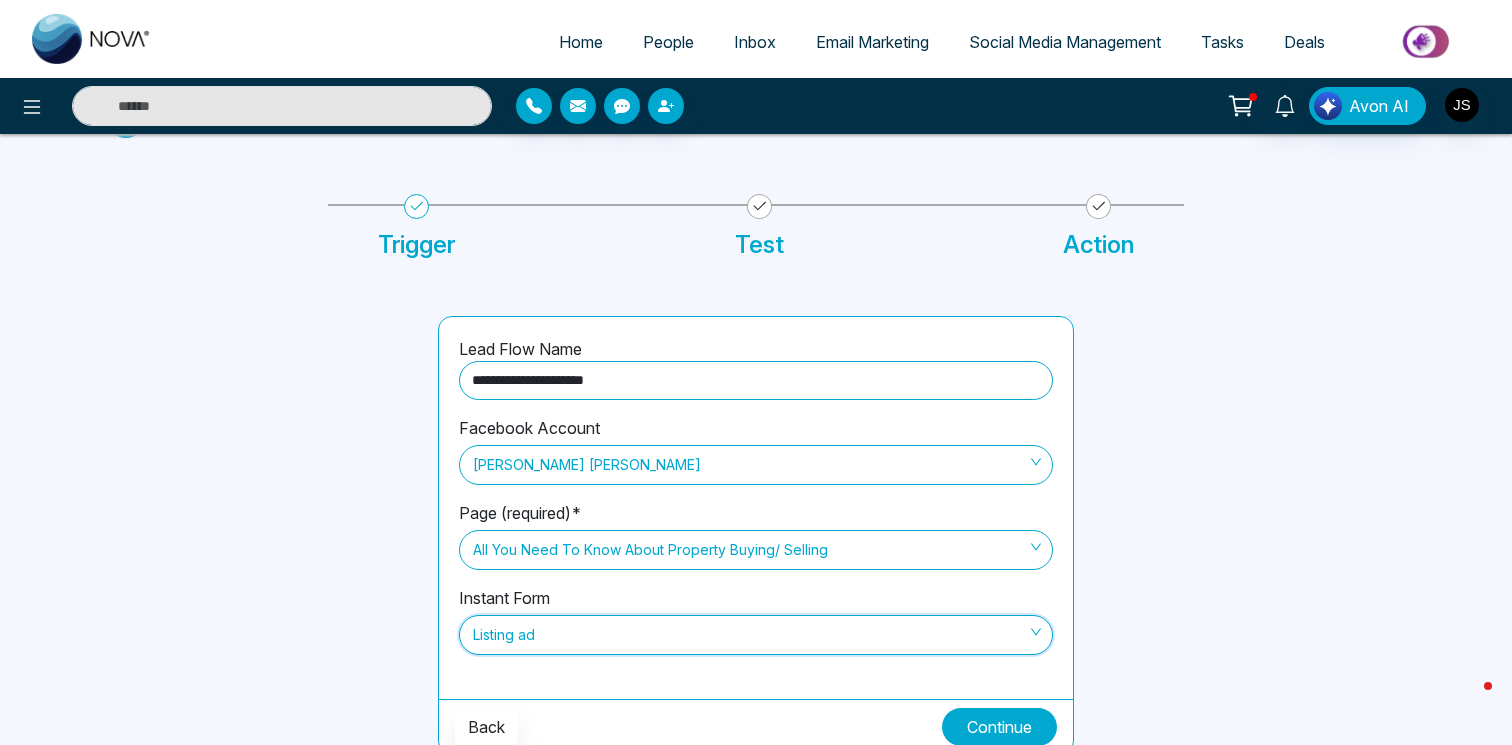 click on "Continue" at bounding box center [999, 727] 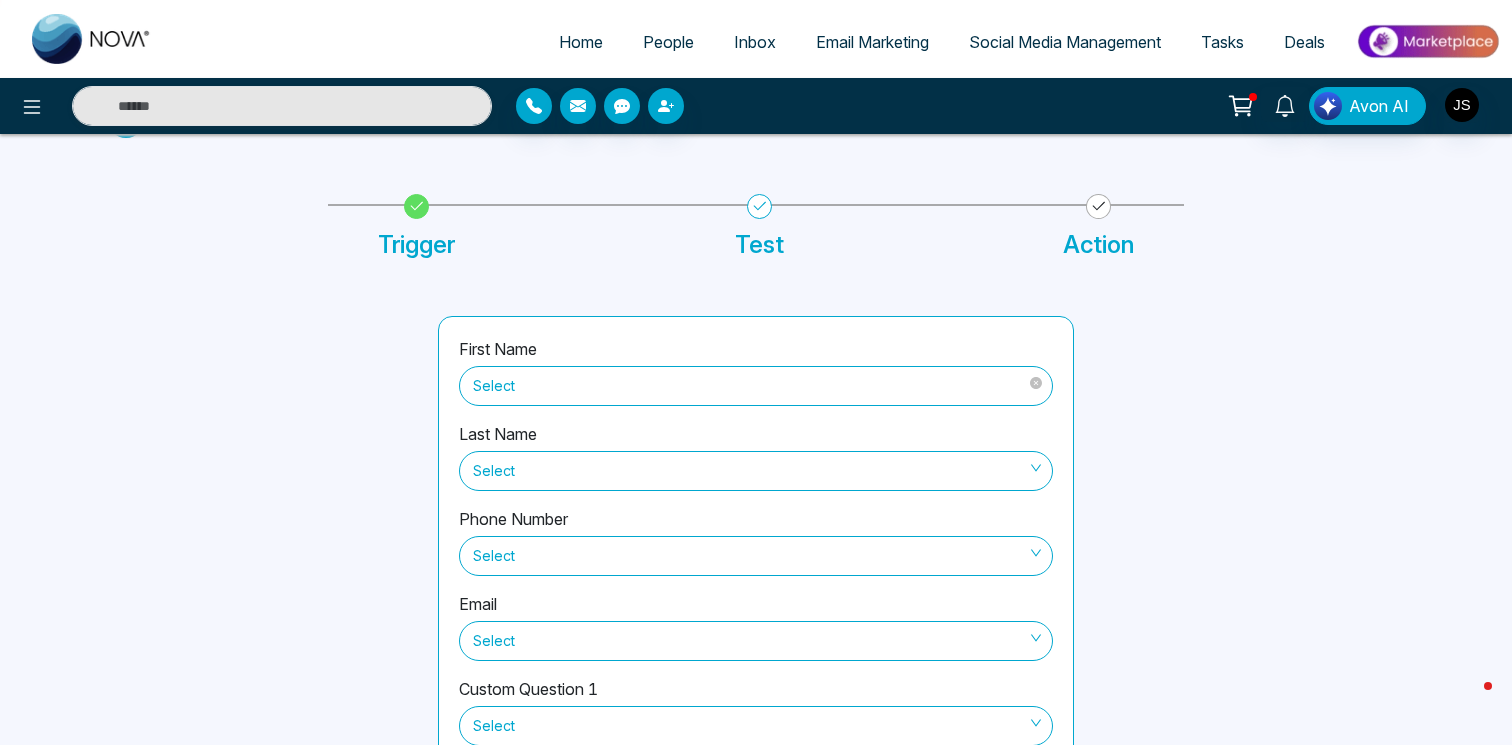click on "Select" at bounding box center [756, 386] 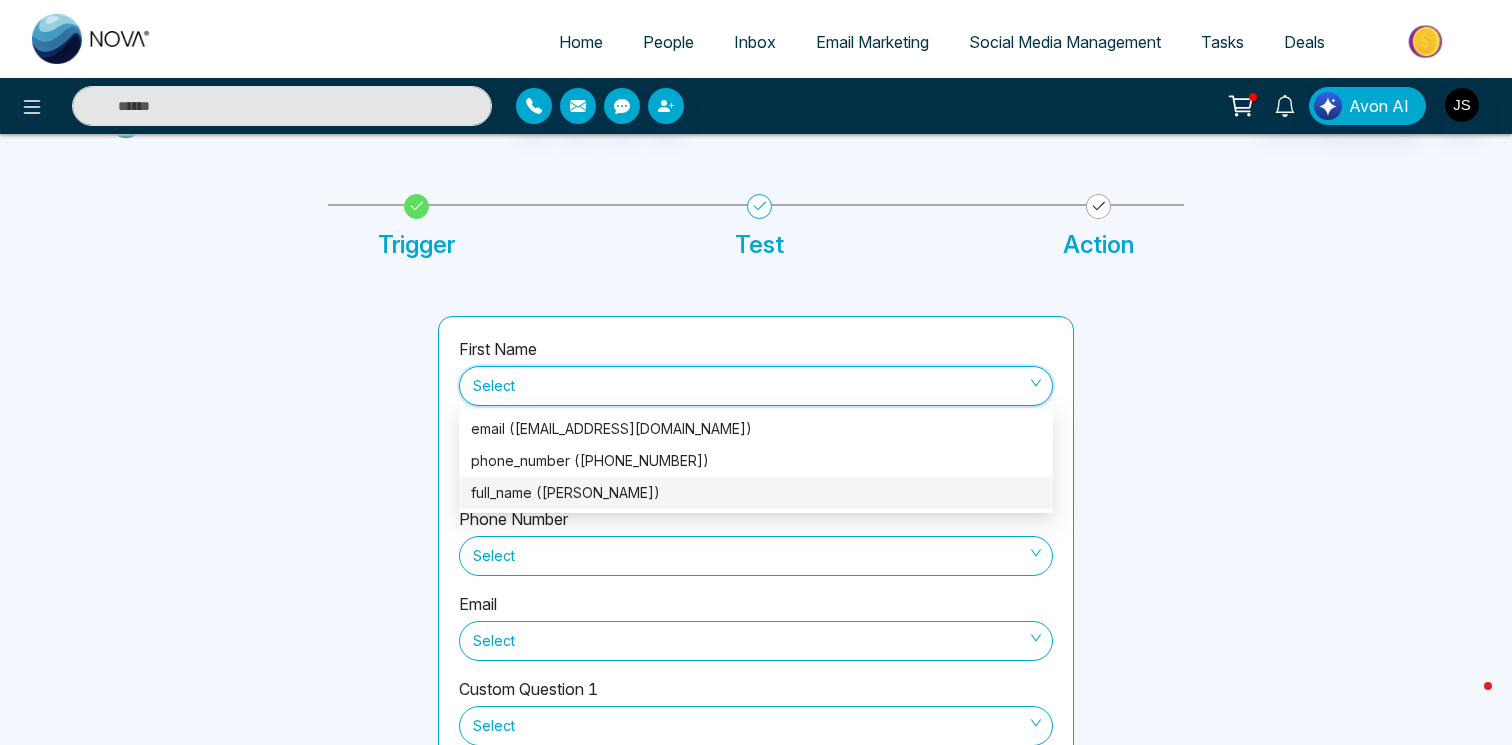 click on "full_name ([PERSON_NAME])" at bounding box center (756, 493) 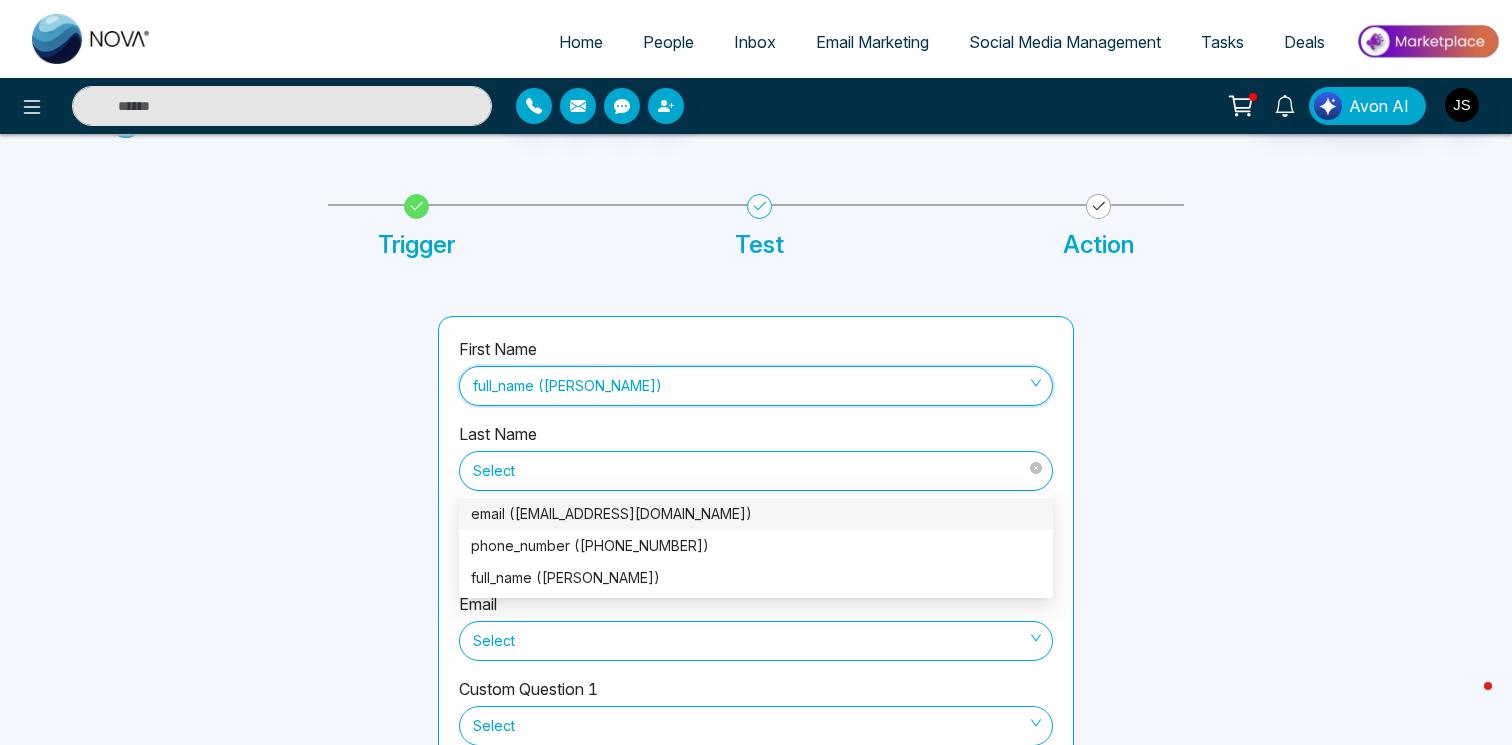 click on "Select" at bounding box center (756, 471) 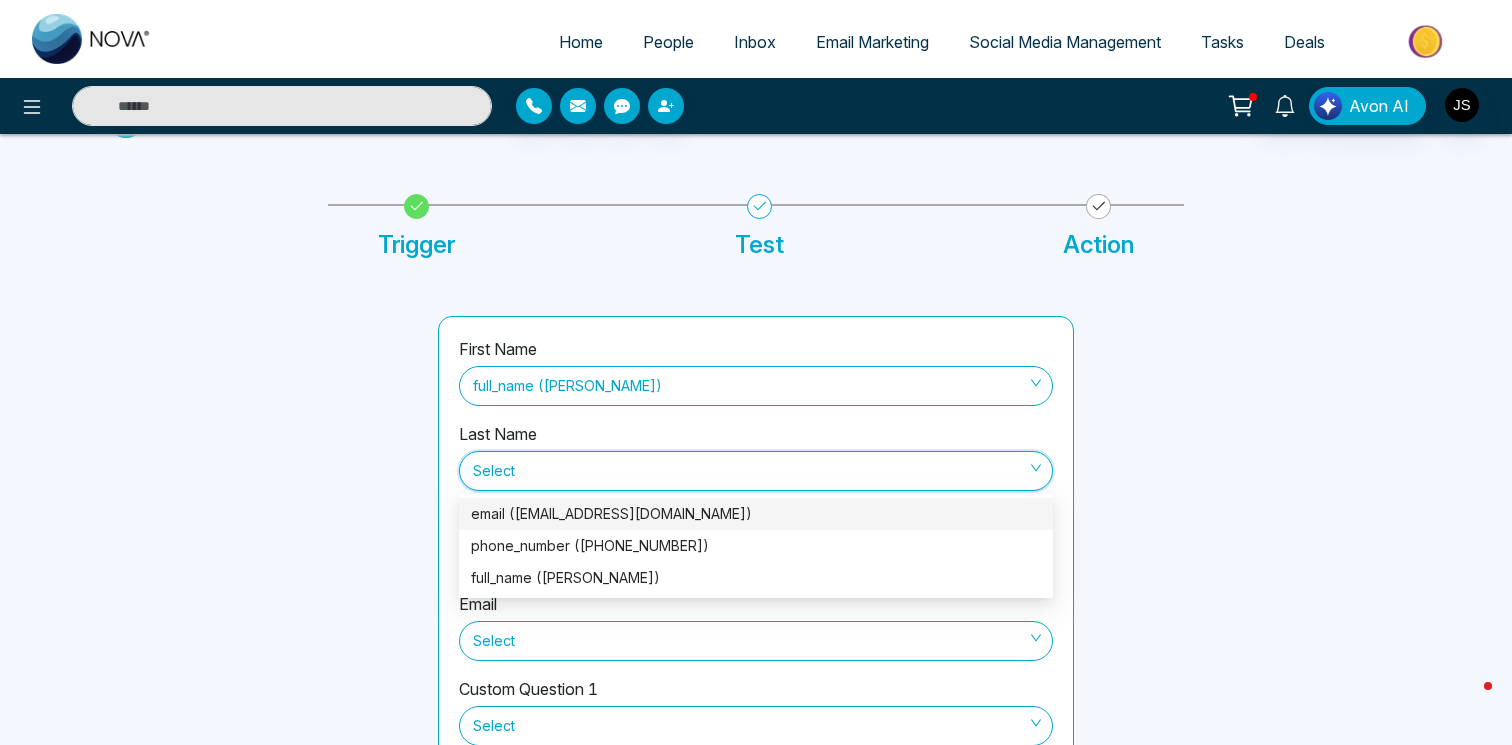 click at bounding box center (1251, 594) 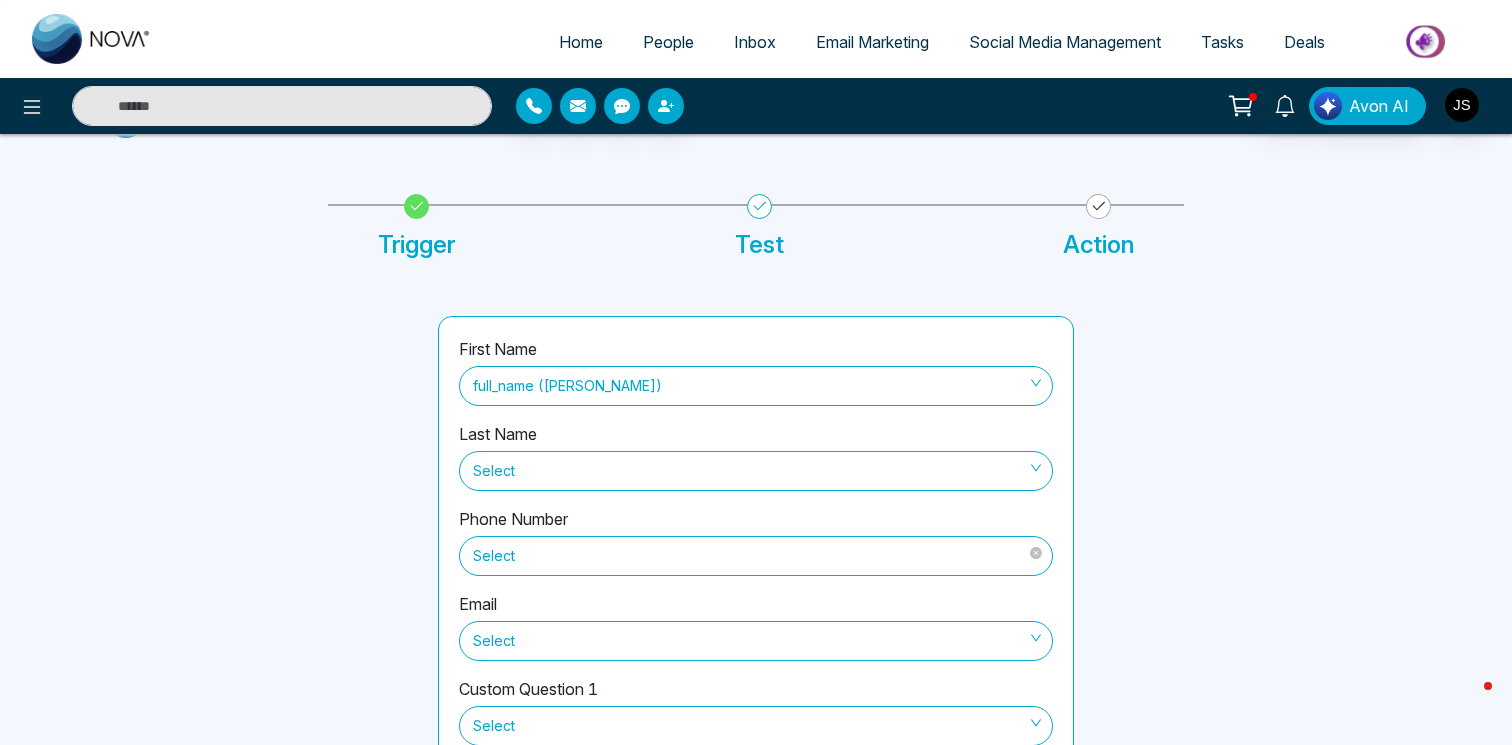 click on "Select" at bounding box center (756, 556) 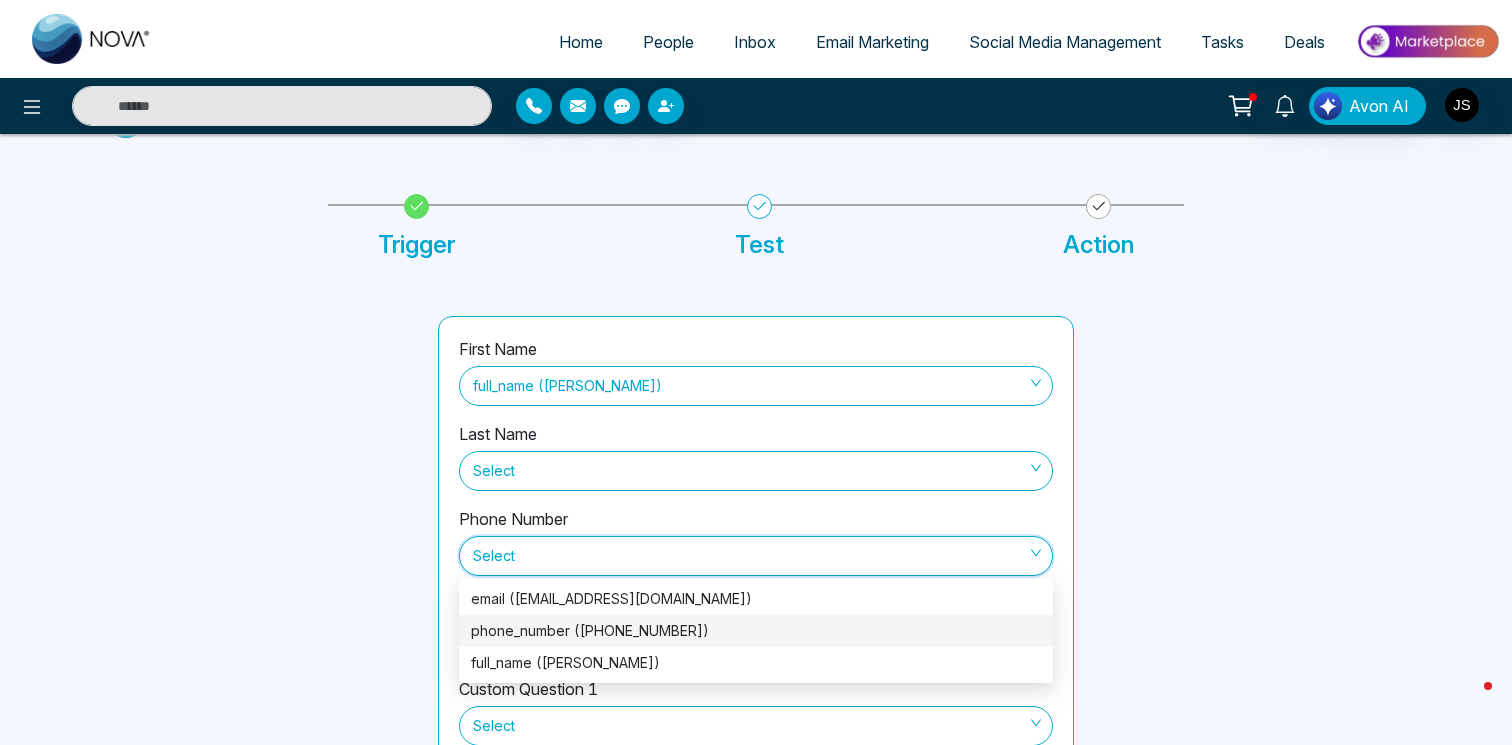 click on "phone_number ([PHONE_NUMBER])" at bounding box center [756, 631] 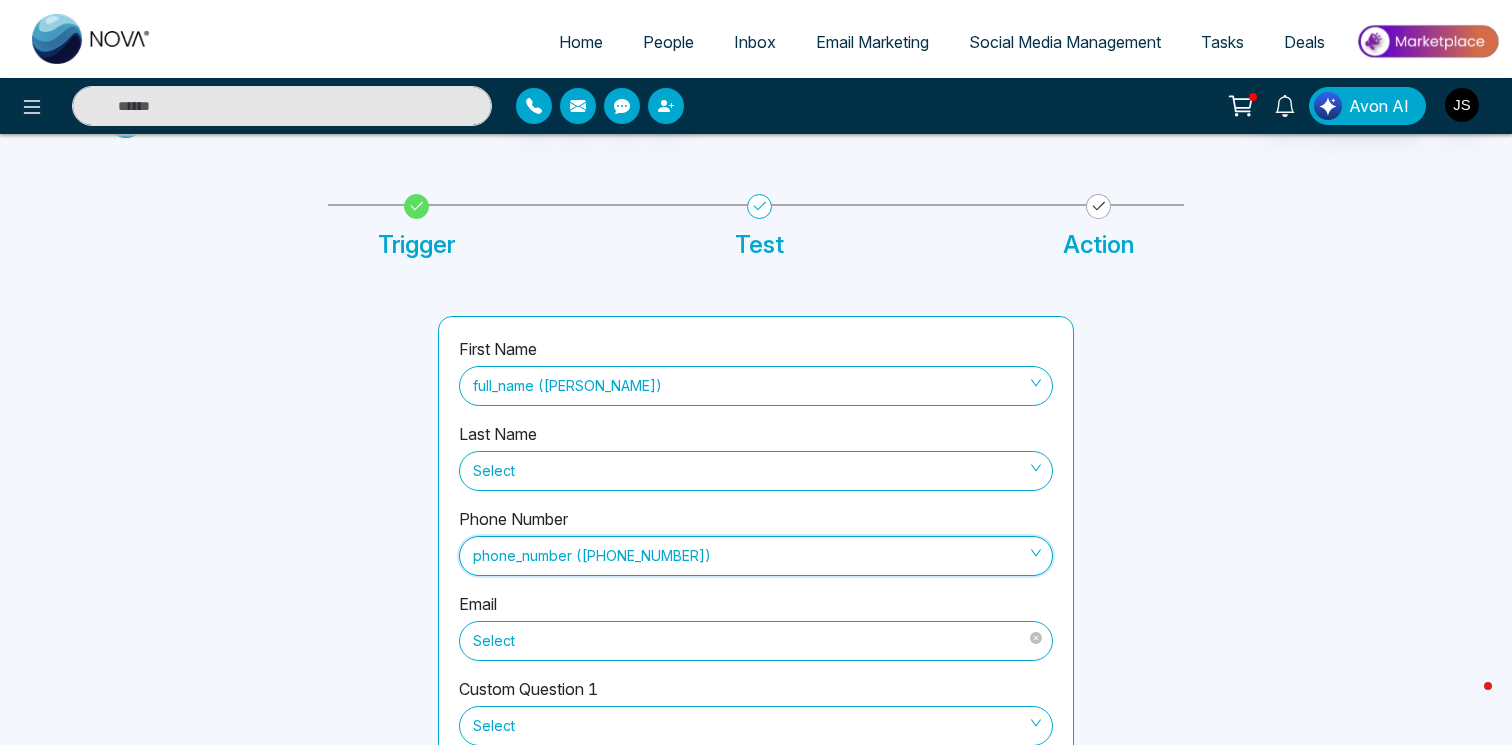 click on "Select" at bounding box center [756, 641] 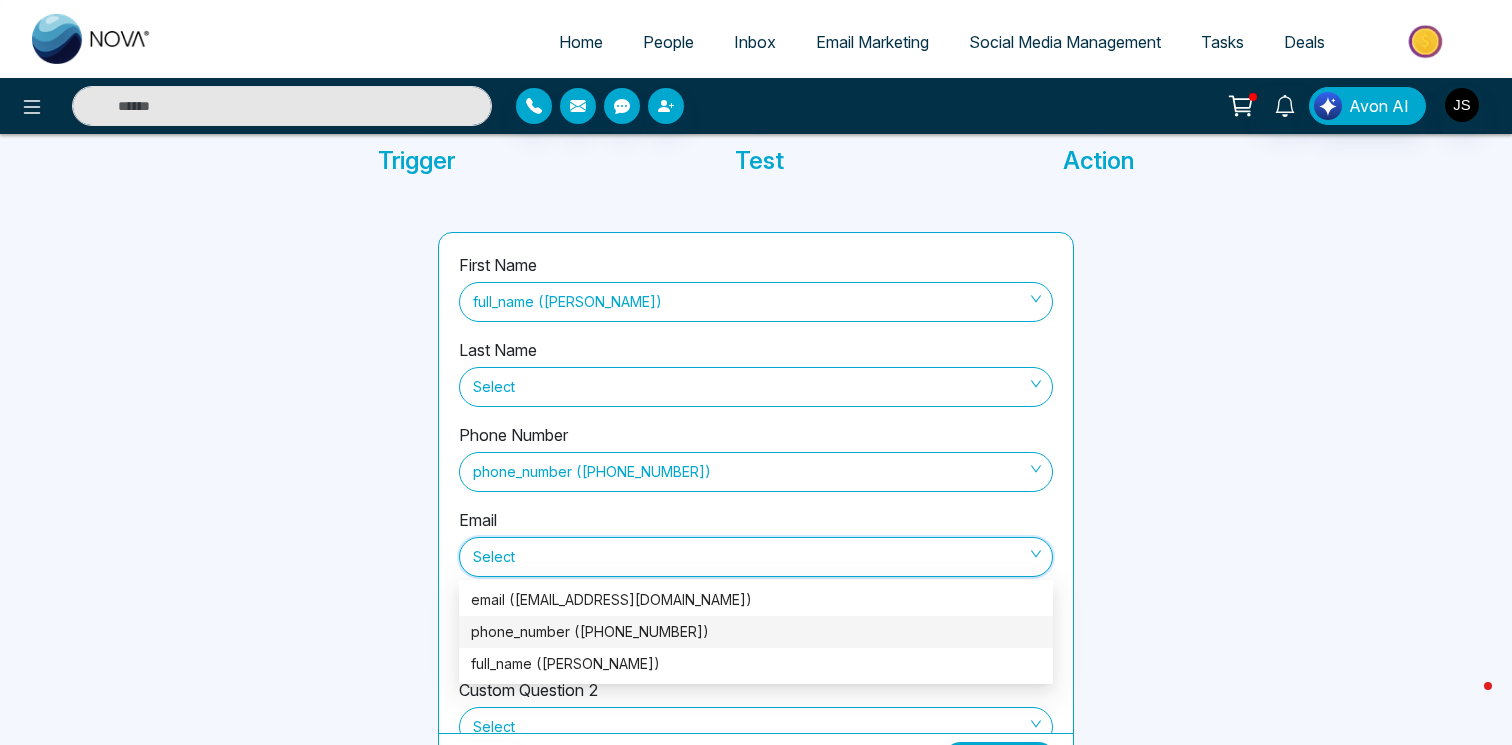 scroll, scrollTop: 184, scrollLeft: 0, axis: vertical 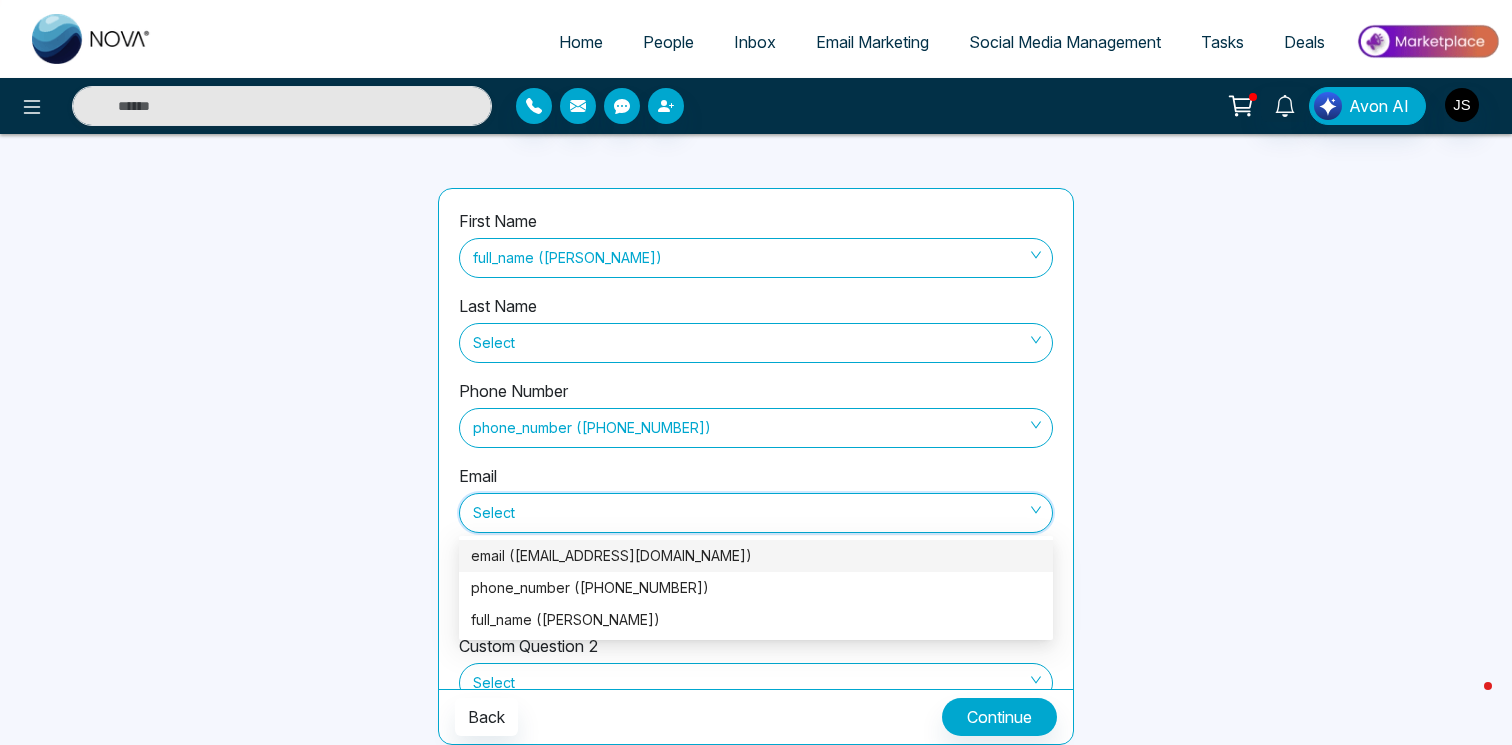 click on "email ([EMAIL_ADDRESS][DOMAIN_NAME])" at bounding box center (756, 556) 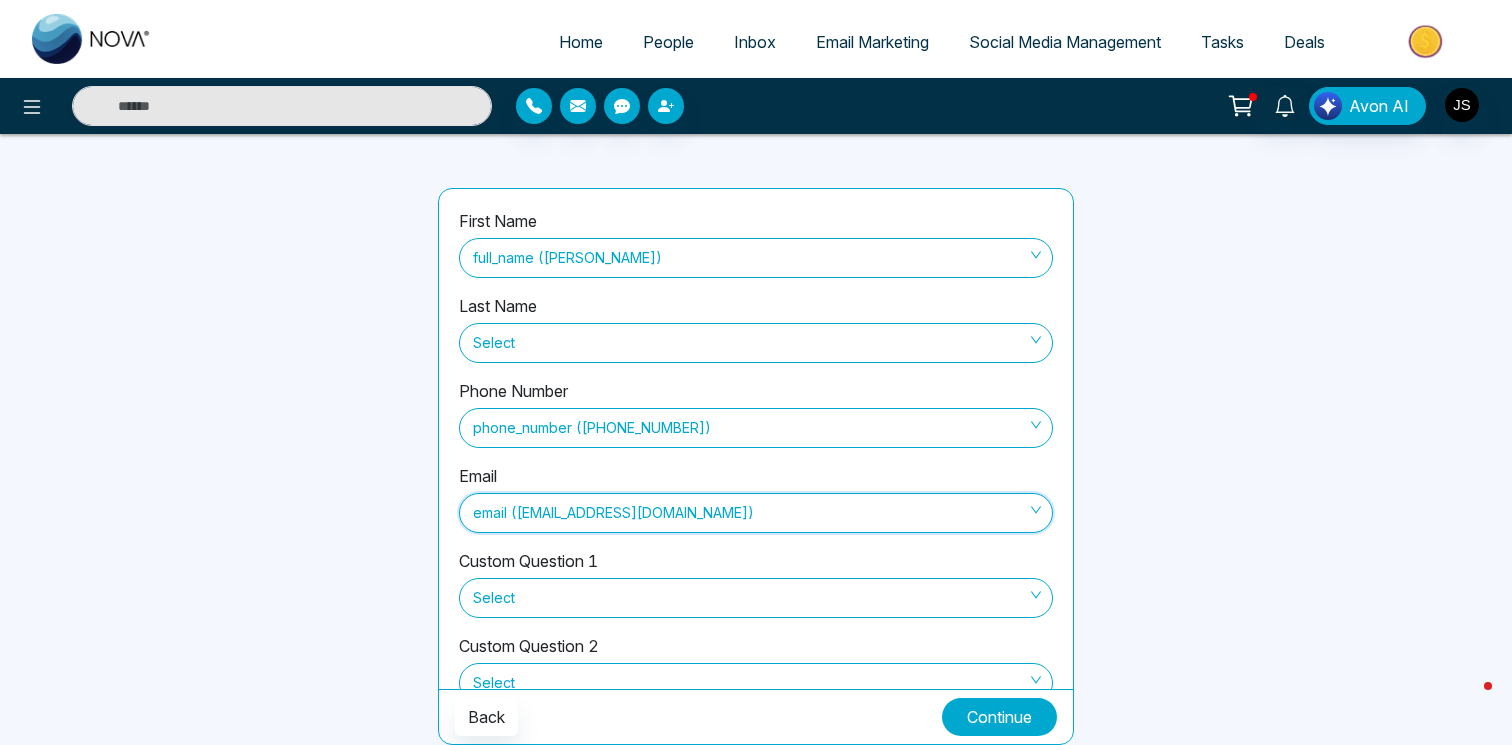 click on "Continue" at bounding box center (999, 717) 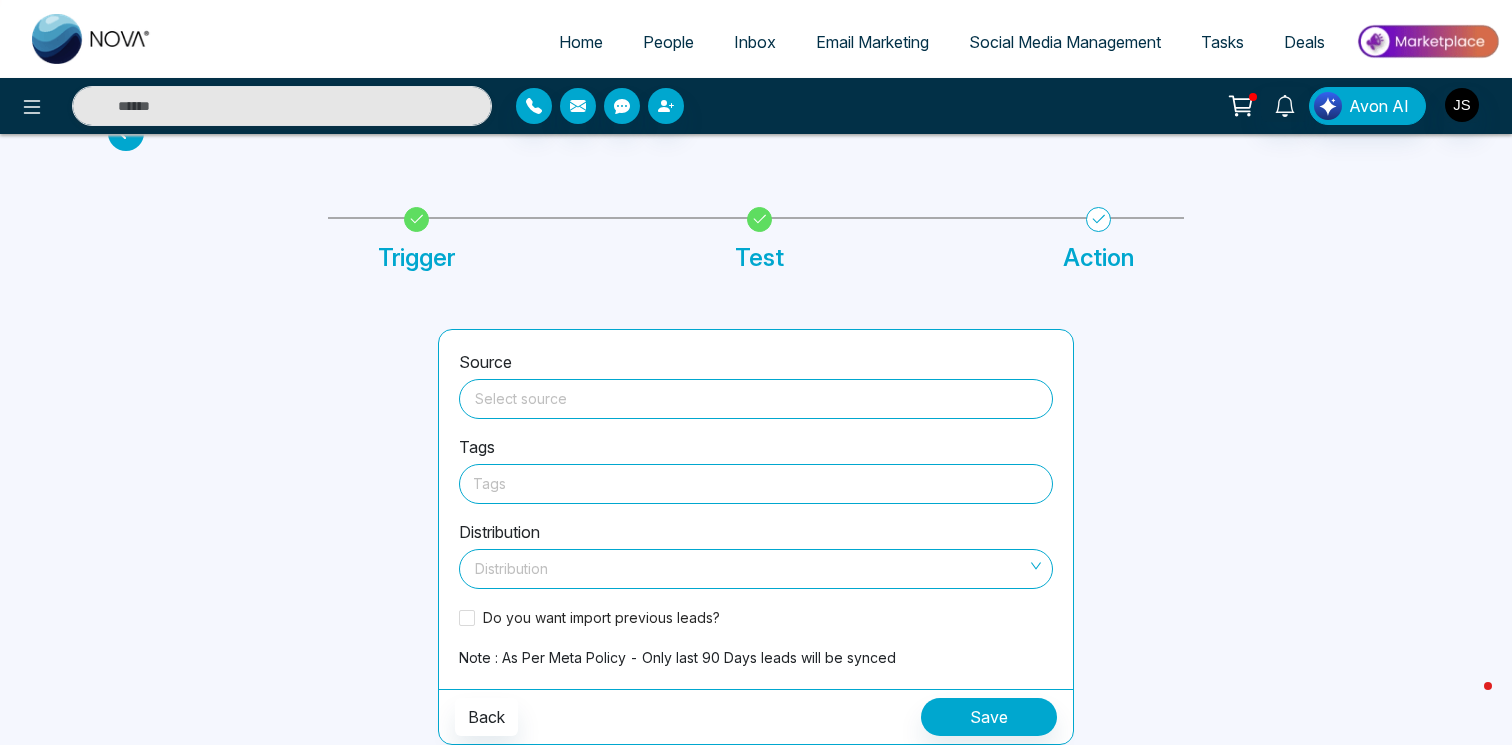 scroll, scrollTop: 43, scrollLeft: 0, axis: vertical 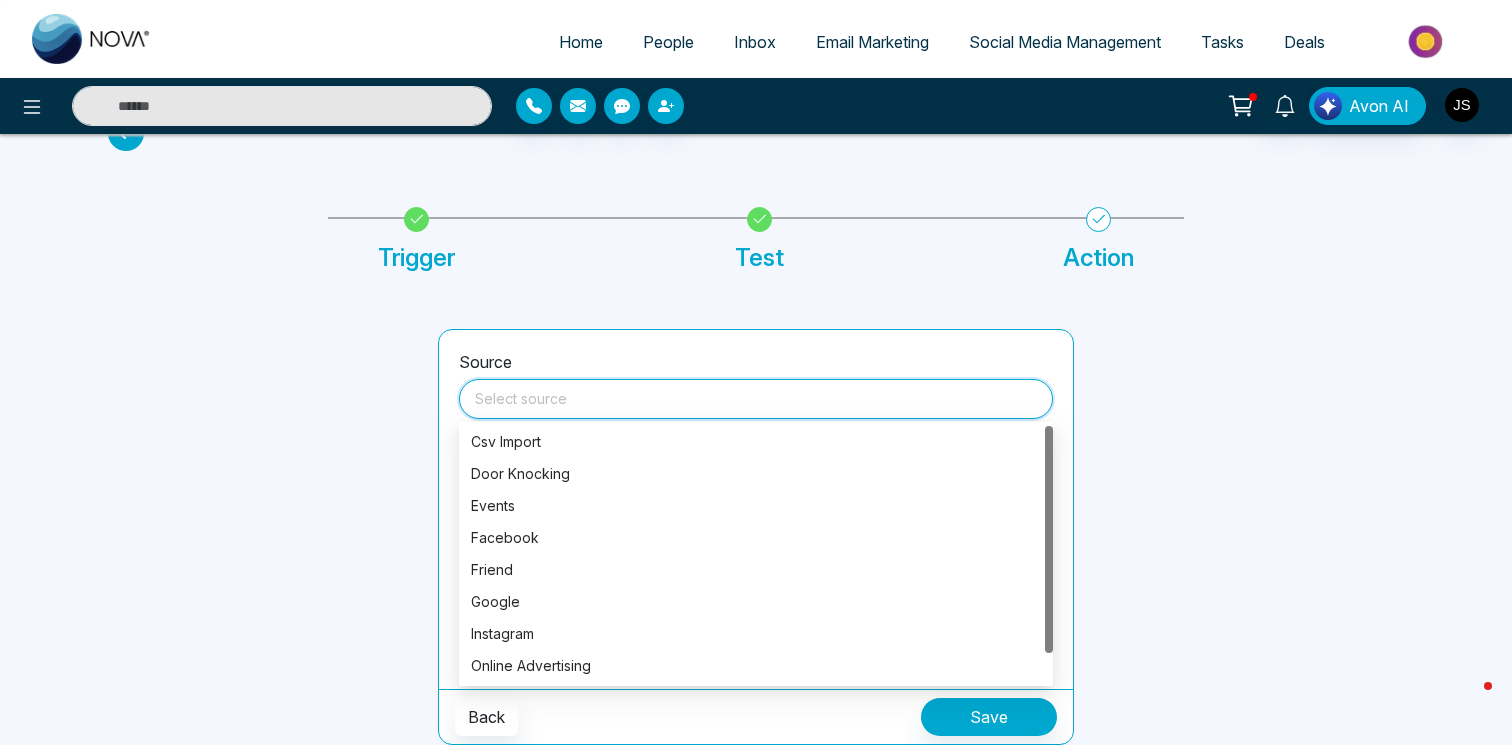 click at bounding box center (756, 395) 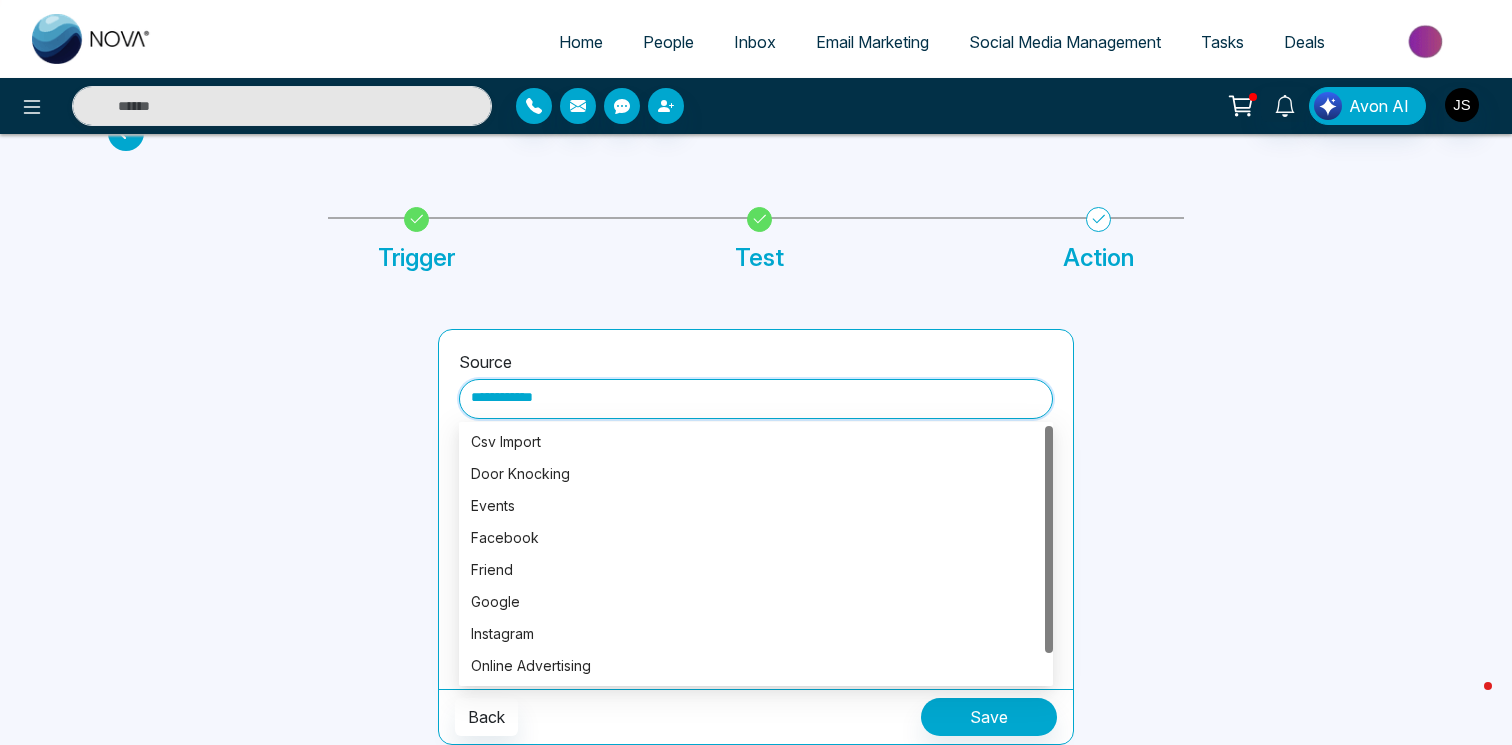 type on "**********" 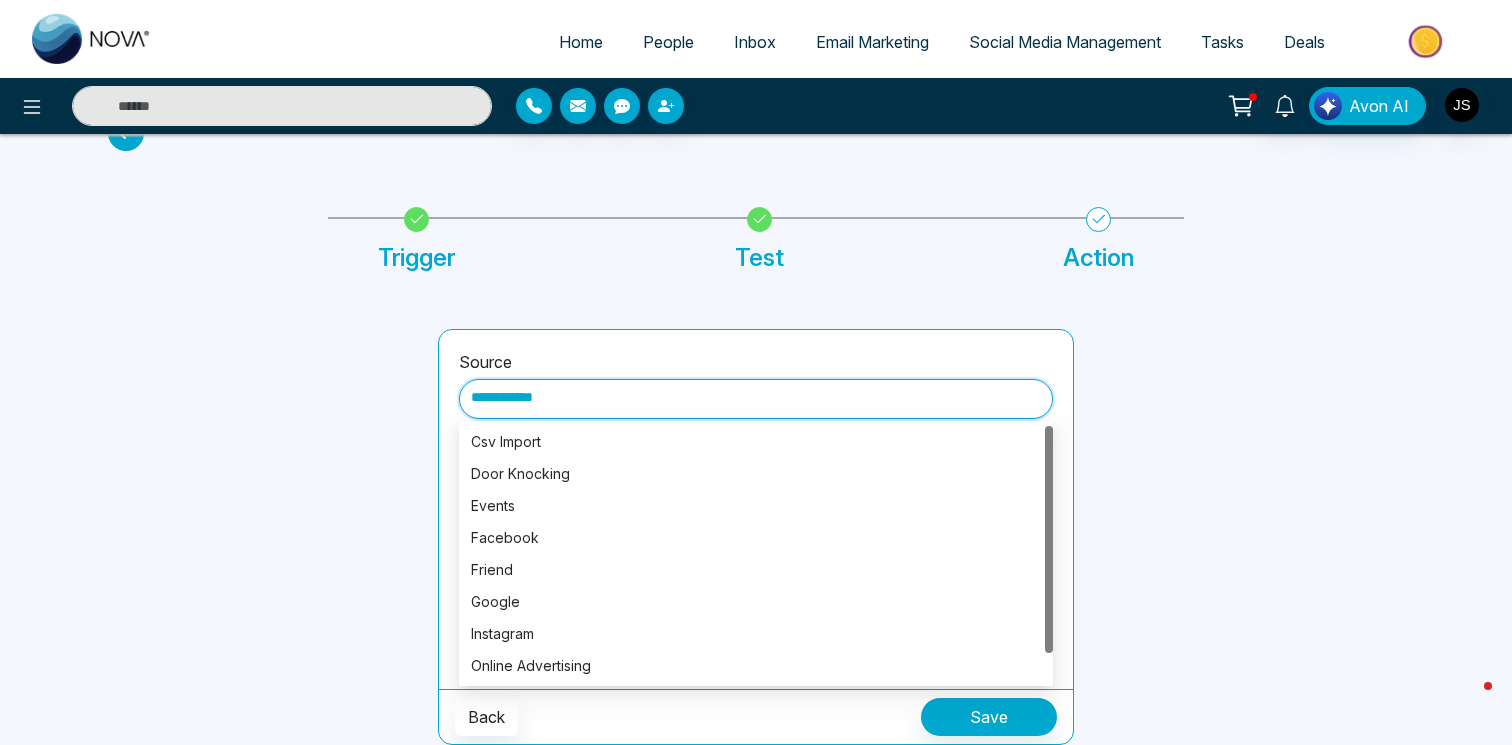 click on "**********" at bounding box center (756, 537) 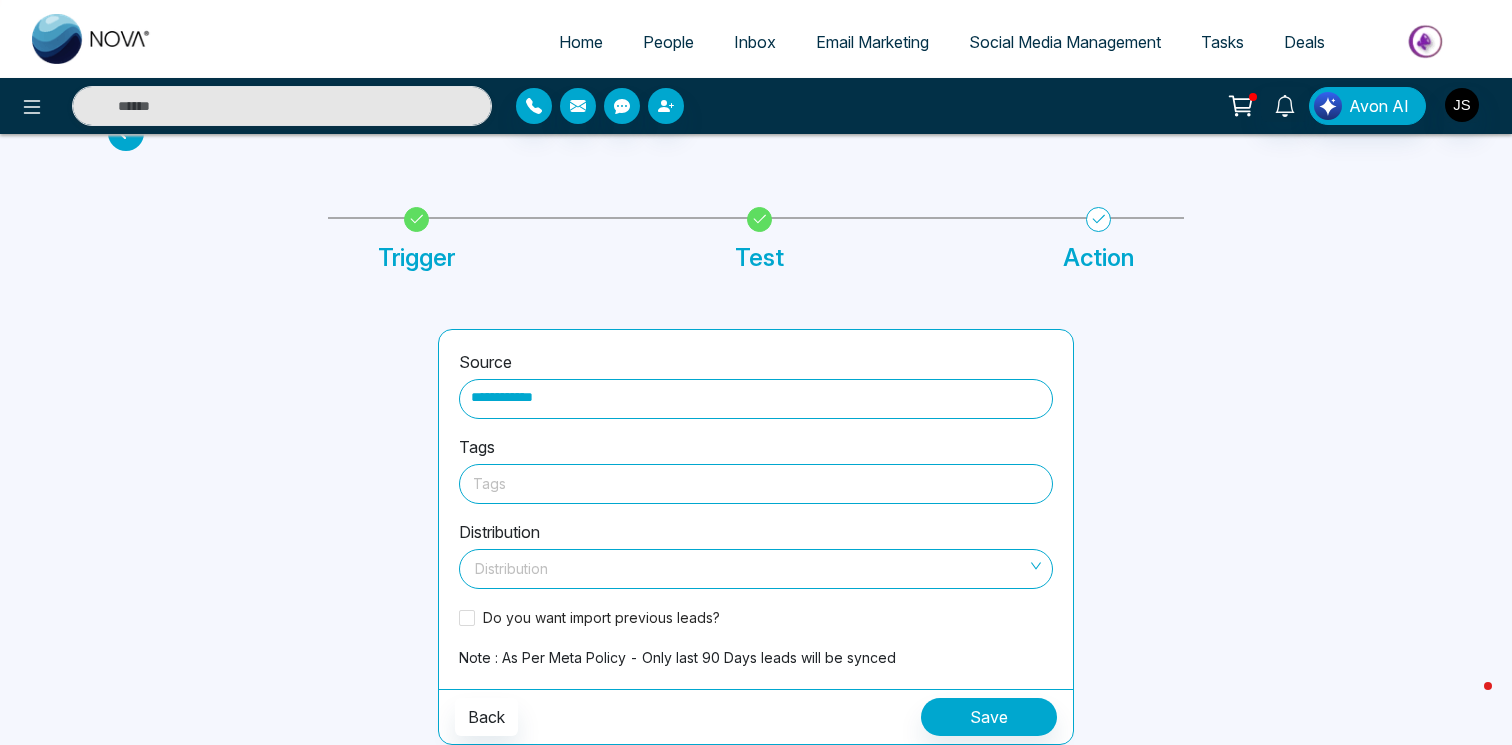 click at bounding box center [756, 483] 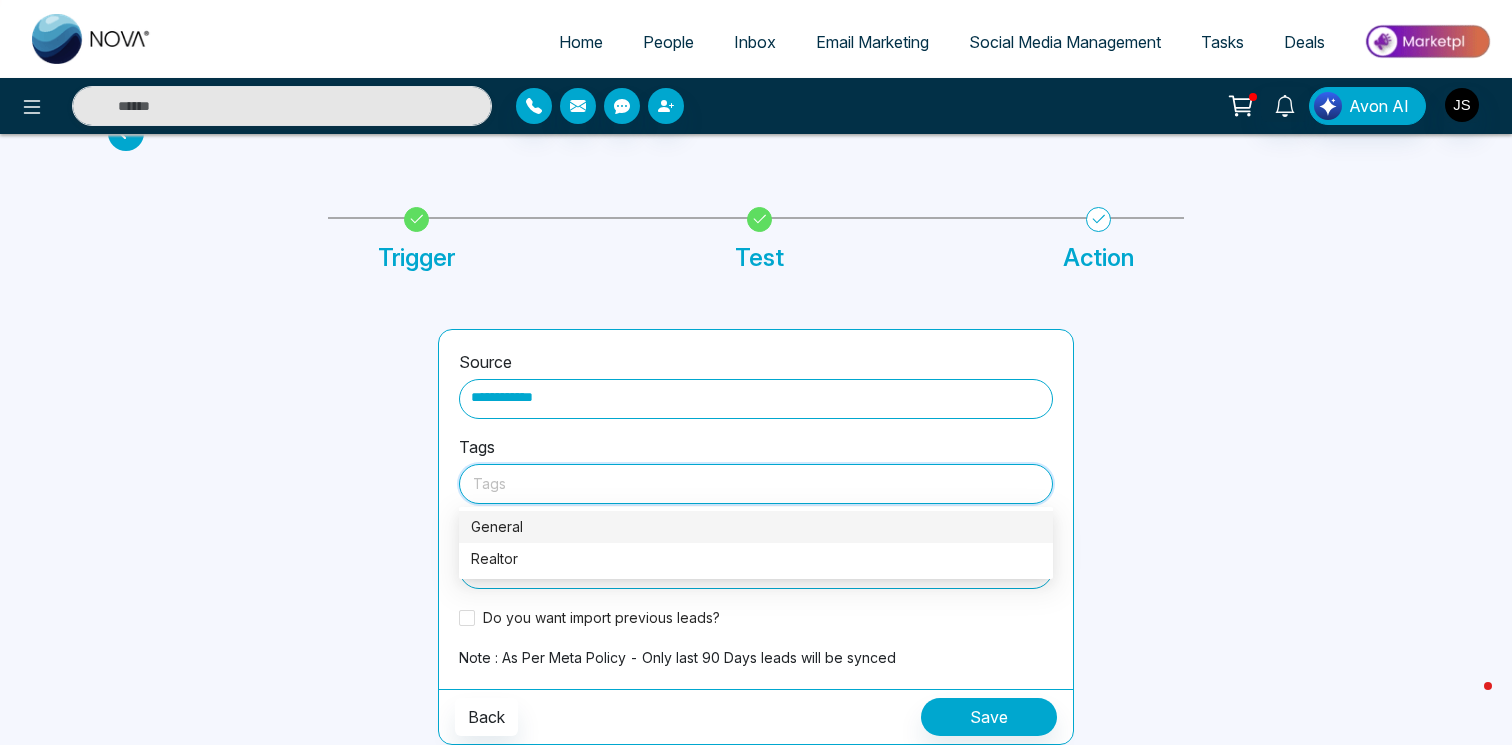 paste on "**********" 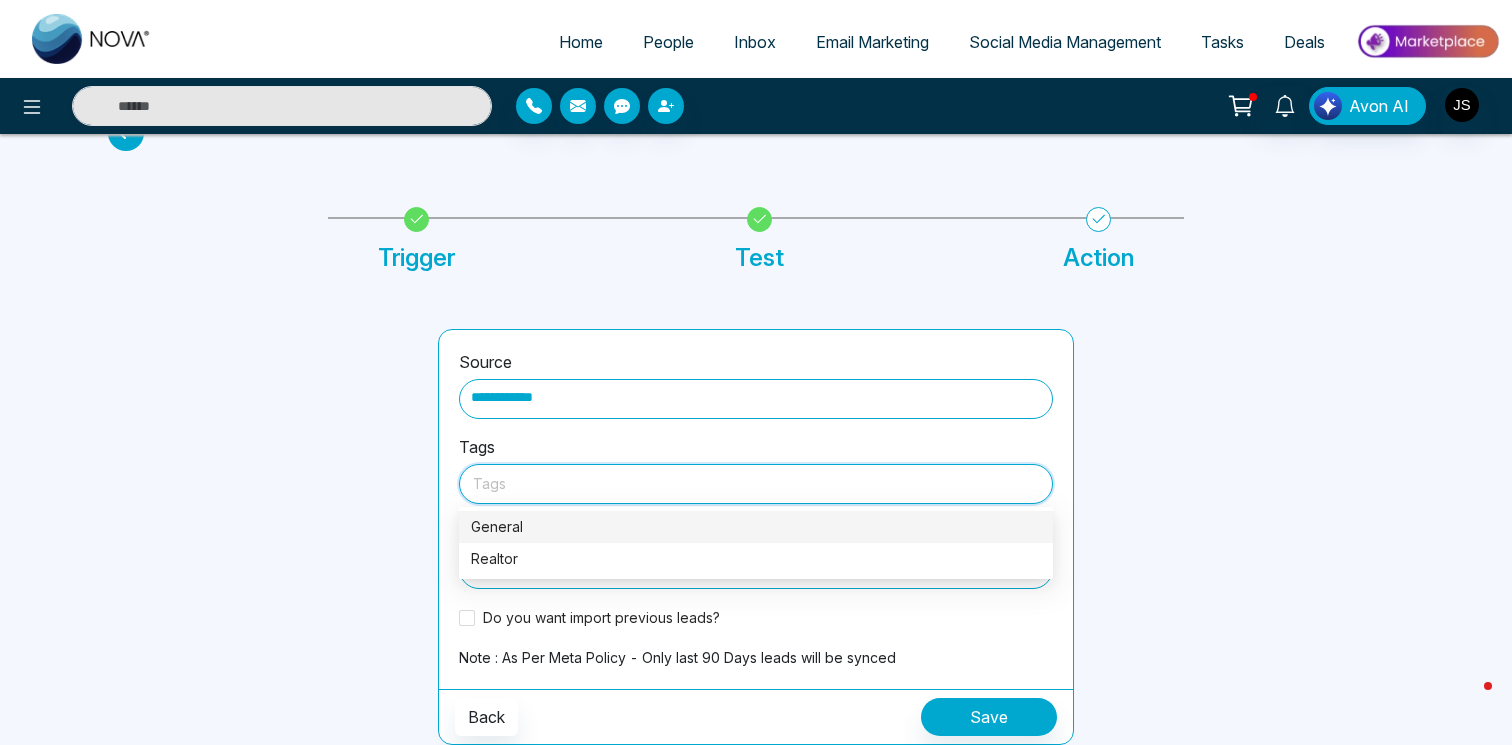 type on "**********" 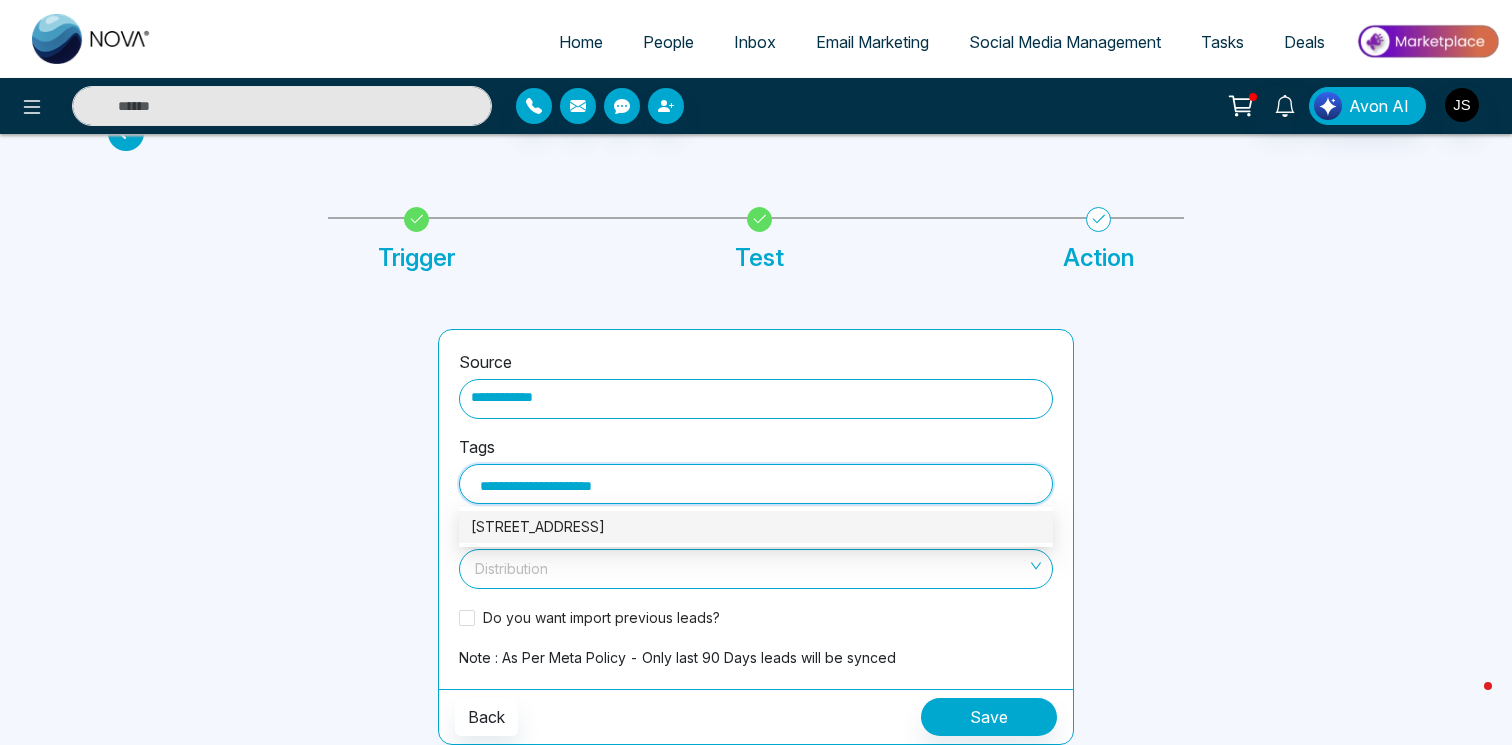 click on "[STREET_ADDRESS]" at bounding box center (756, 527) 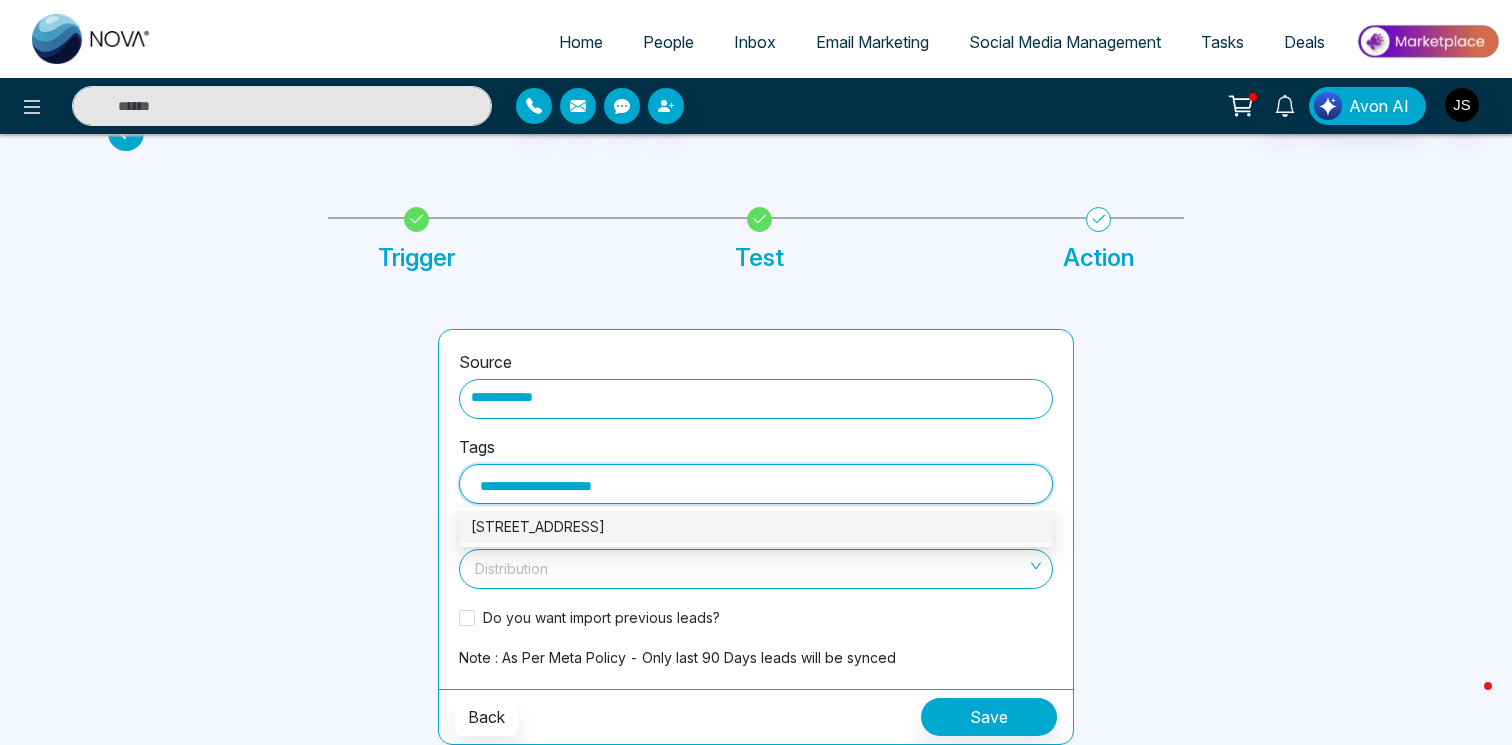 type 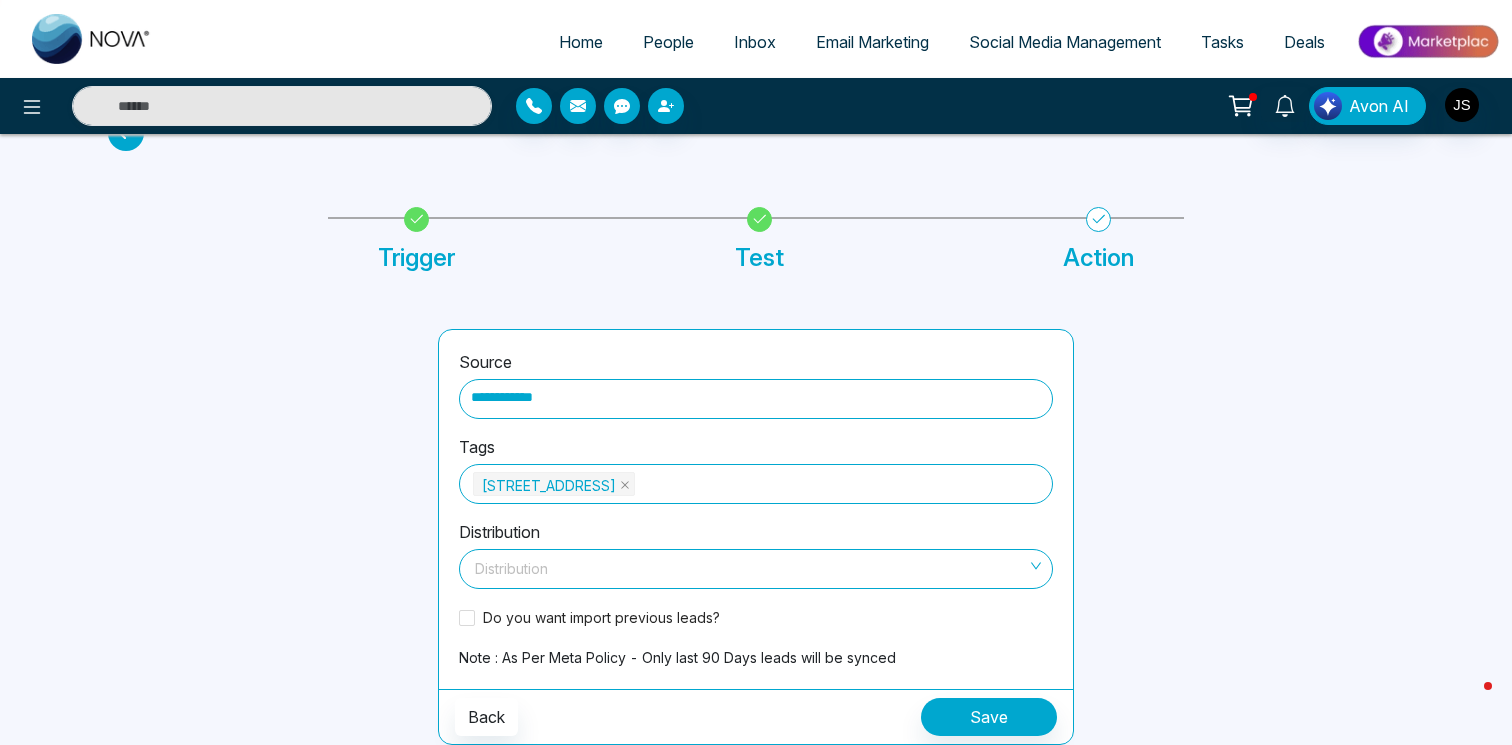 click at bounding box center [1251, 537] 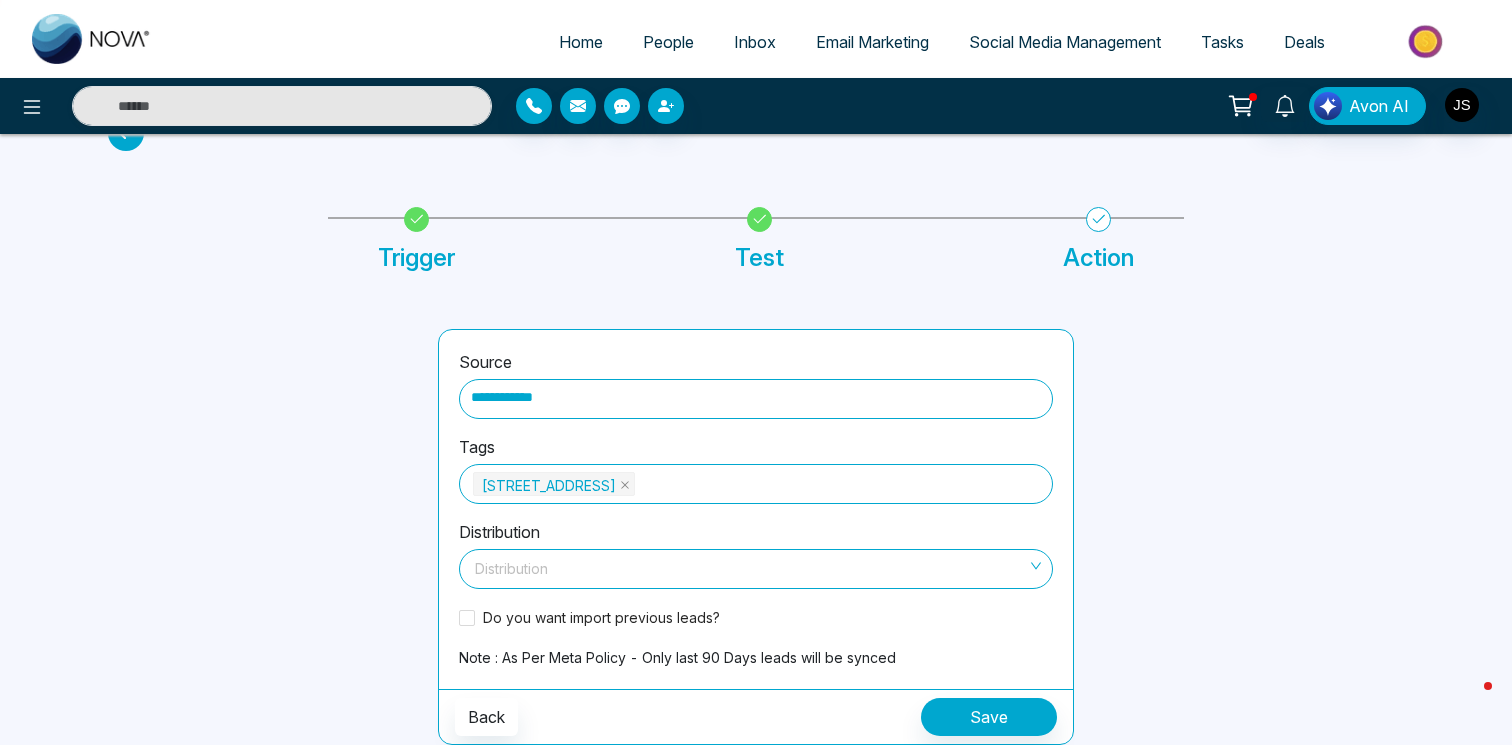 click at bounding box center [749, 565] 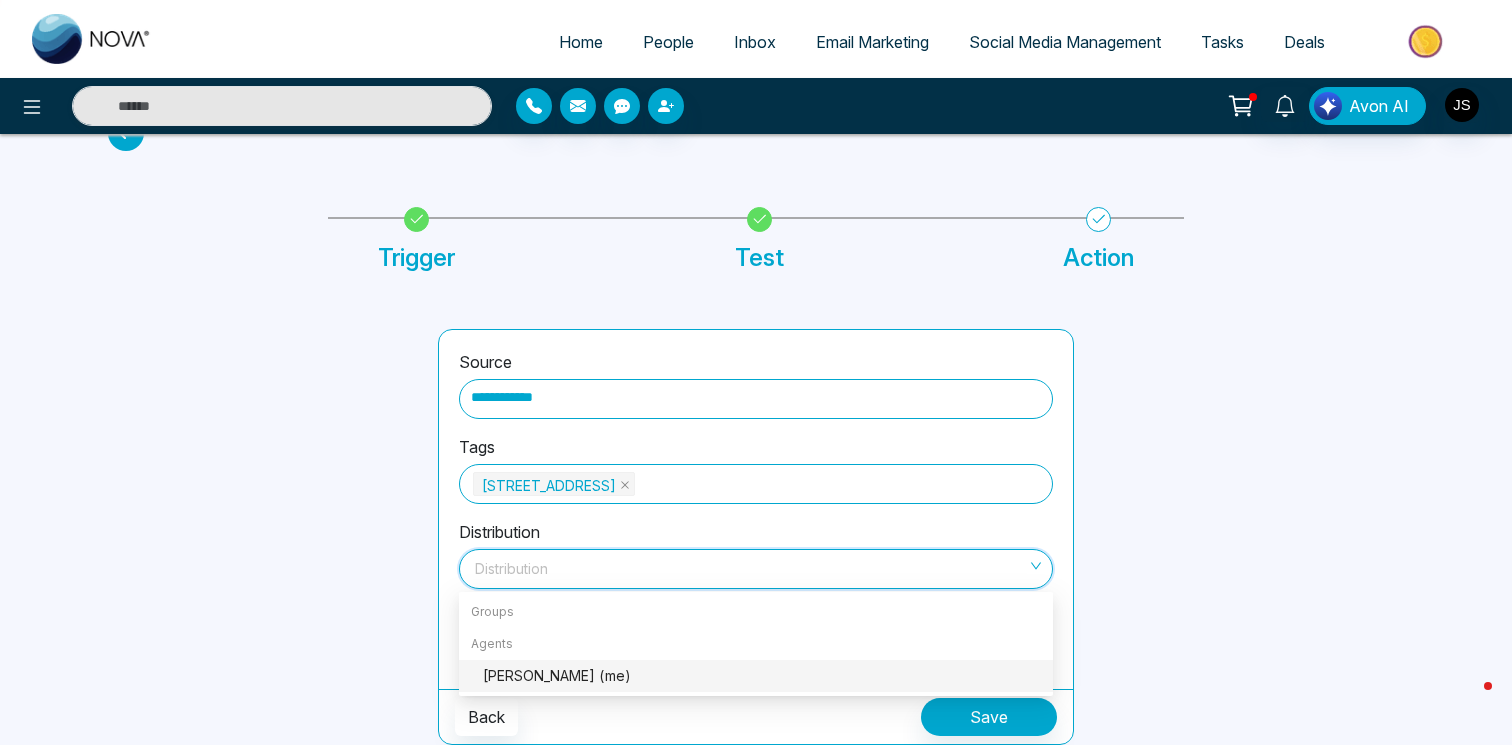 click on "[PERSON_NAME] (me)" at bounding box center [762, 676] 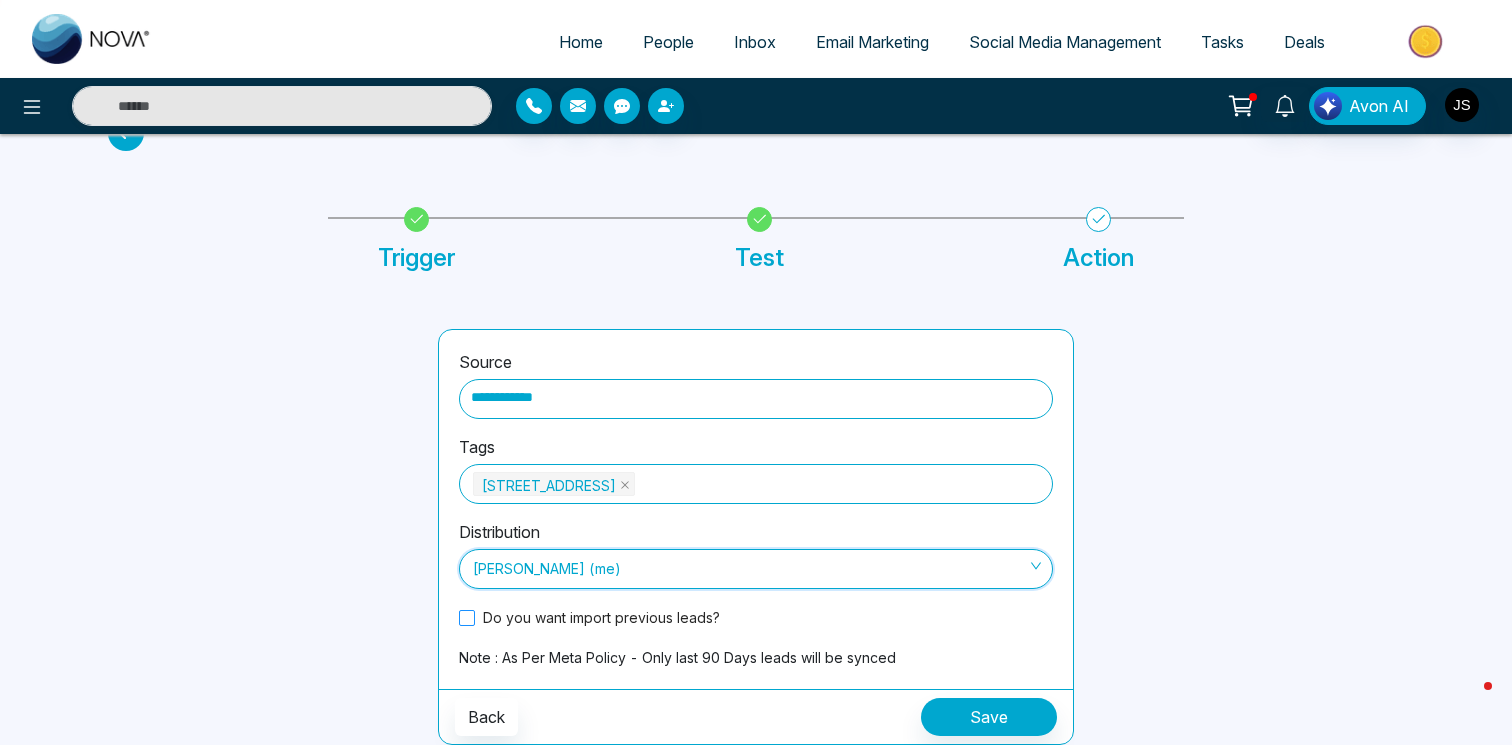 click on "Do you want import previous leads?" at bounding box center (601, 617) 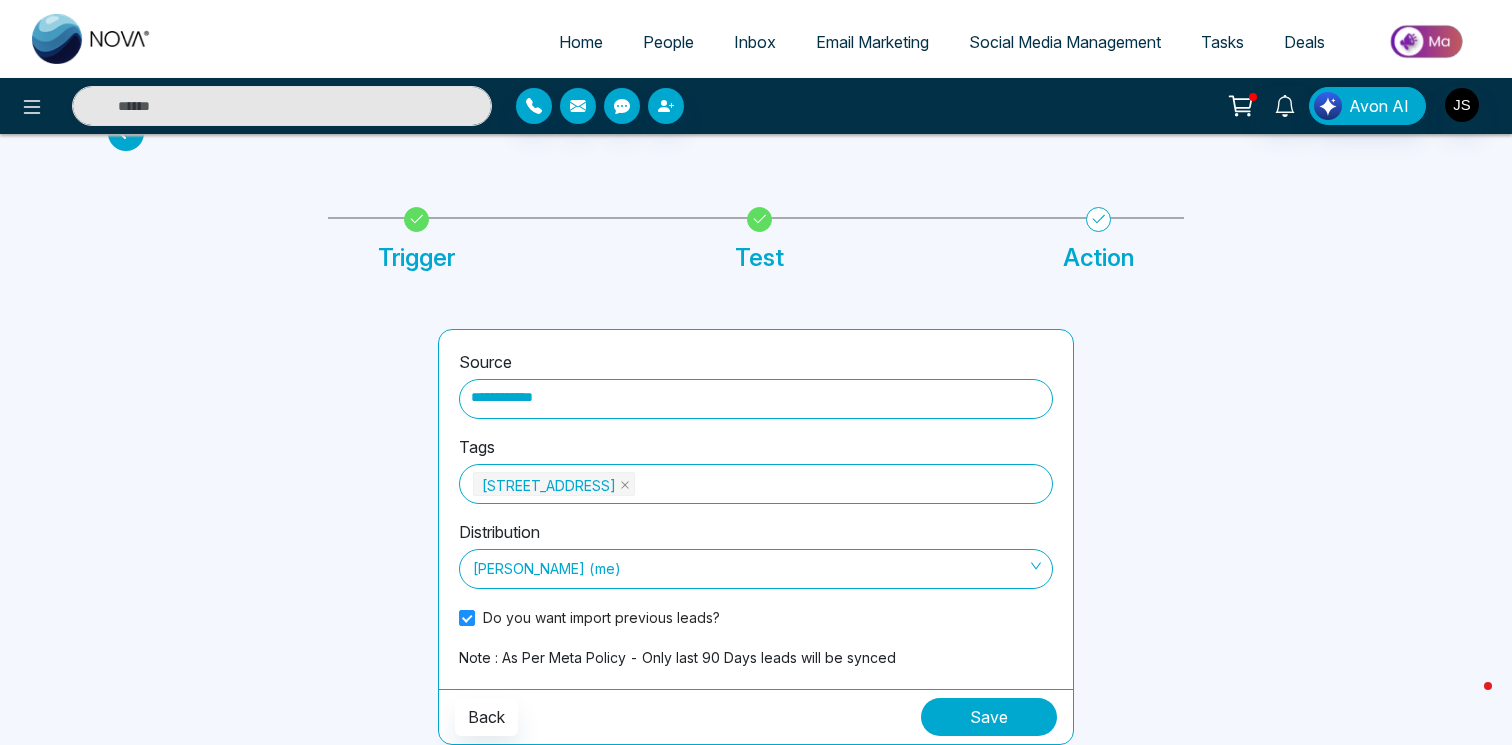 click on "Save" at bounding box center [989, 717] 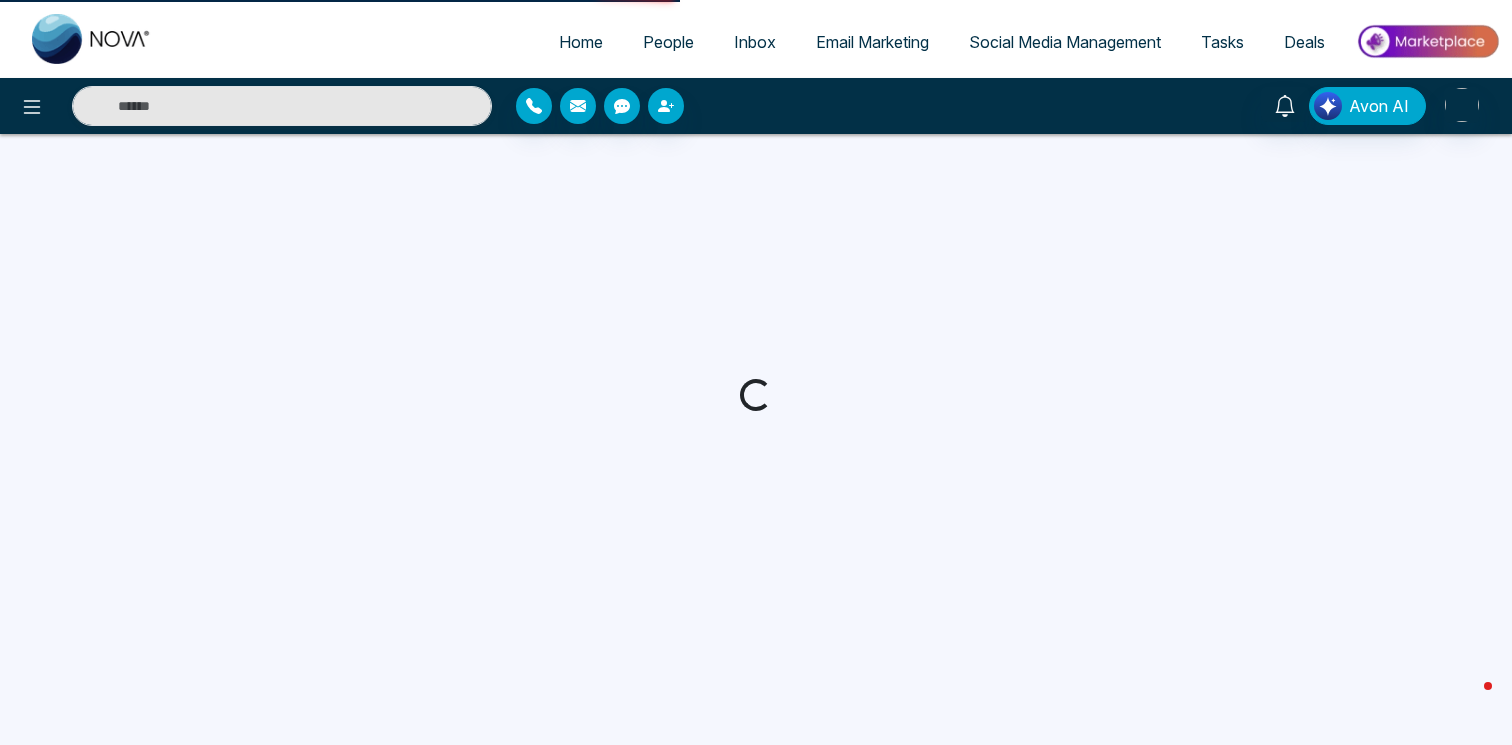 scroll, scrollTop: 0, scrollLeft: 0, axis: both 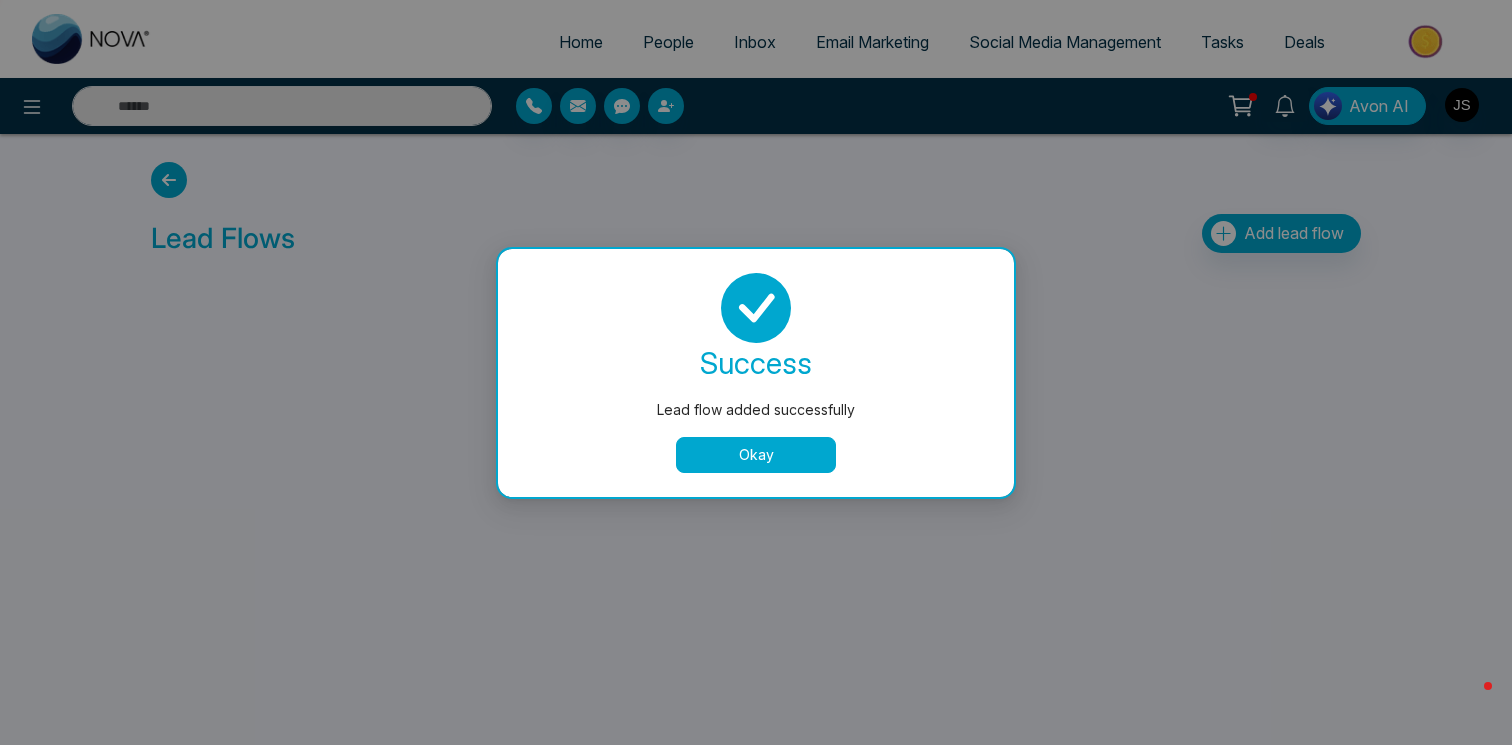 click on "success Lead flow added successfully   Okay" at bounding box center [756, 373] 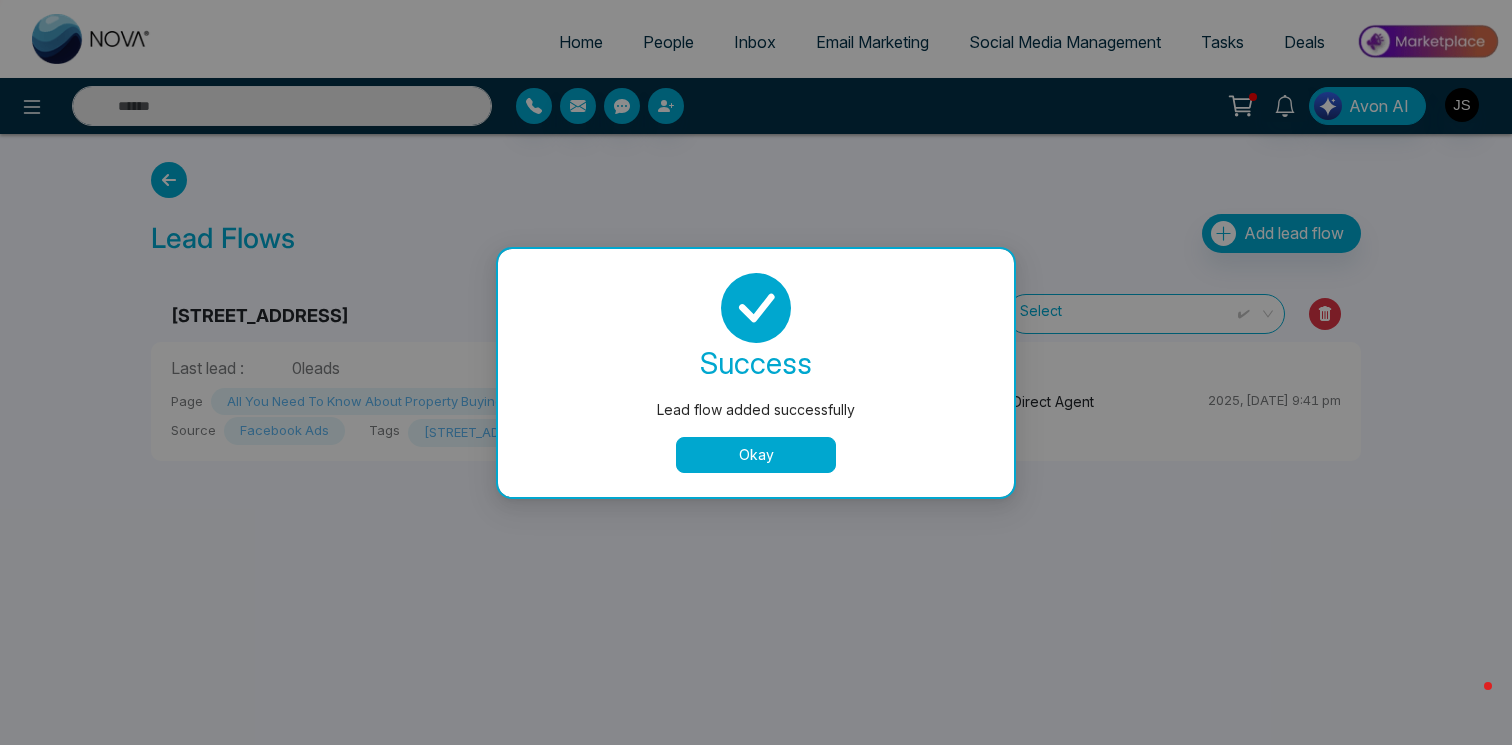 click on "Okay" at bounding box center [756, 455] 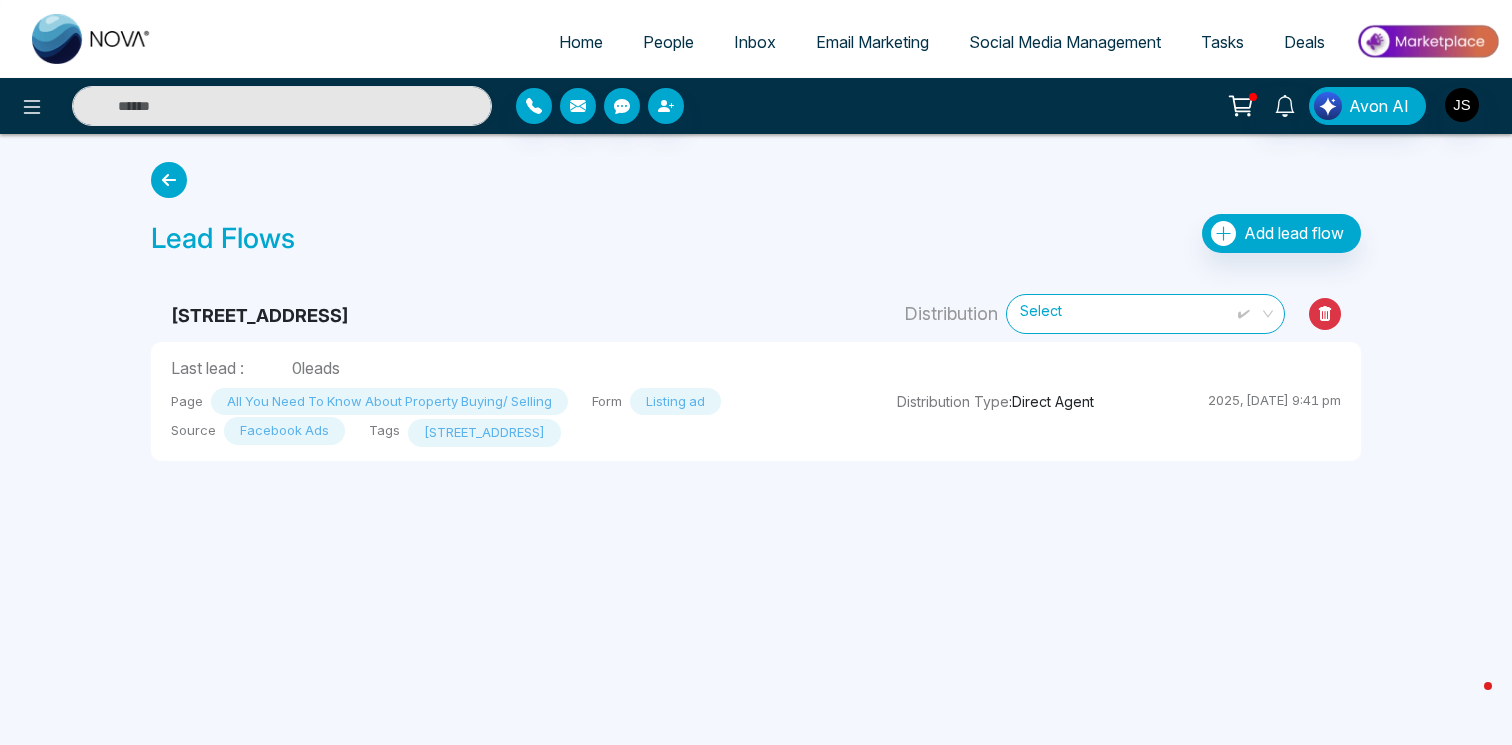 click on "People" at bounding box center [668, 42] 